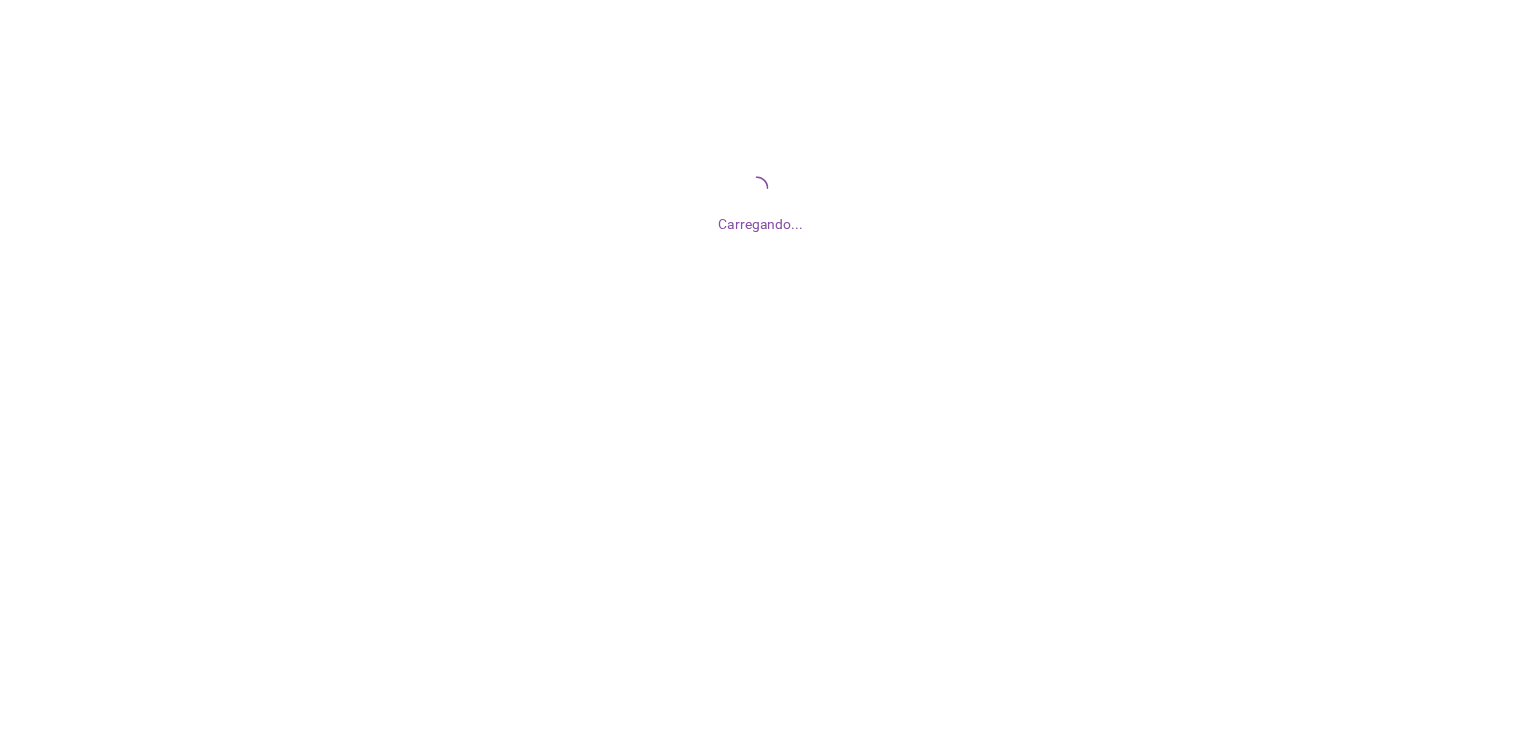 scroll, scrollTop: 0, scrollLeft: 0, axis: both 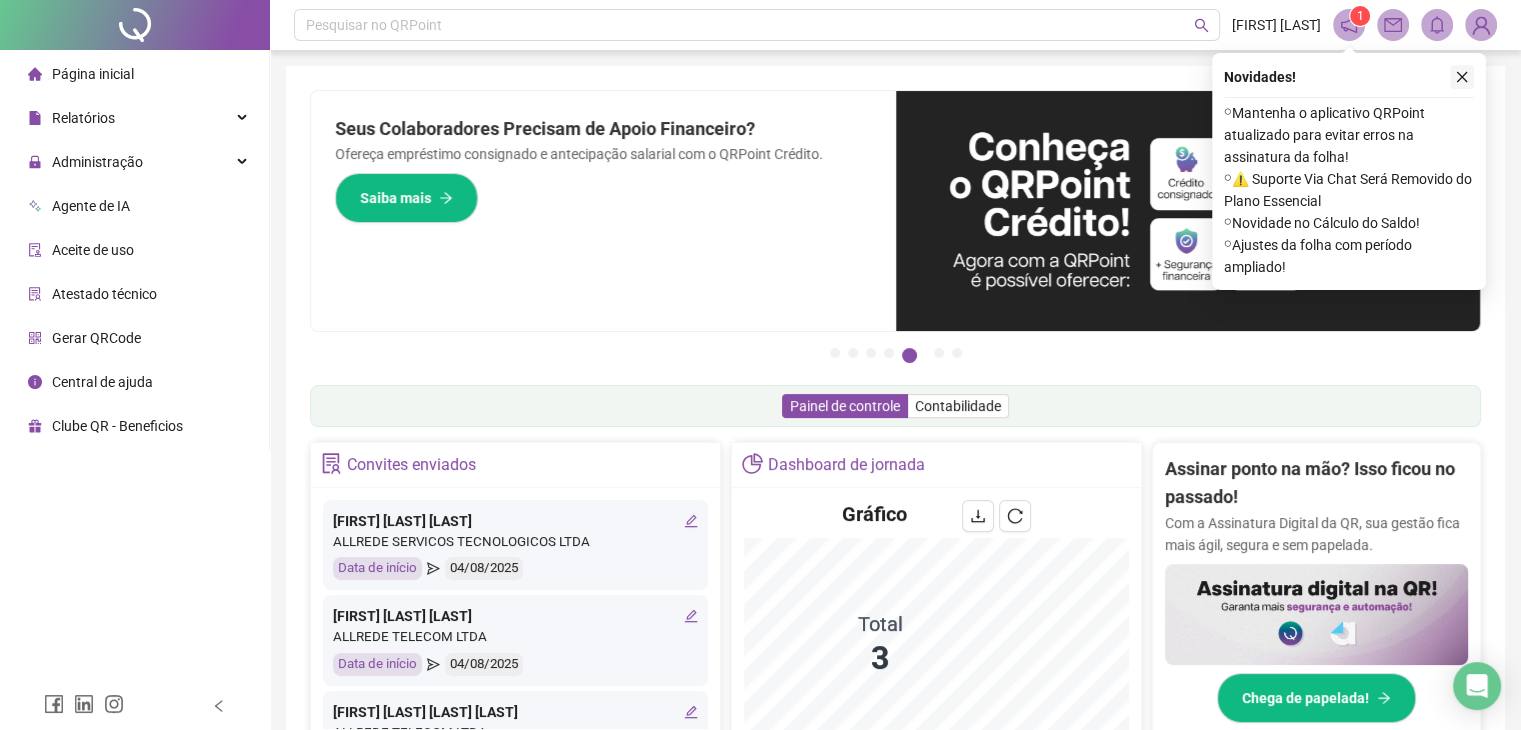 click 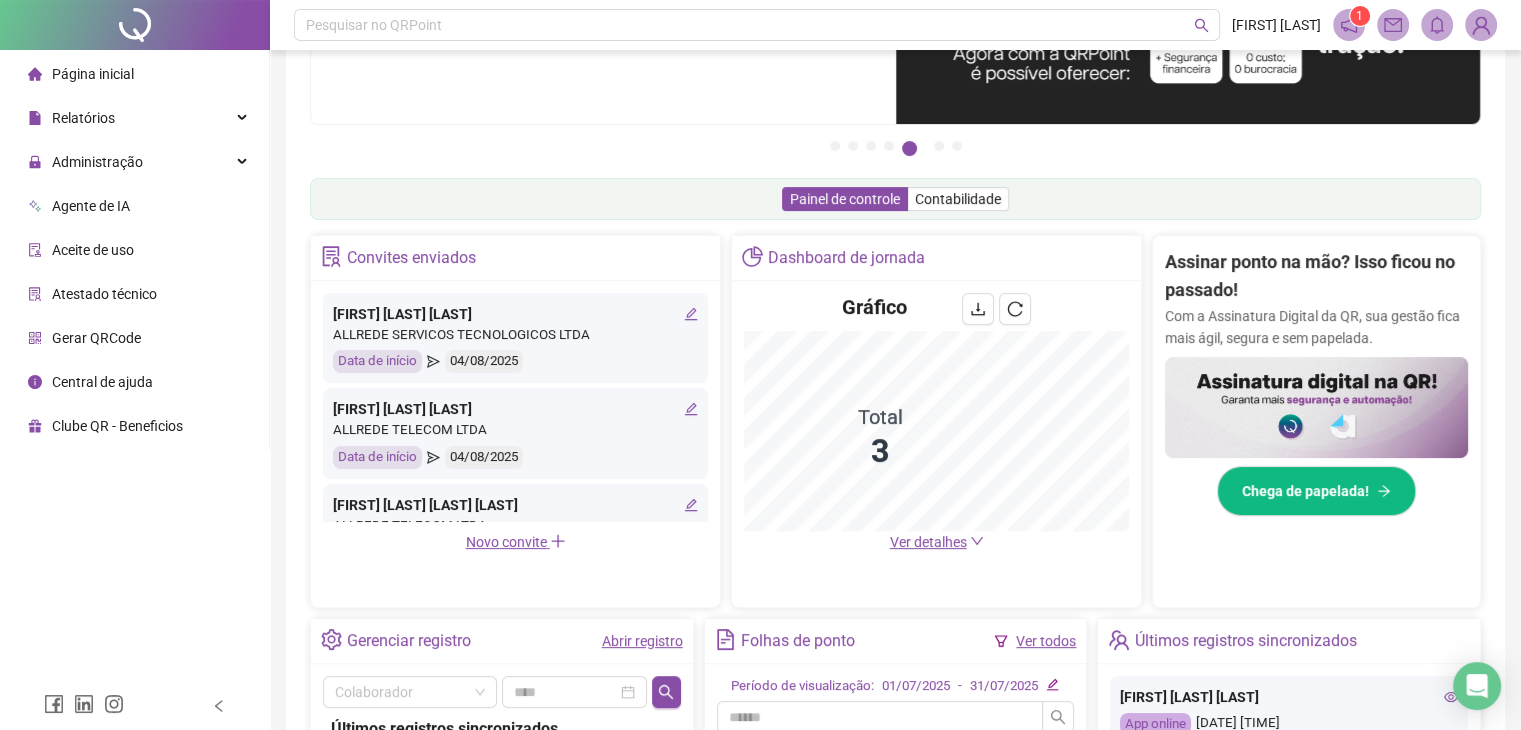scroll, scrollTop: 208, scrollLeft: 0, axis: vertical 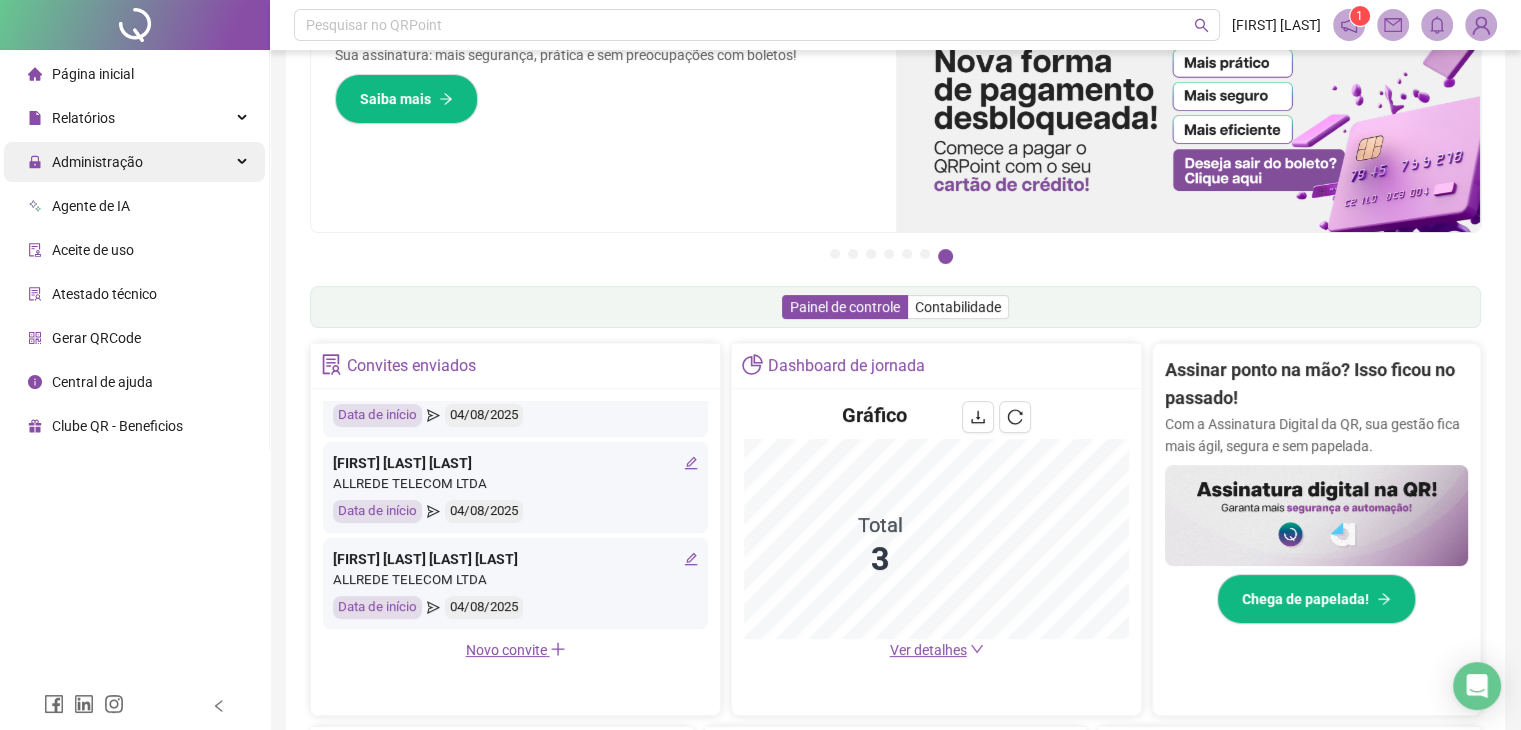 click on "Administração" at bounding box center (134, 162) 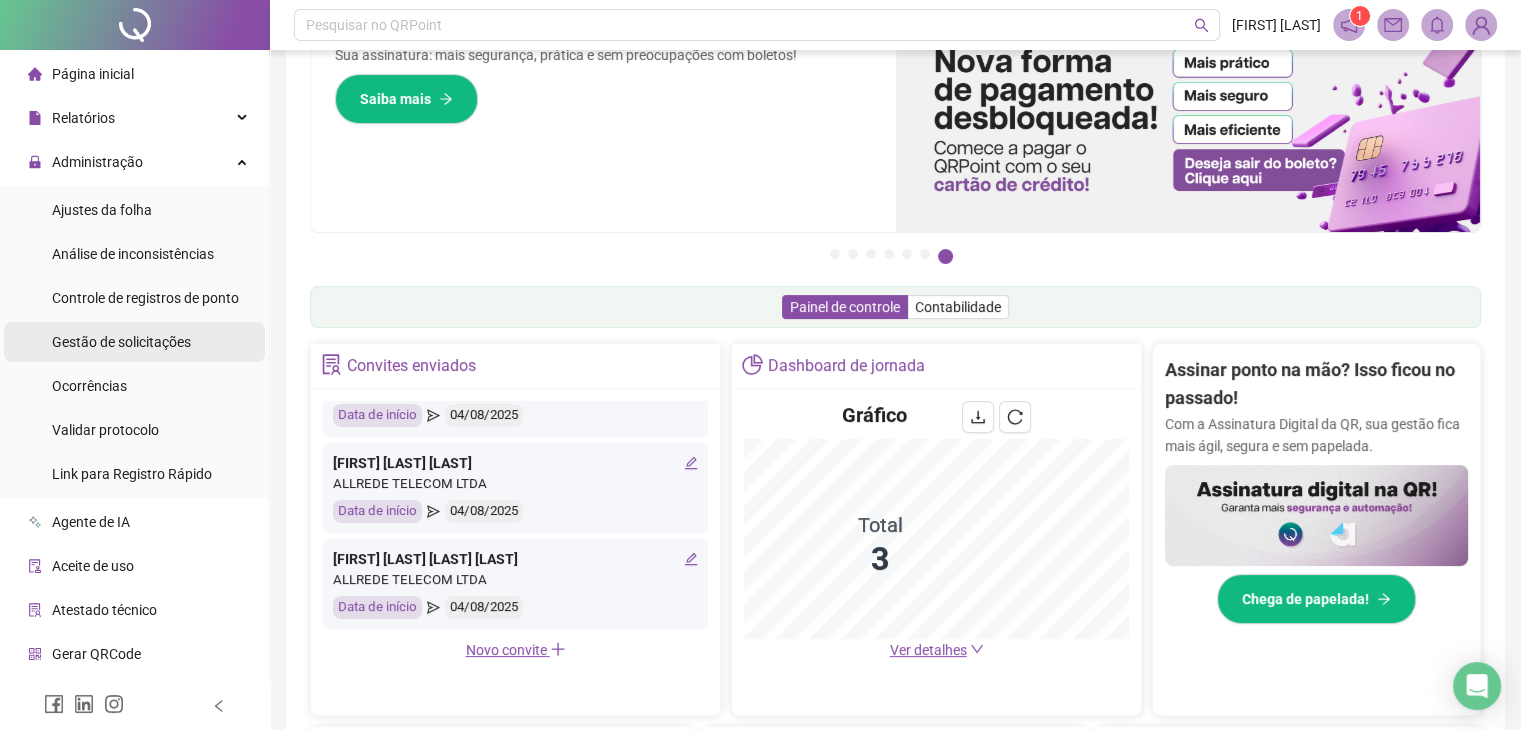 click on "Gestão de solicitações" at bounding box center [121, 342] 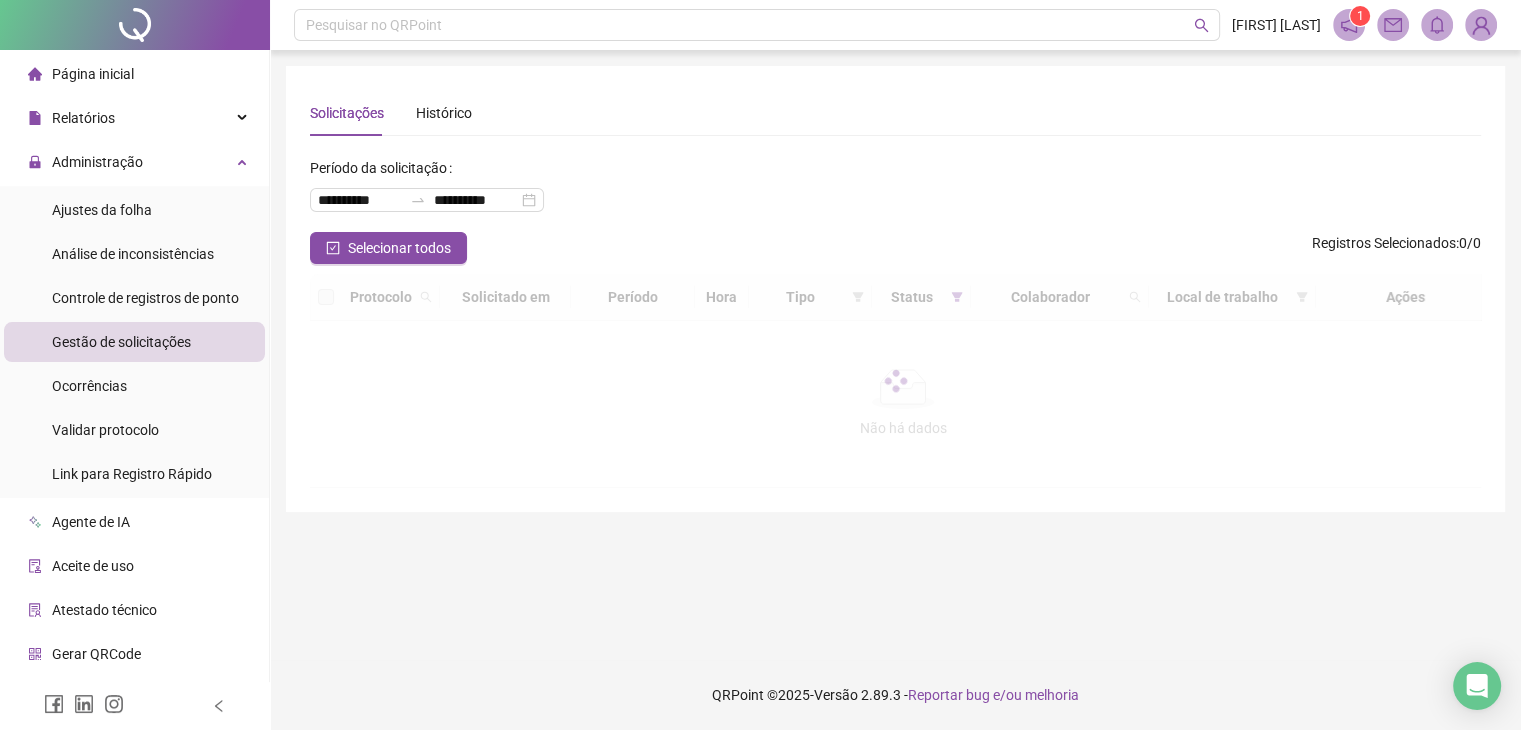 scroll, scrollTop: 0, scrollLeft: 0, axis: both 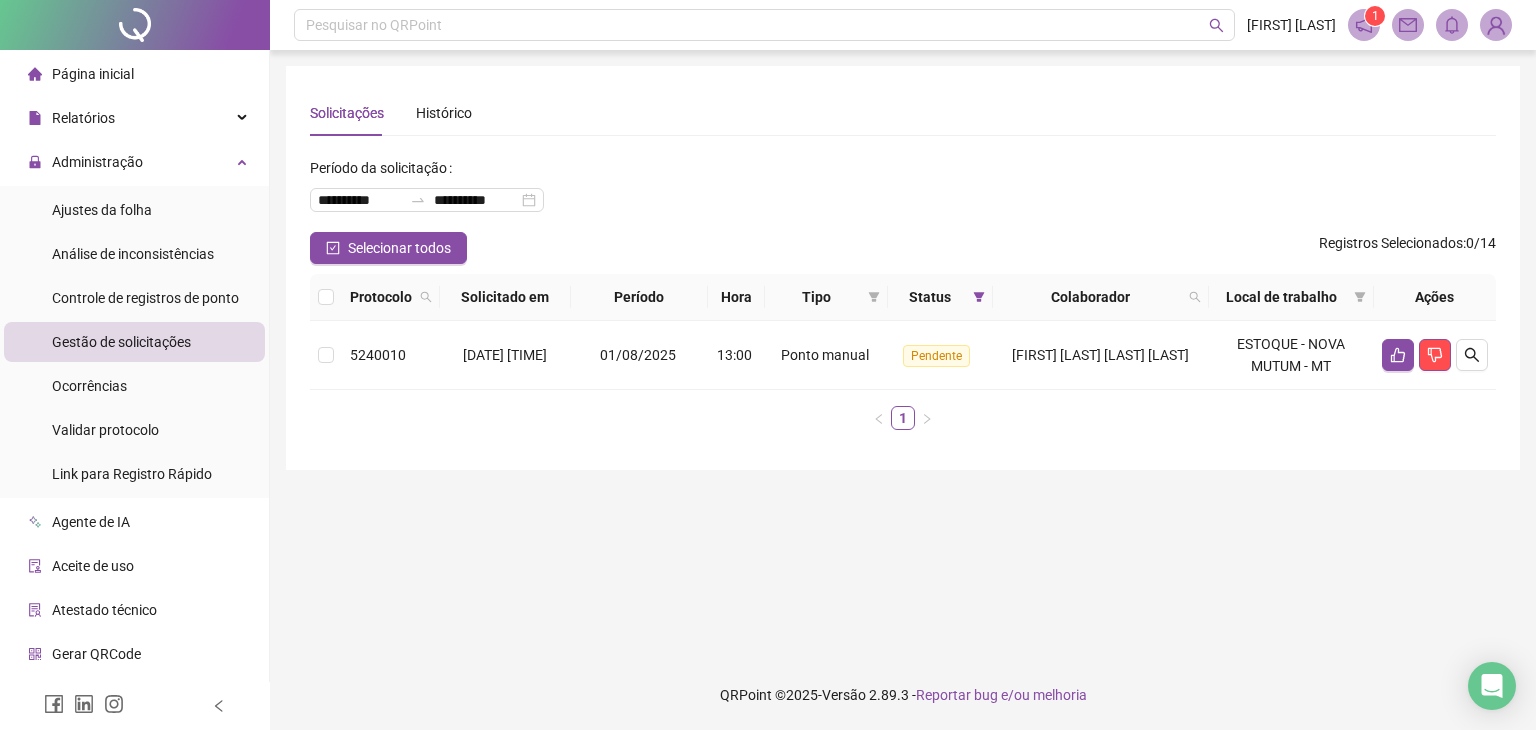 click on "**********" at bounding box center (903, 355) 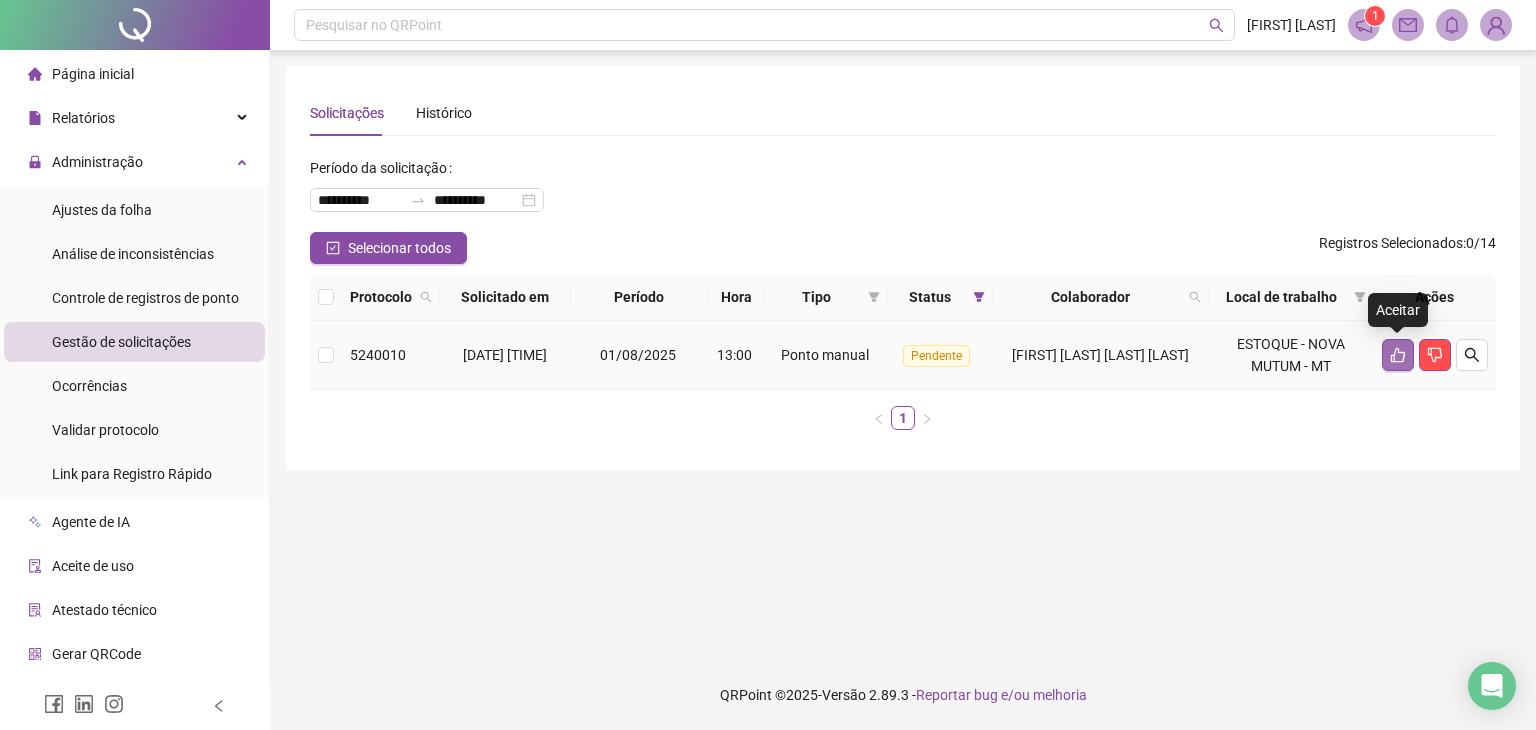 click at bounding box center (1398, 355) 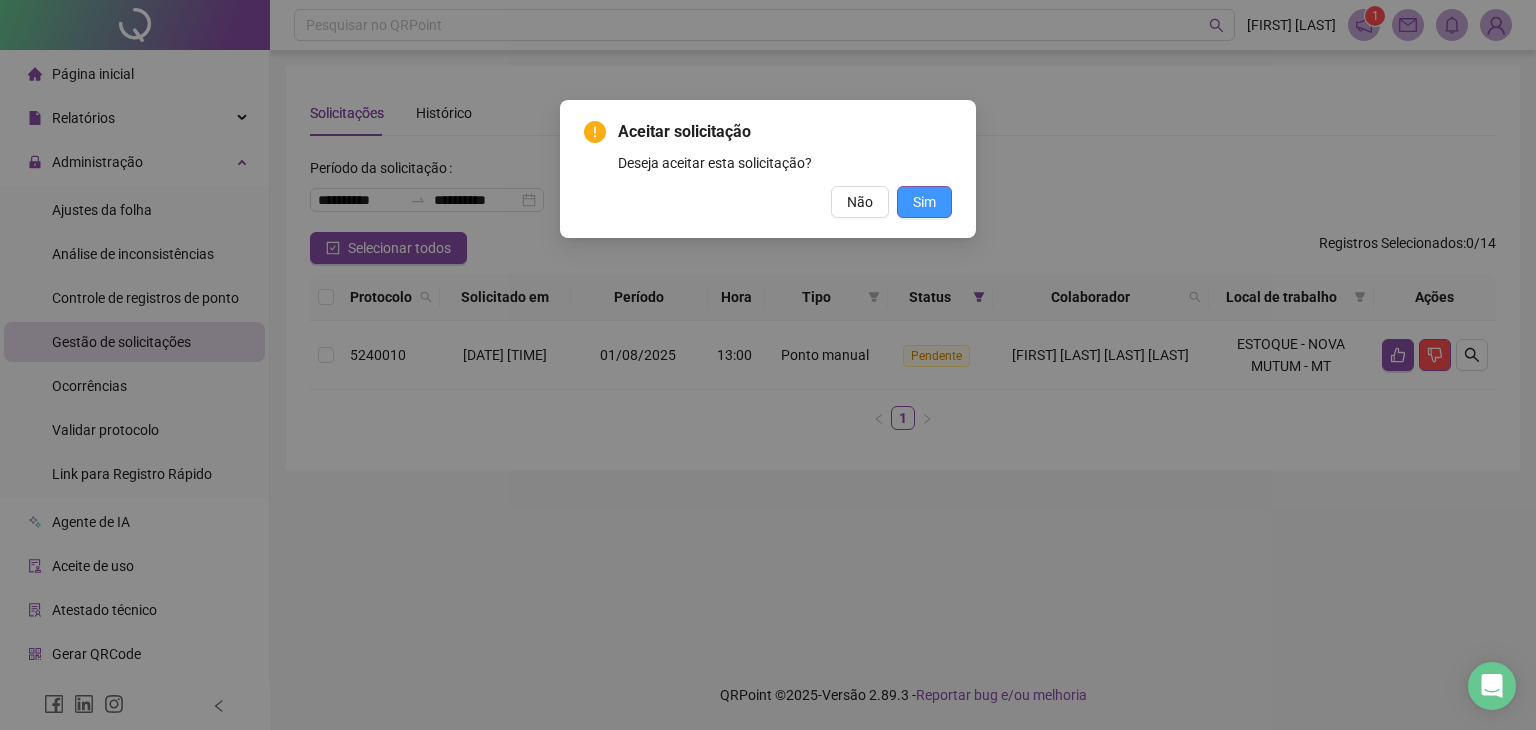 click on "Sim" at bounding box center (924, 202) 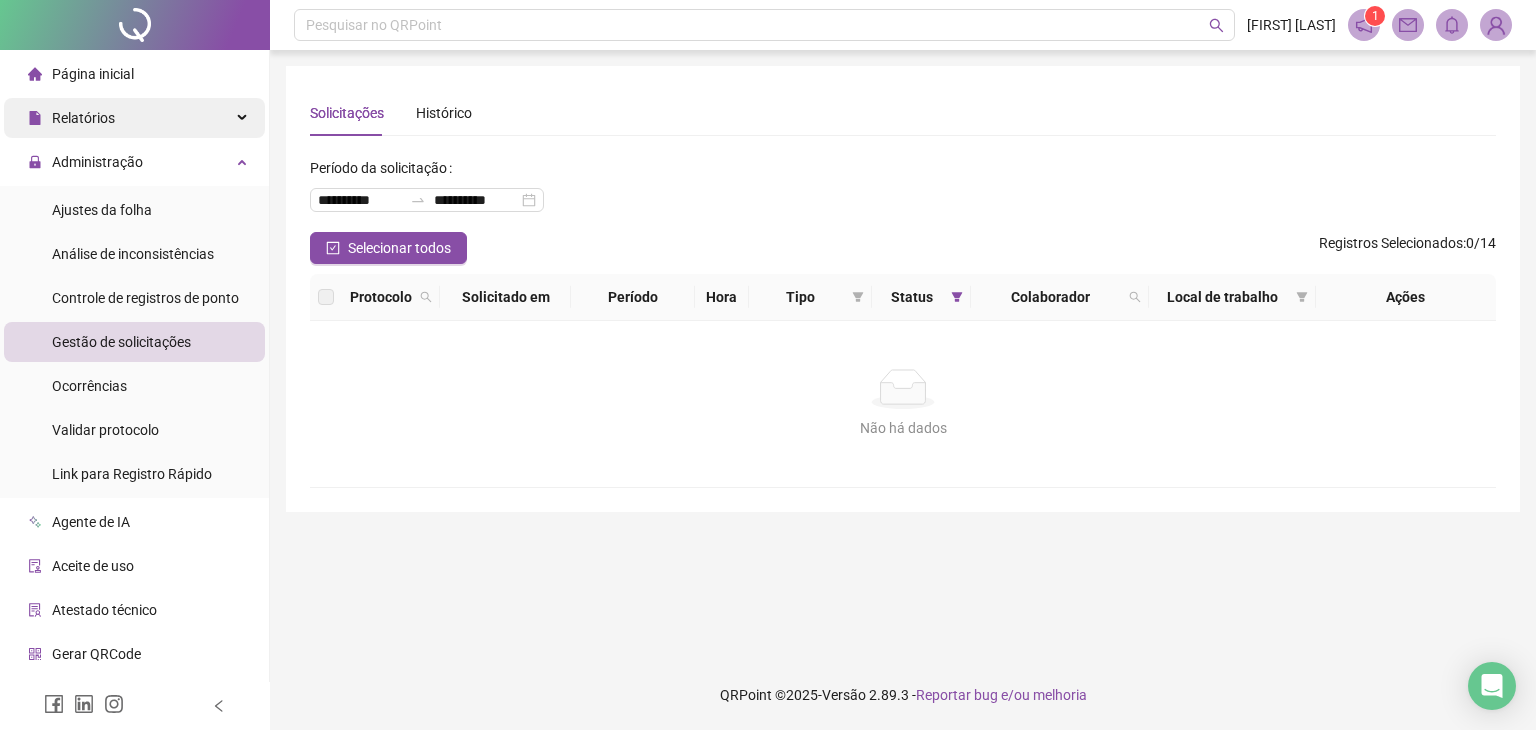 click on "Relatórios" at bounding box center [134, 118] 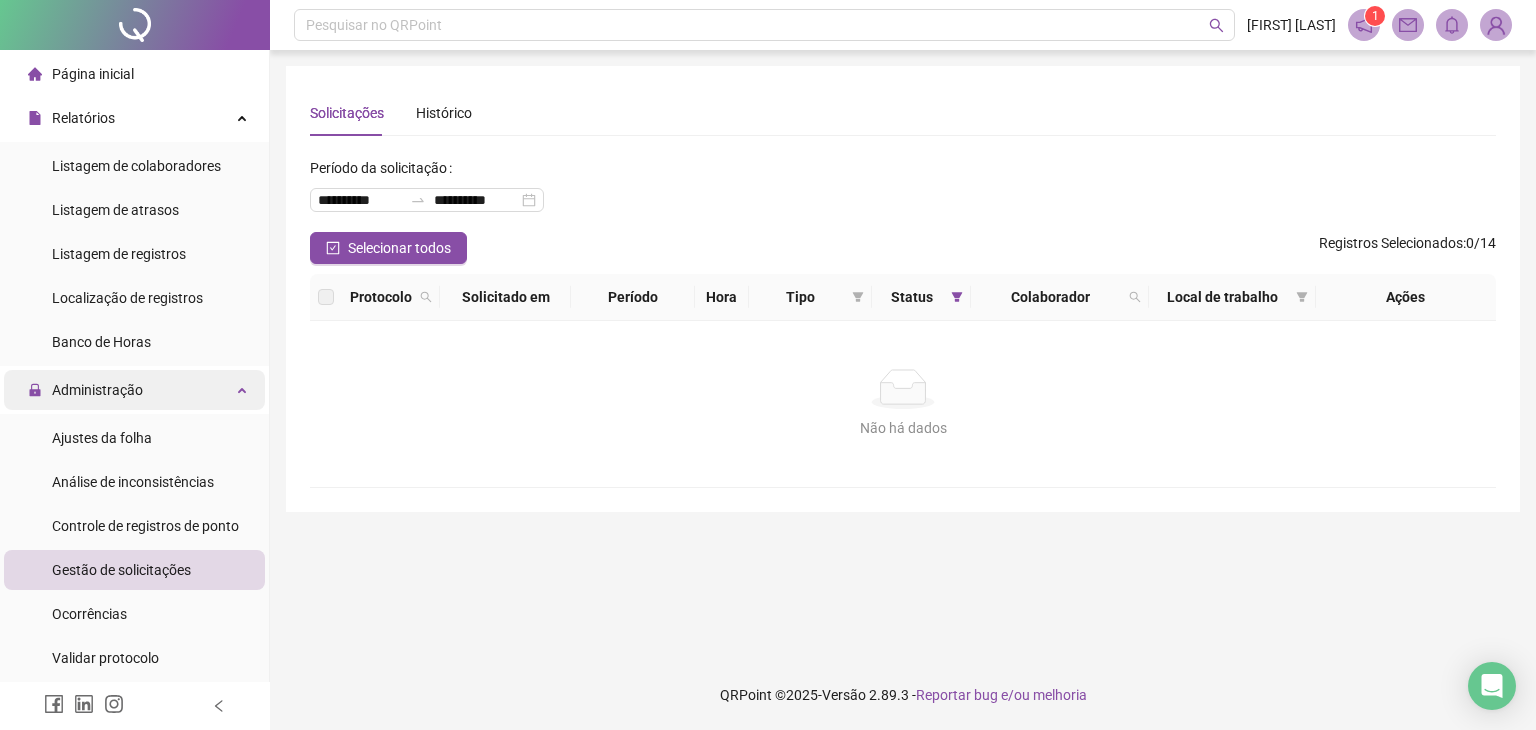 click on "Administração" at bounding box center [134, 390] 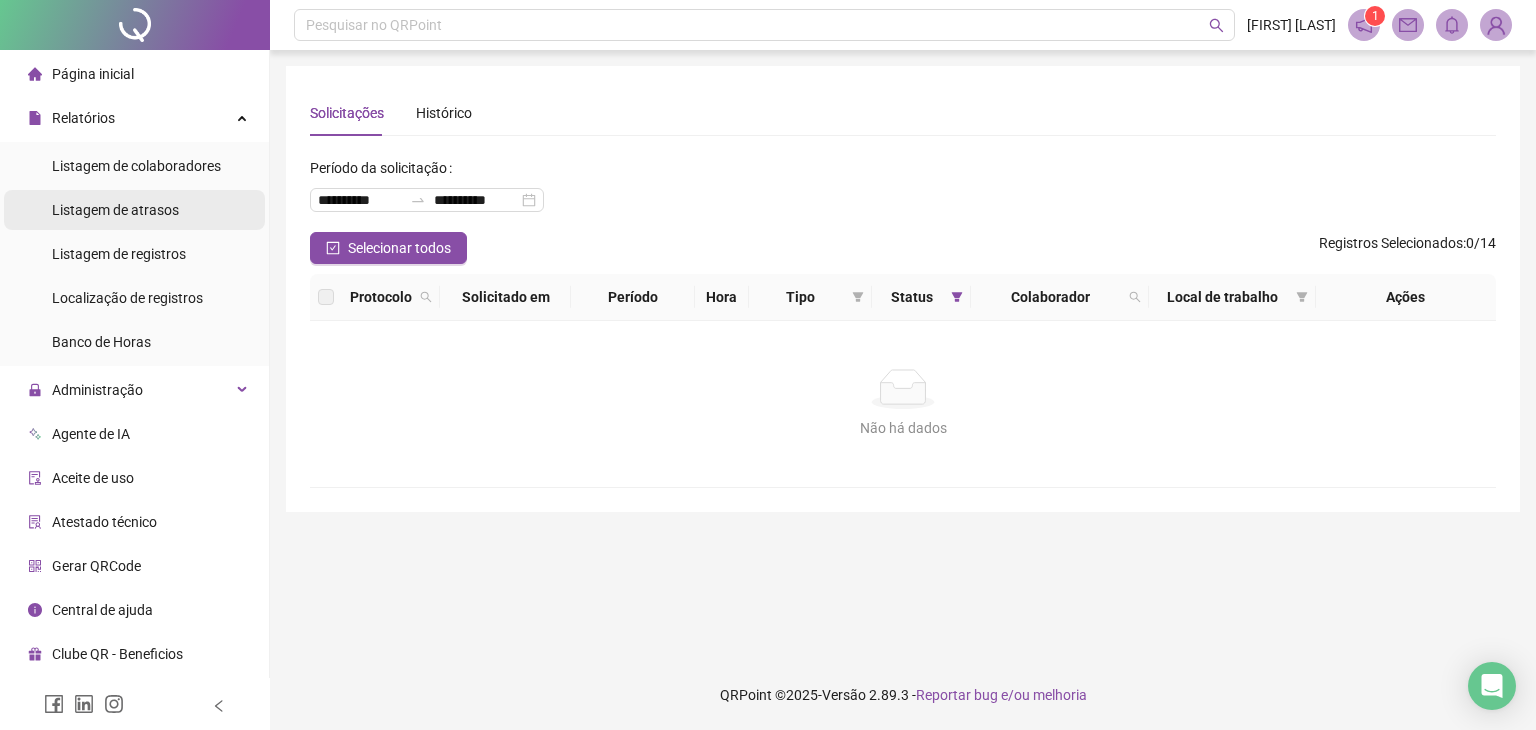 click on "Listagem de atrasos" at bounding box center (134, 210) 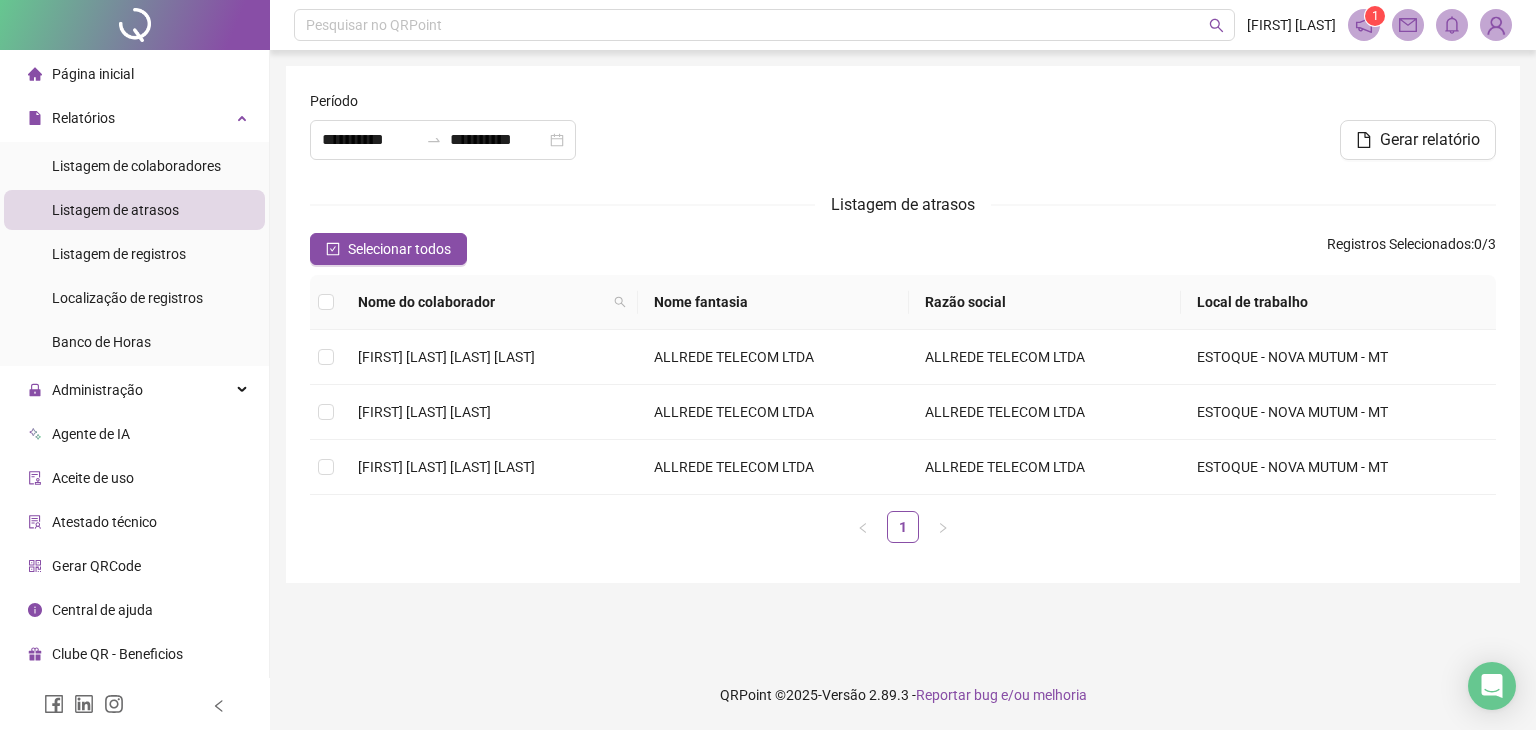 click at bounding box center (326, 302) 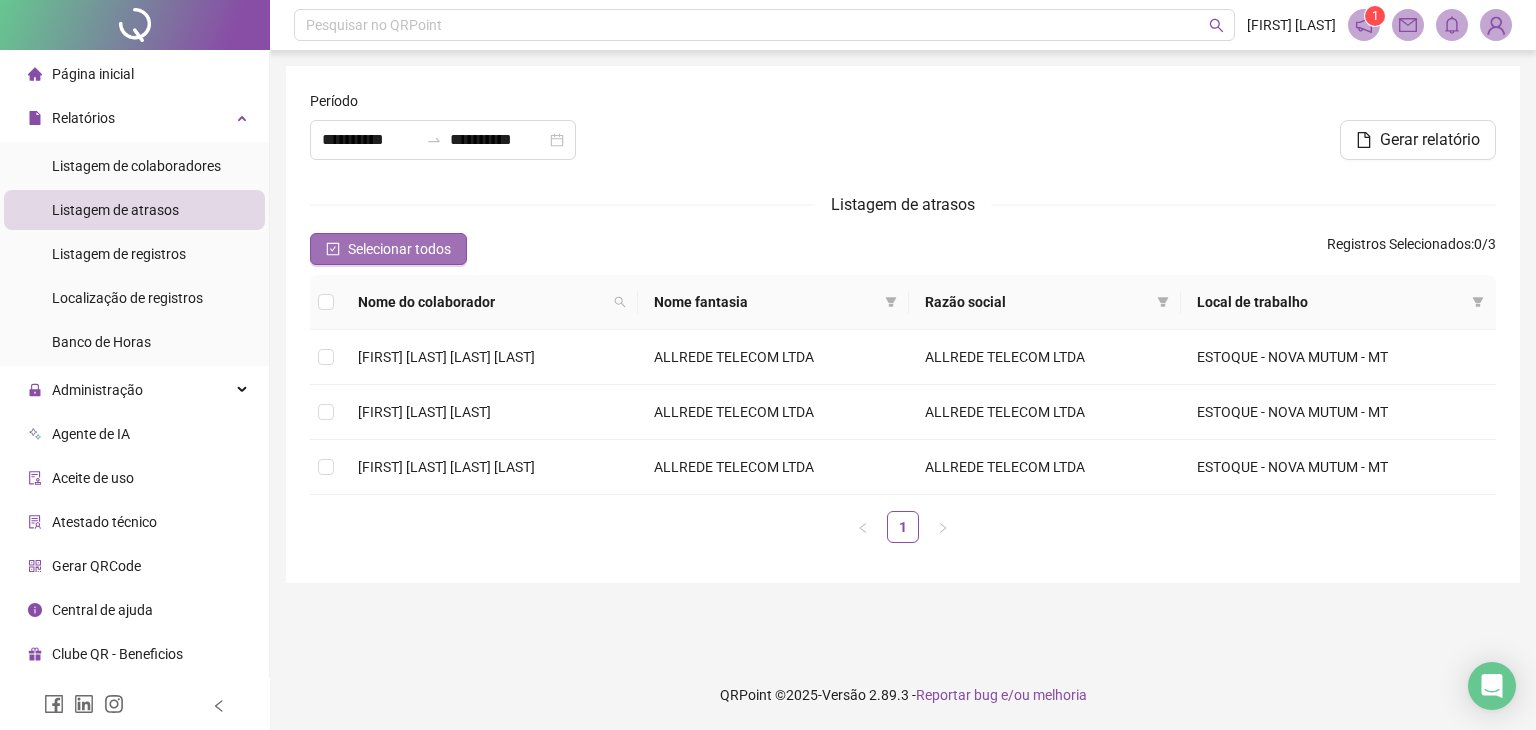 click on "Selecionar todos" at bounding box center [388, 249] 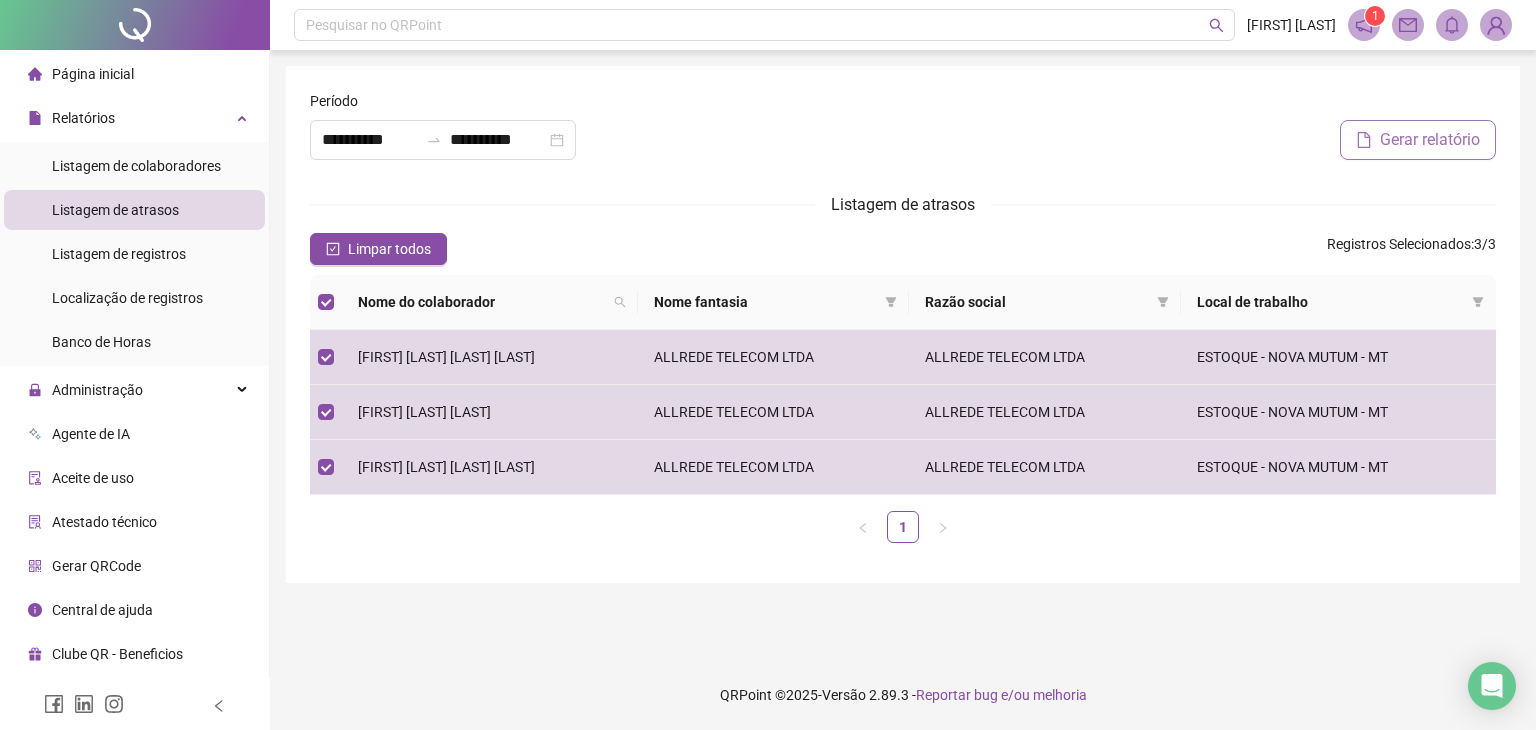 click 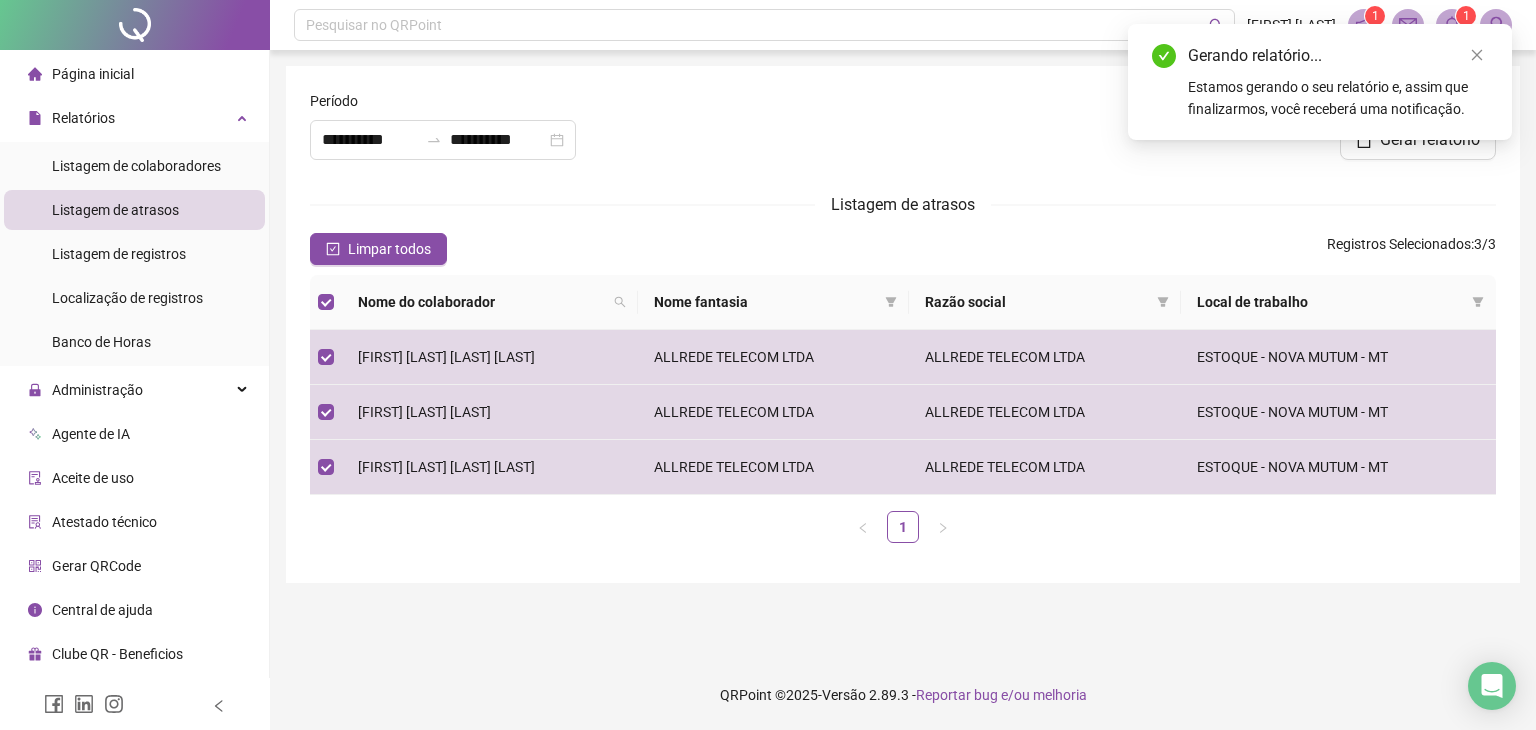 click on "Gerando relatório..." at bounding box center (1338, 56) 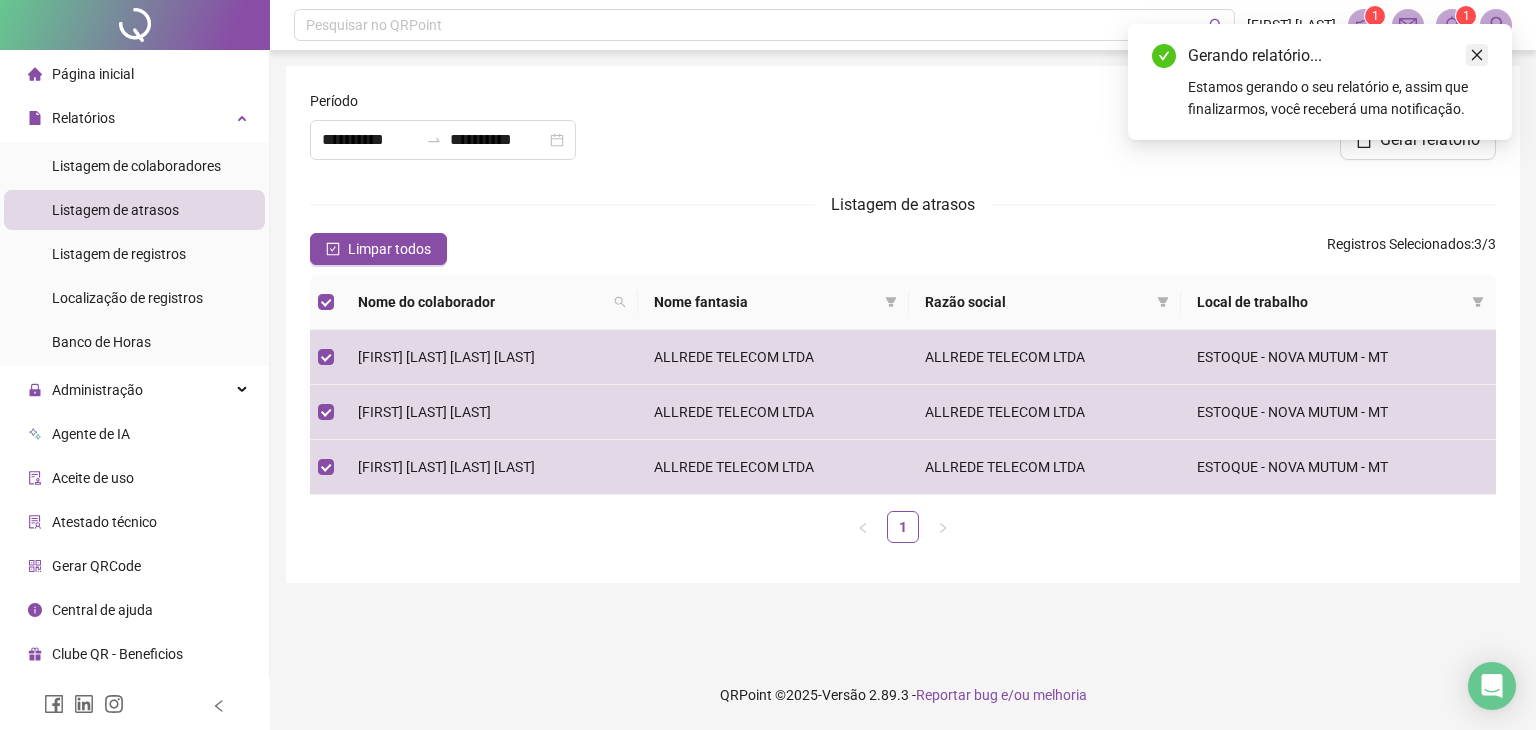 click at bounding box center (1477, 55) 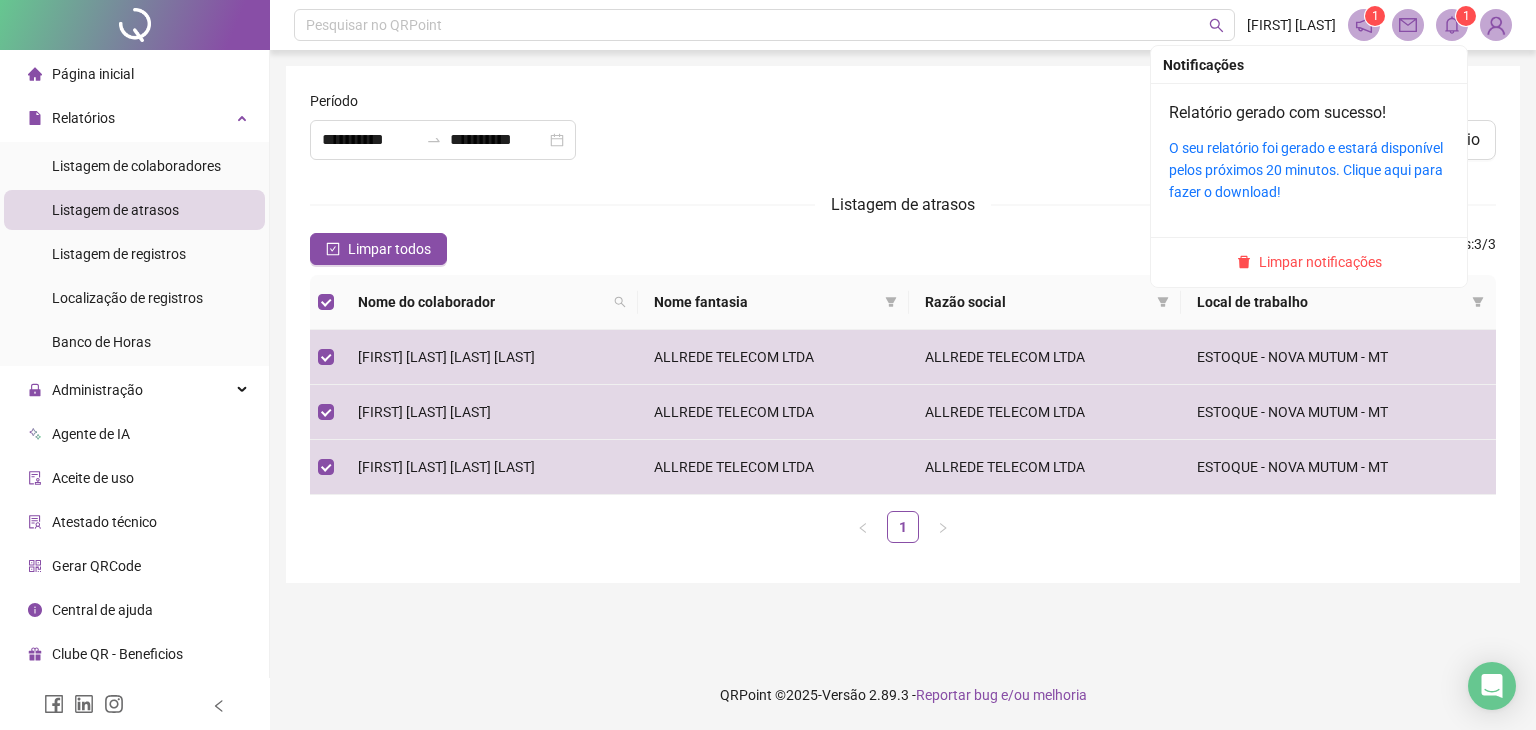 click 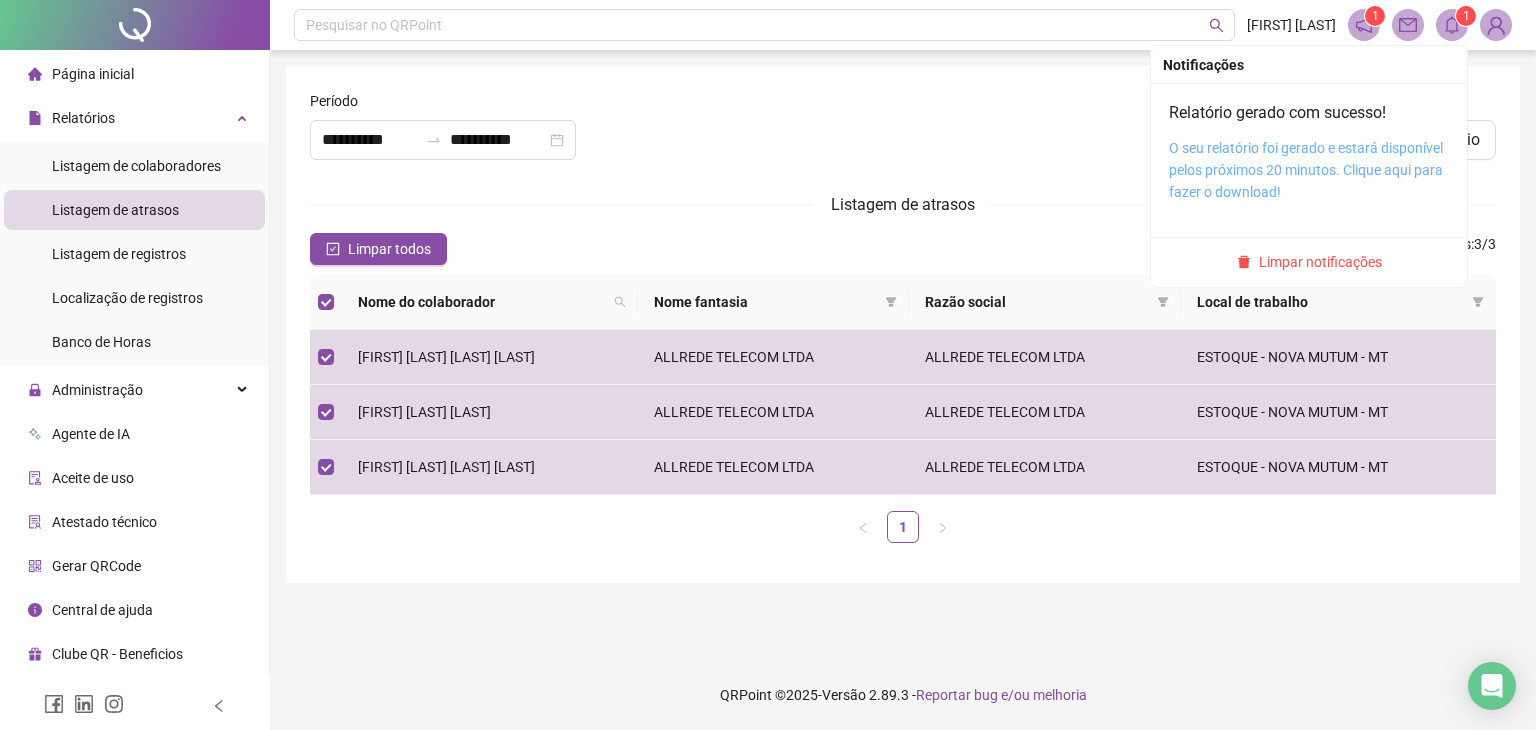 click on "O seu relatório foi gerado e estará disponível pelos próximos 20 minutos.
Clique aqui para fazer o download!" at bounding box center (1306, 170) 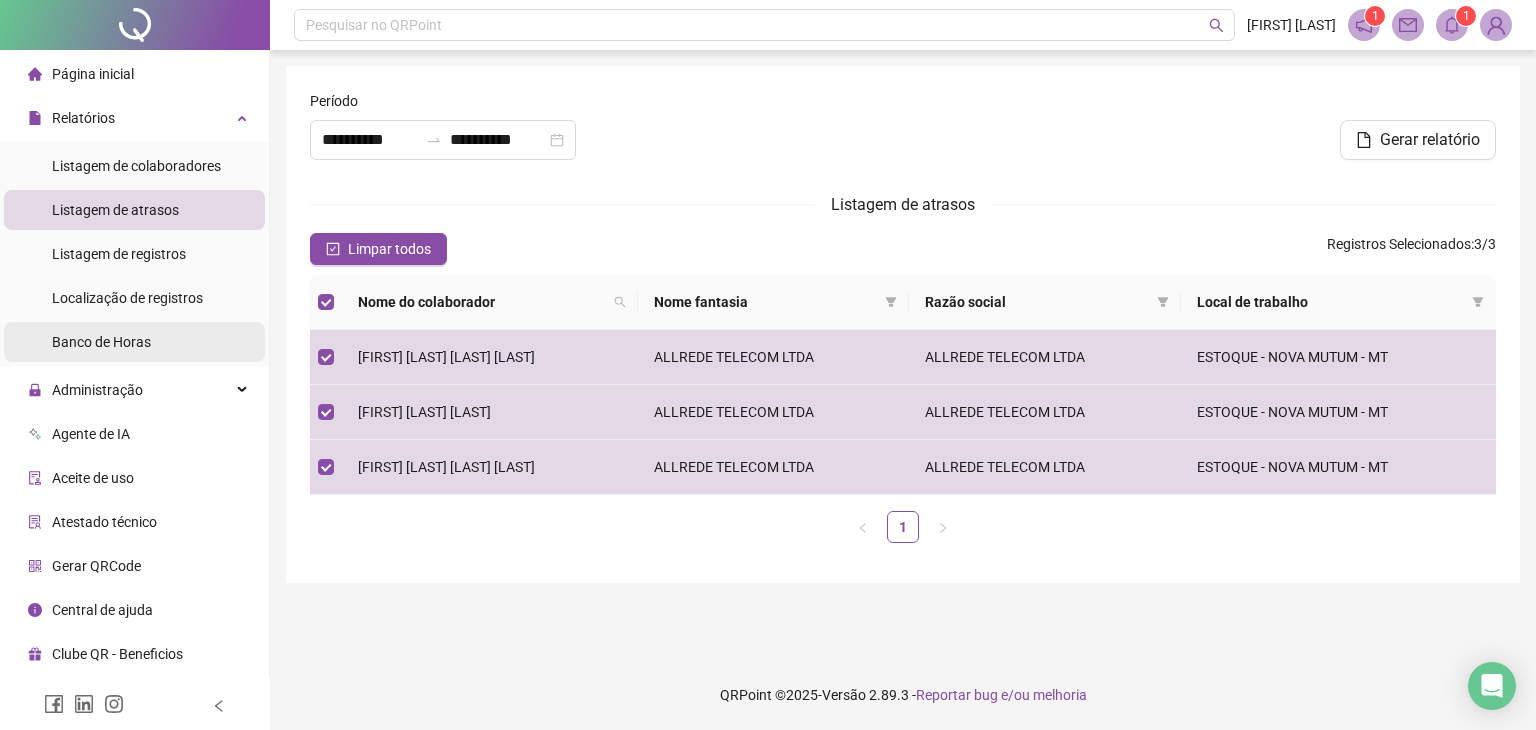 click on "Banco de Horas" at bounding box center (134, 342) 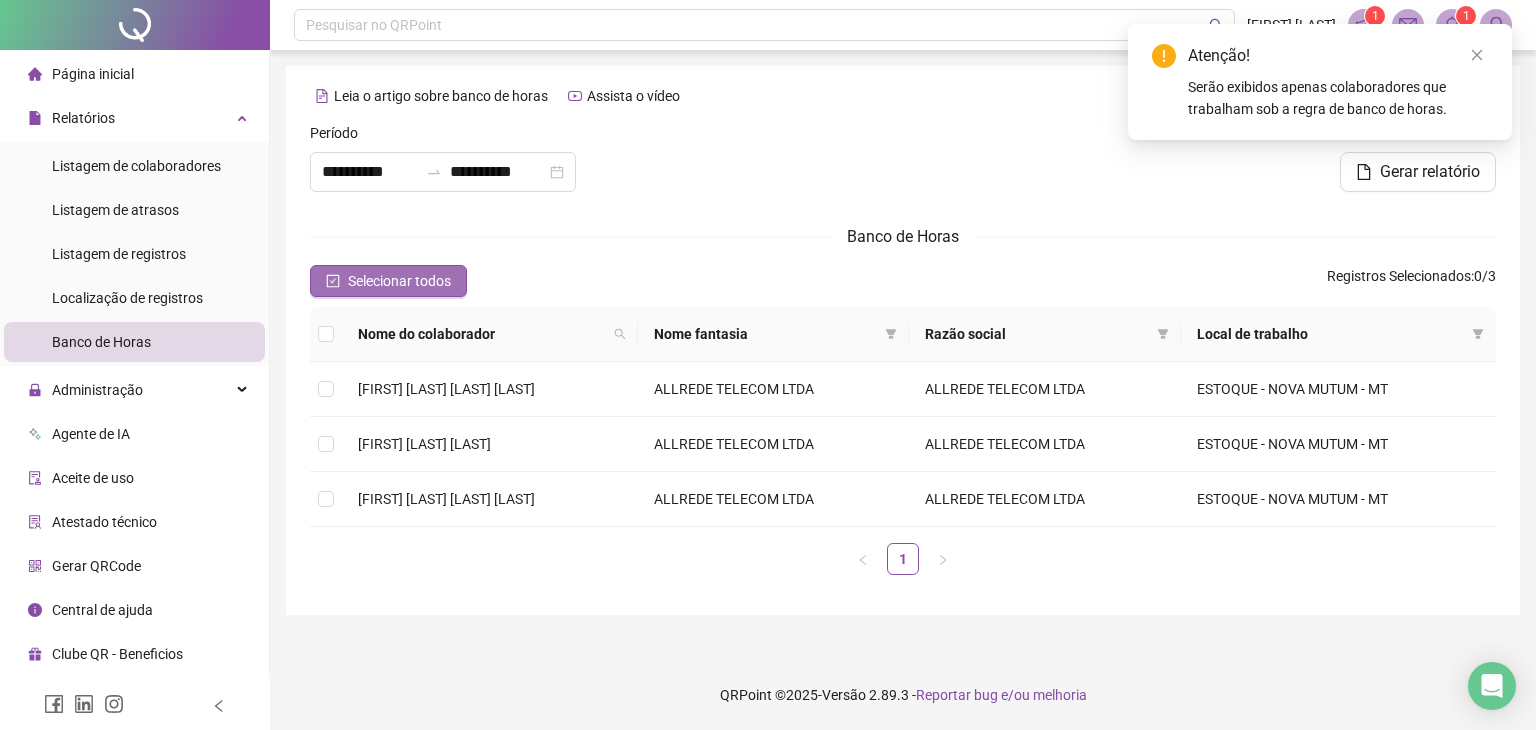 click on "Selecionar todos" at bounding box center [399, 281] 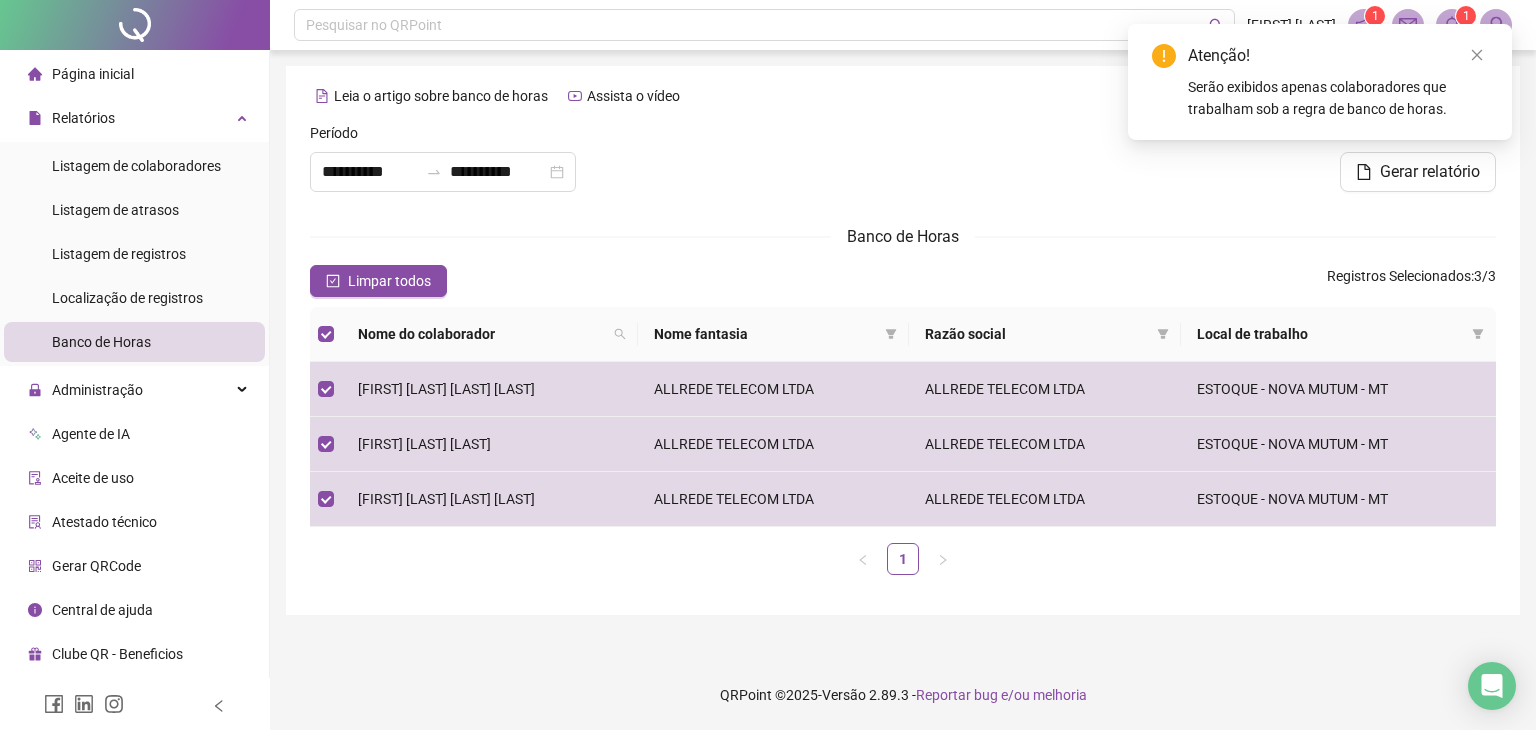 click on "Atenção! Serão exibidos apenas colaboradores que trabalham sob a regra de banco de horas." at bounding box center [1320, 82] 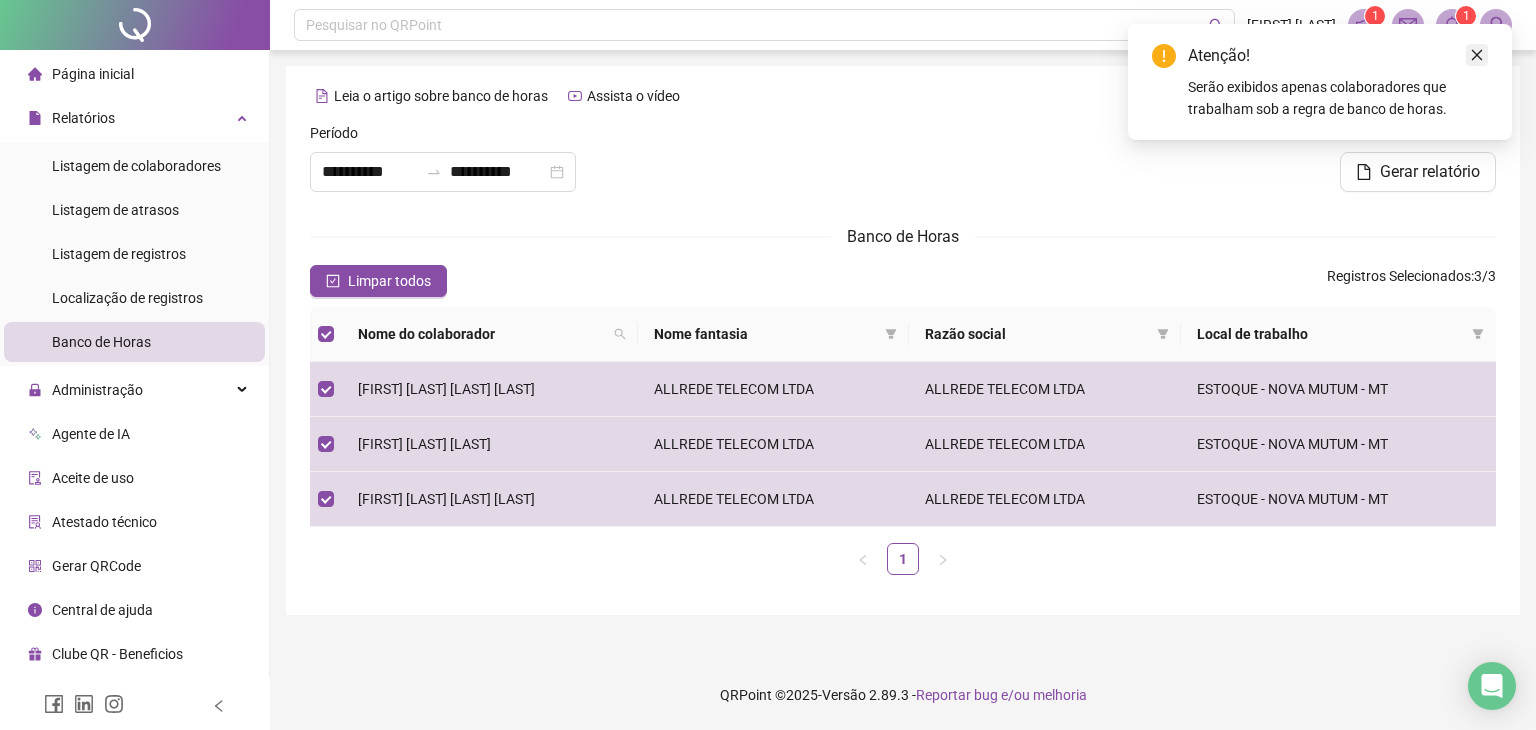 click 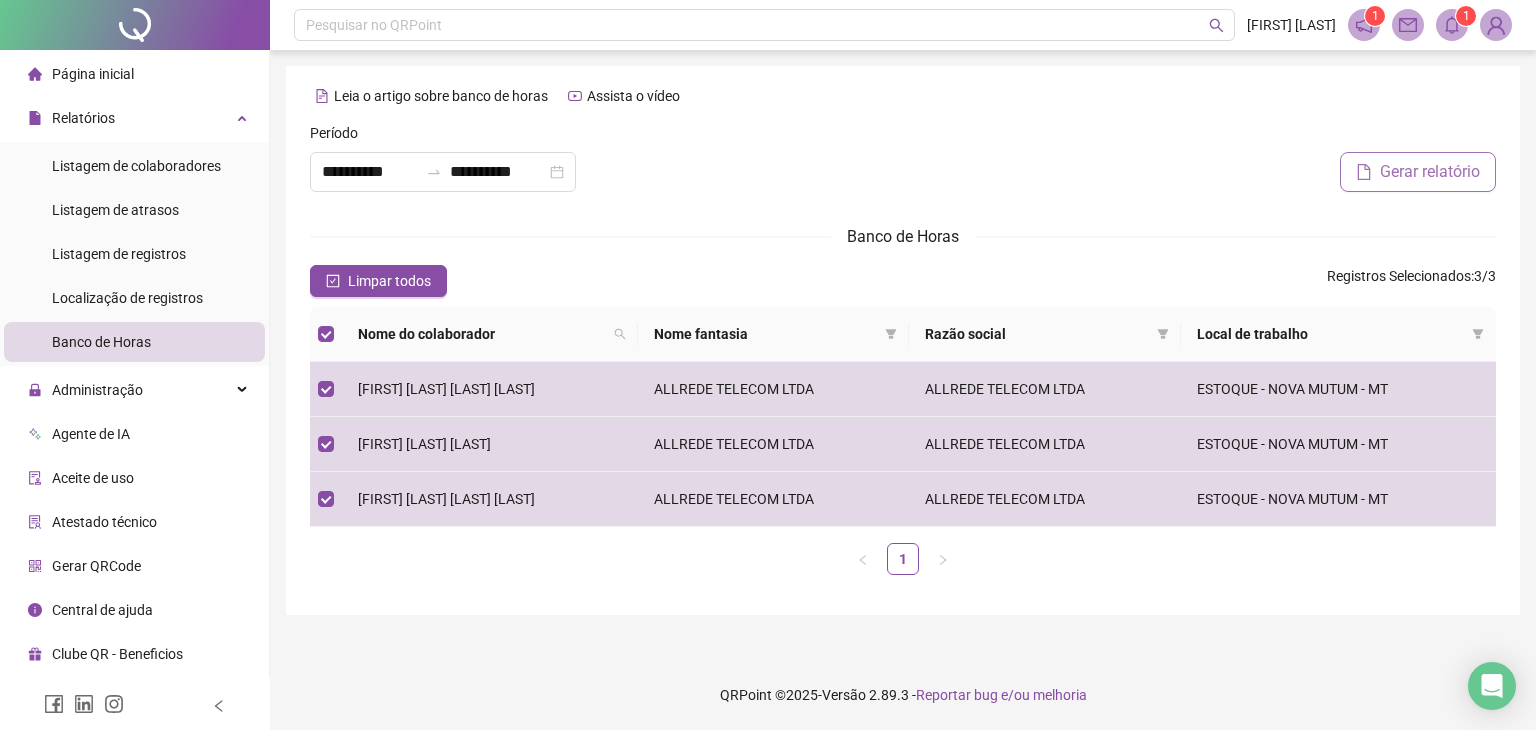 click on "Gerar relatório" at bounding box center [1430, 172] 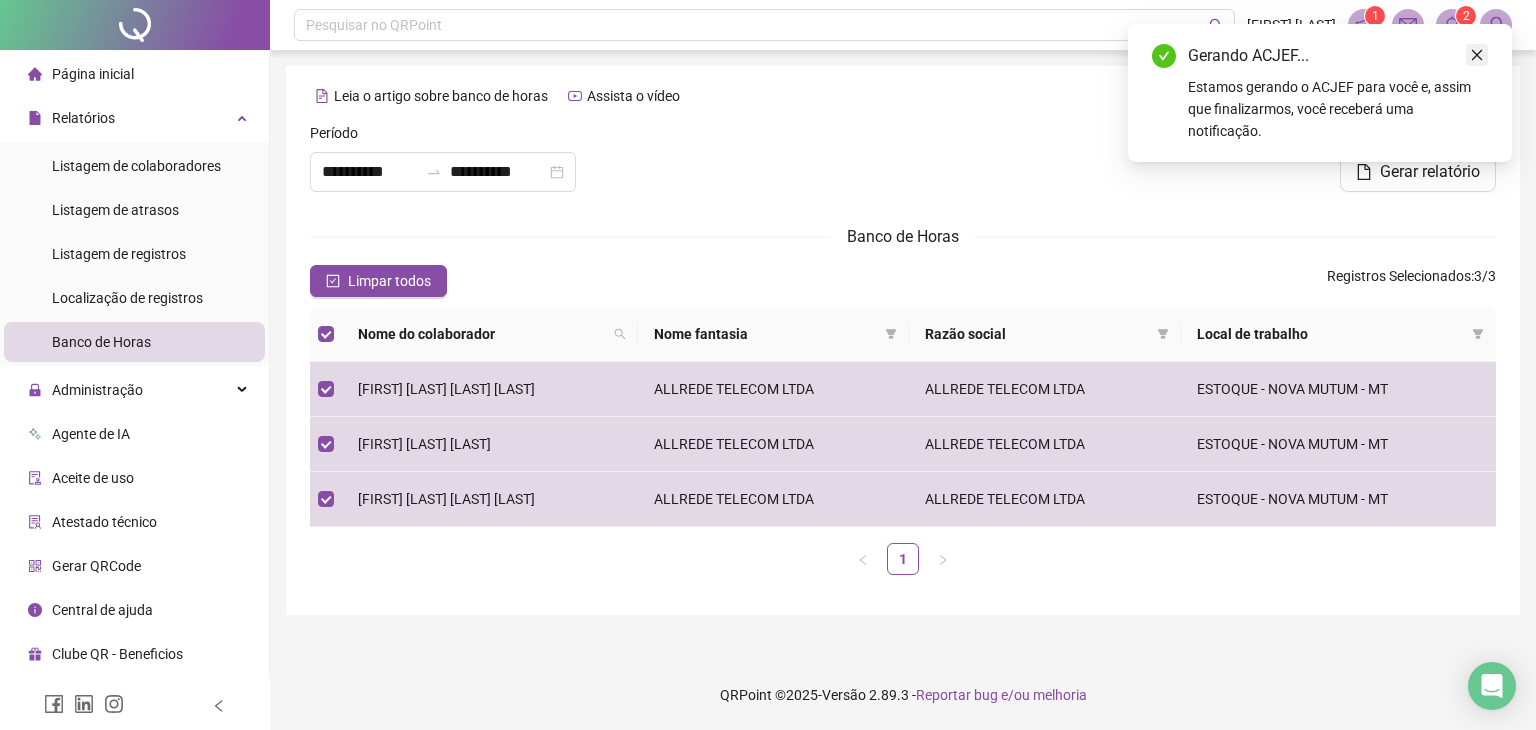 click 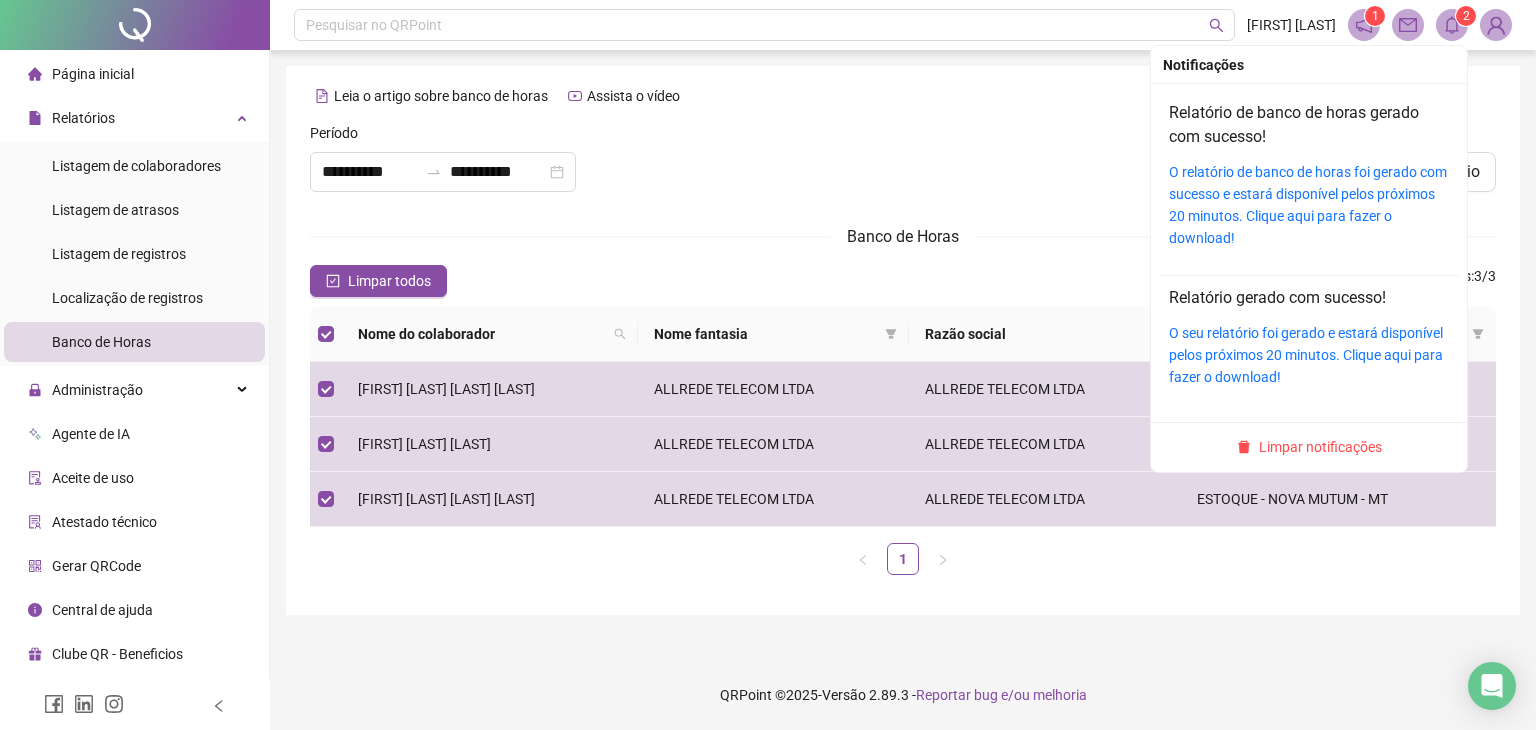 click 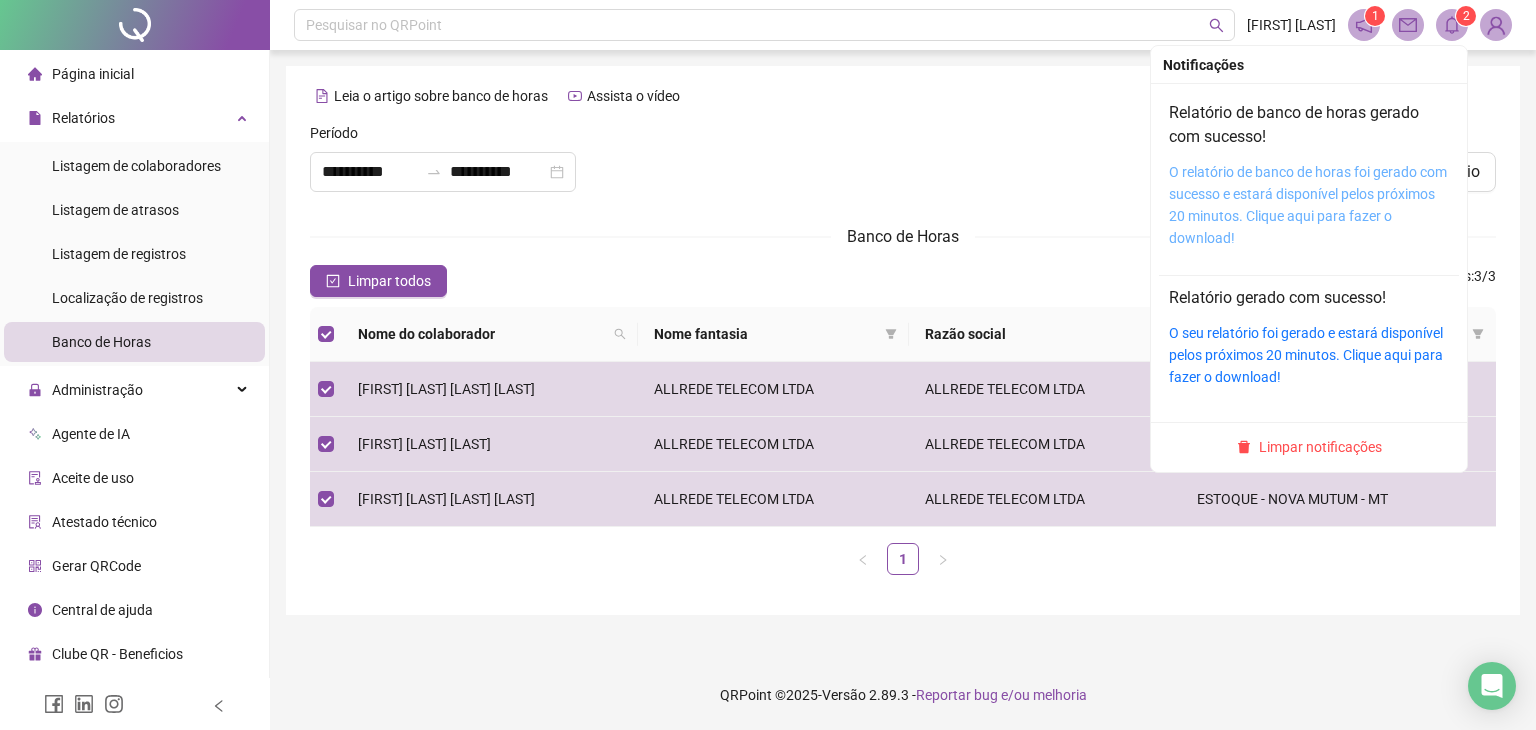 click on "O relatório de banco de horas foi gerado com sucesso e estará disponível pelos próximos 20 minutos.
Clique aqui para fazer o download!" at bounding box center (1308, 205) 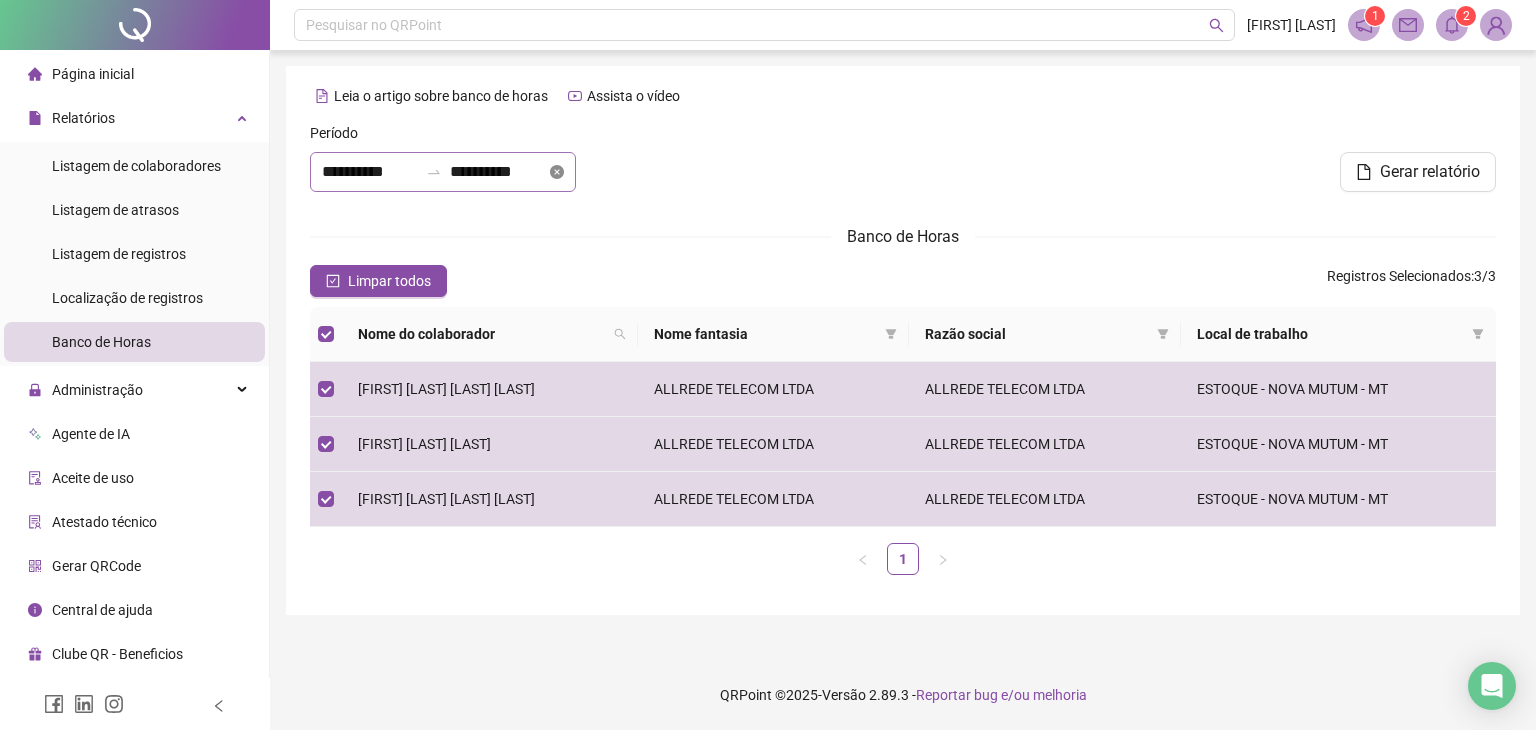 click 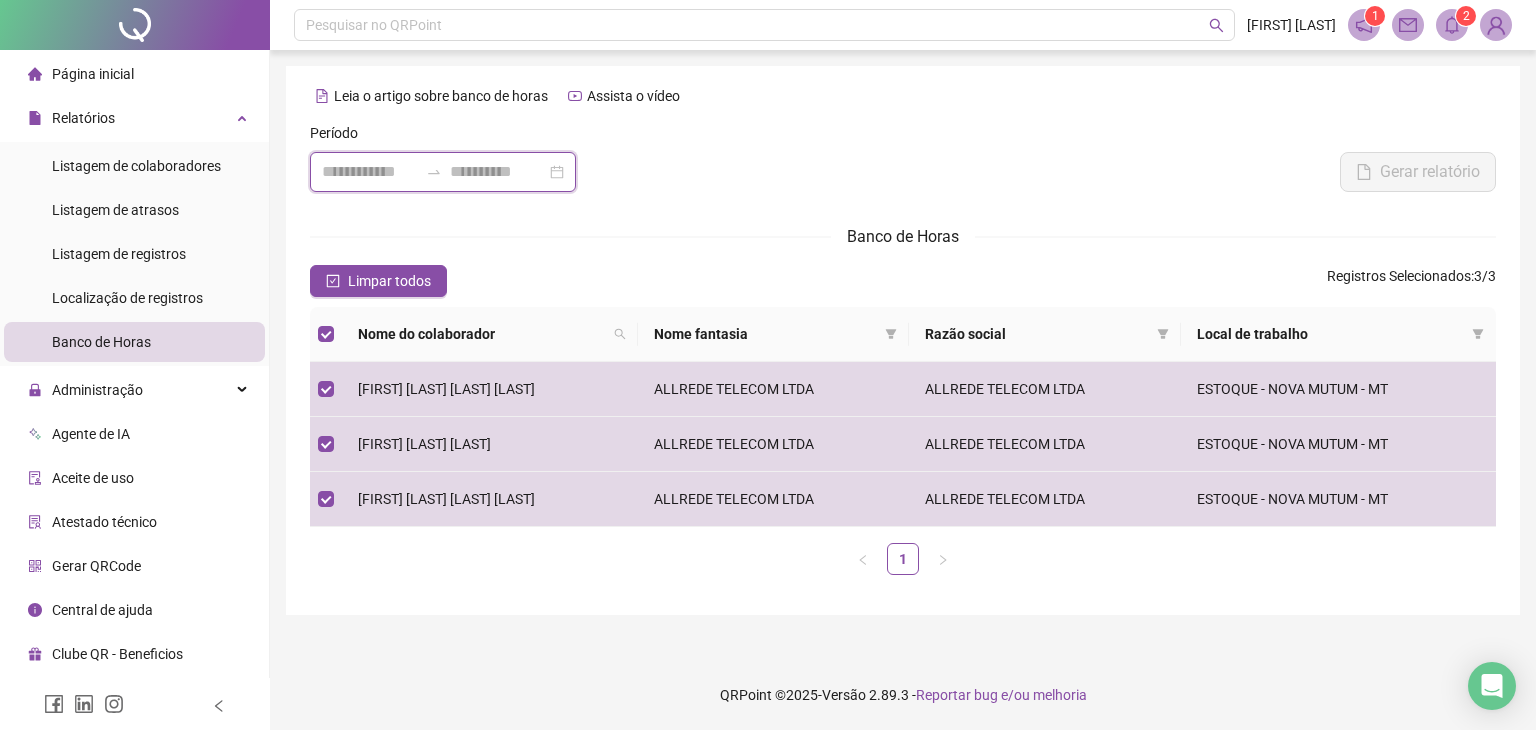 click at bounding box center (370, 172) 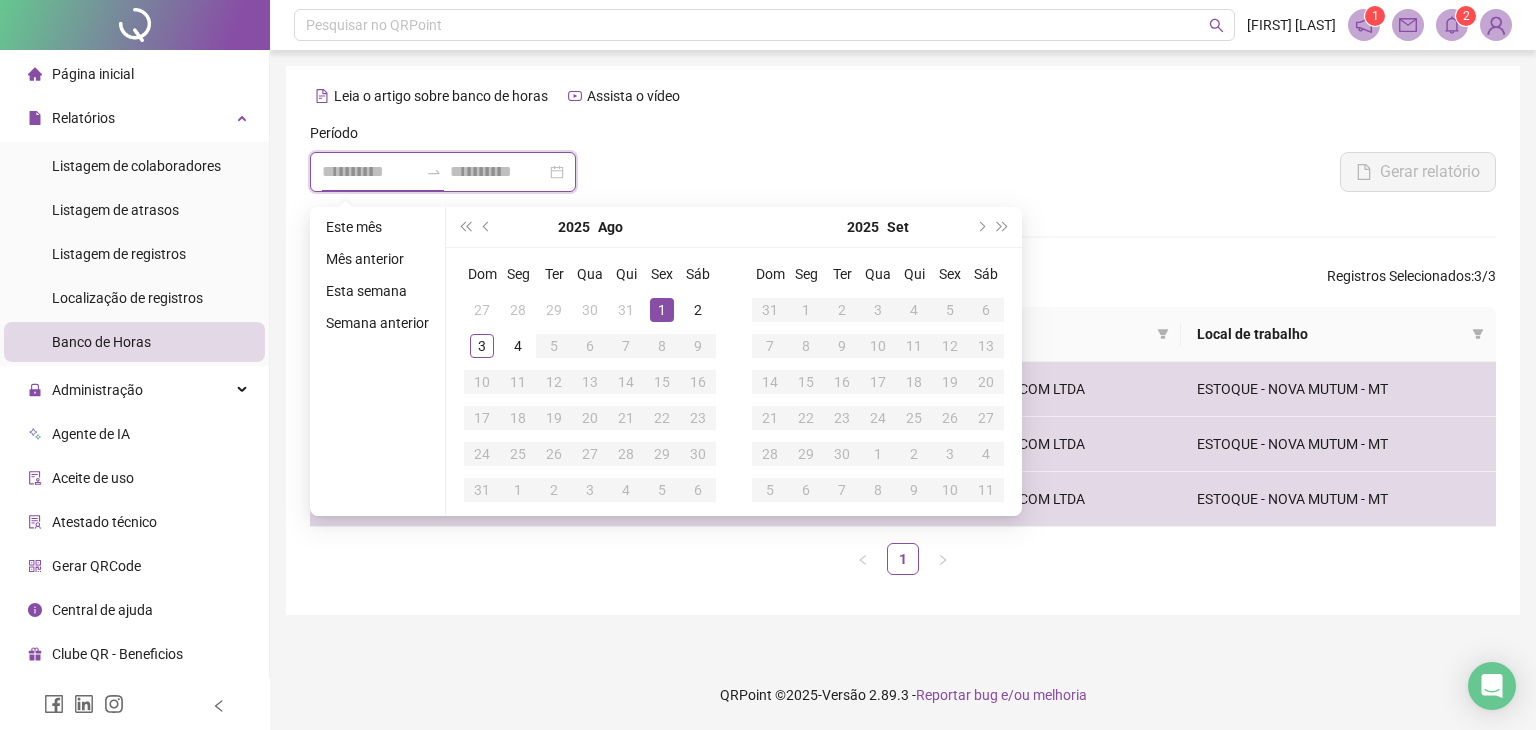 type on "**********" 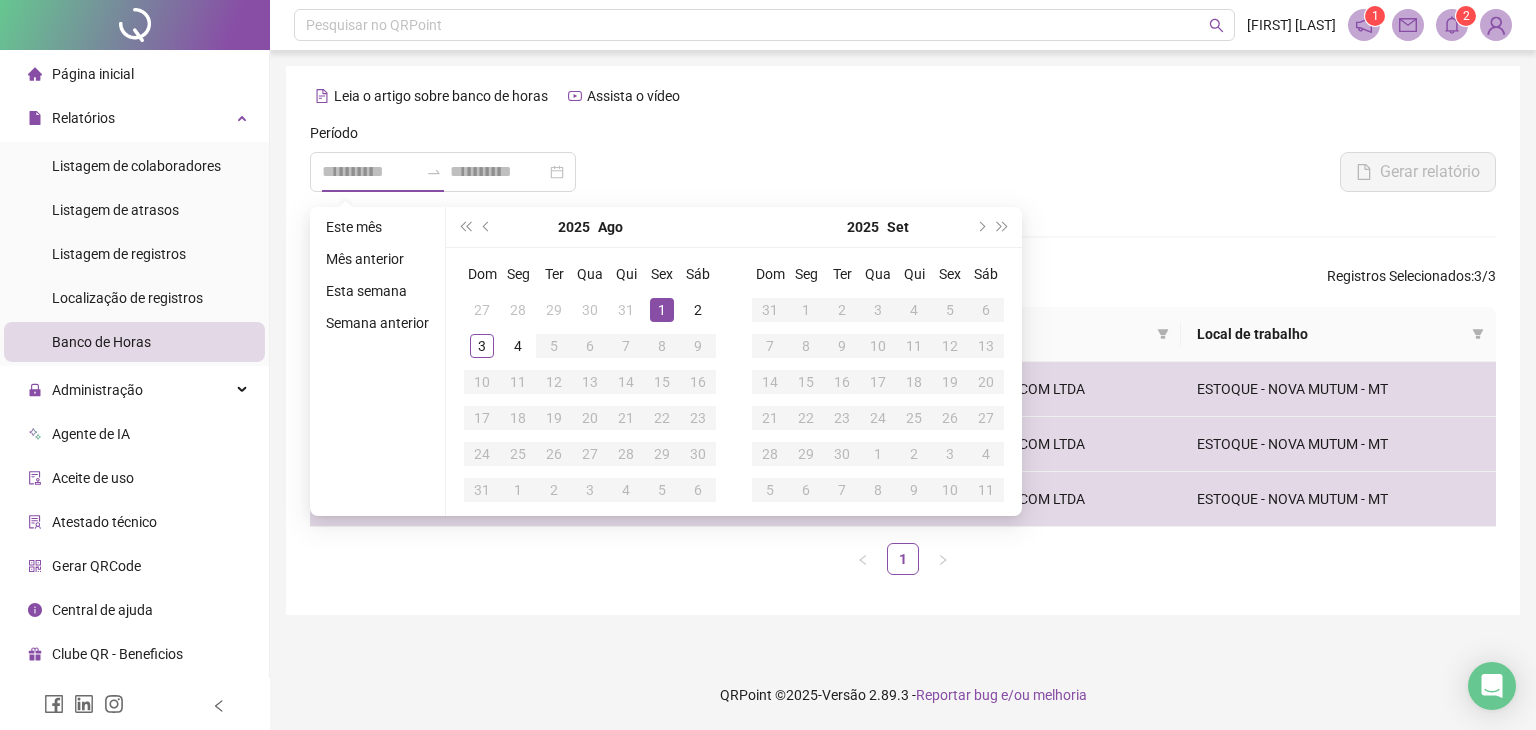 click on "1" at bounding box center [662, 310] 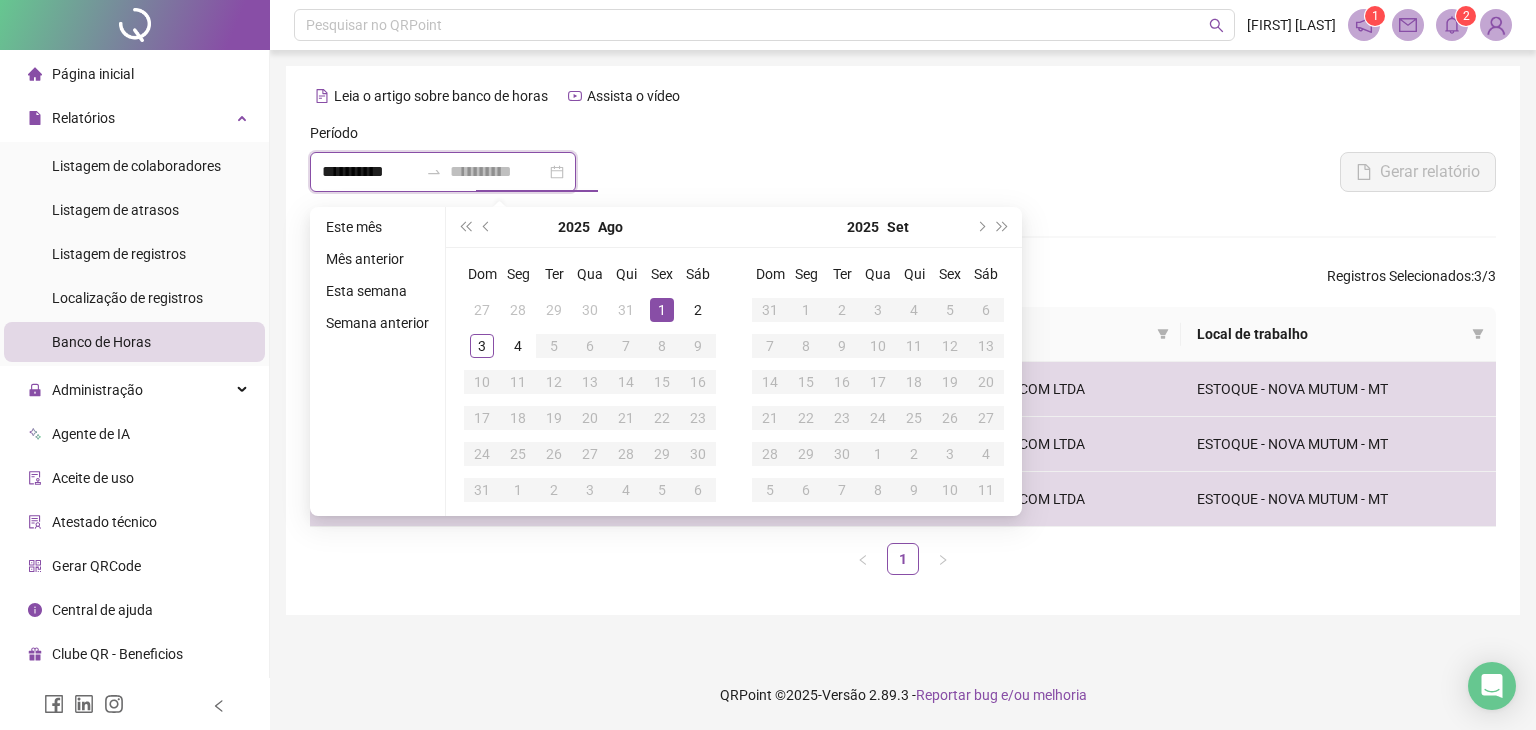 type on "**********" 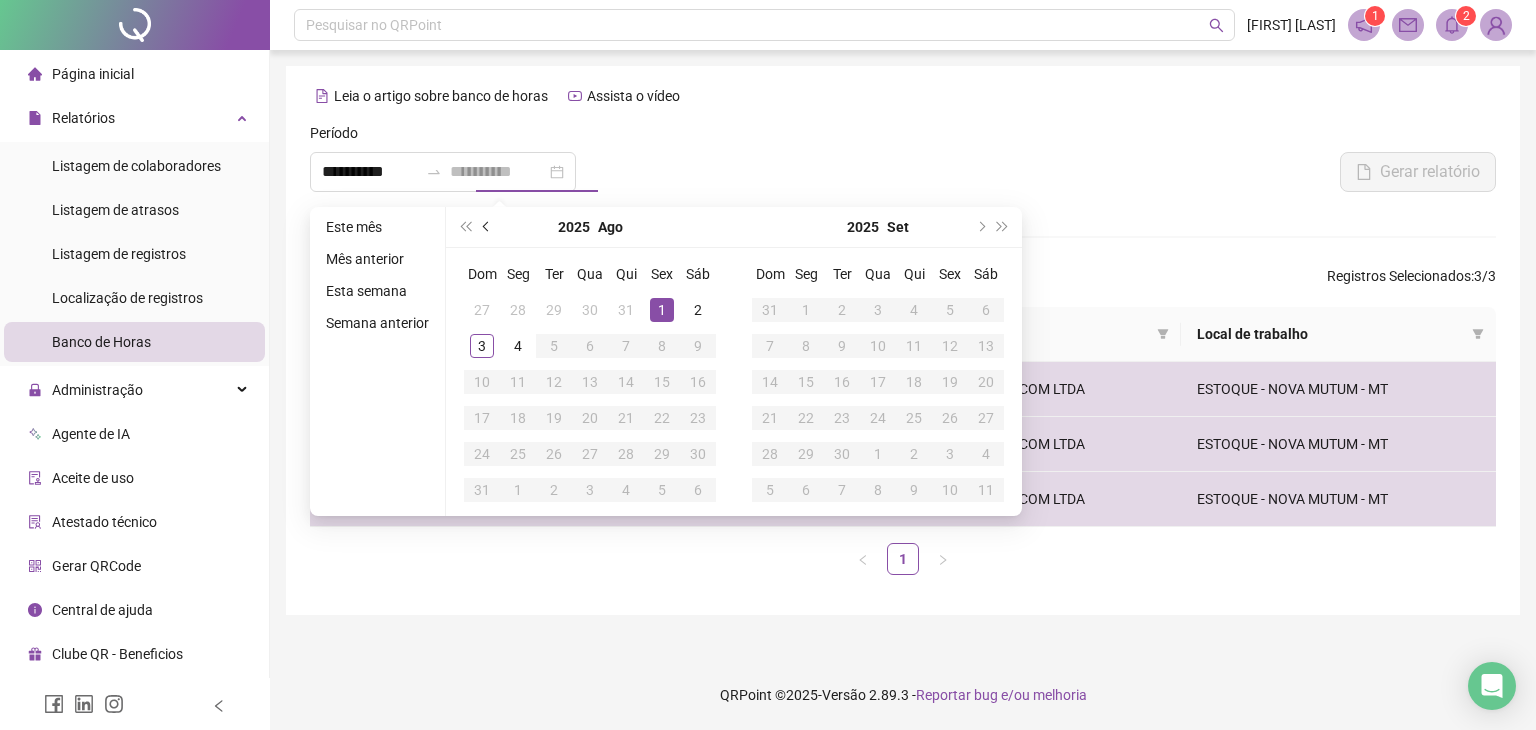 click at bounding box center [487, 227] 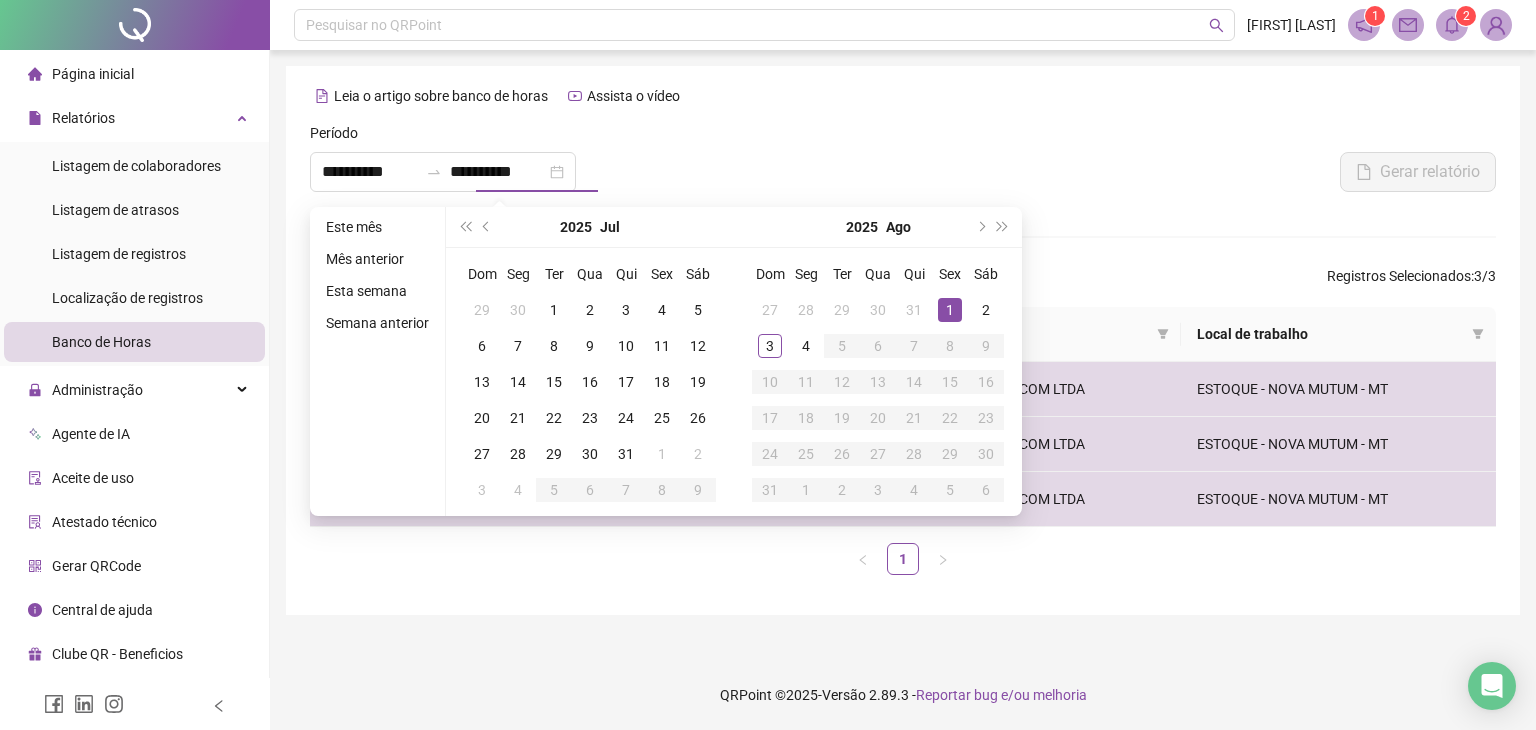 type on "**********" 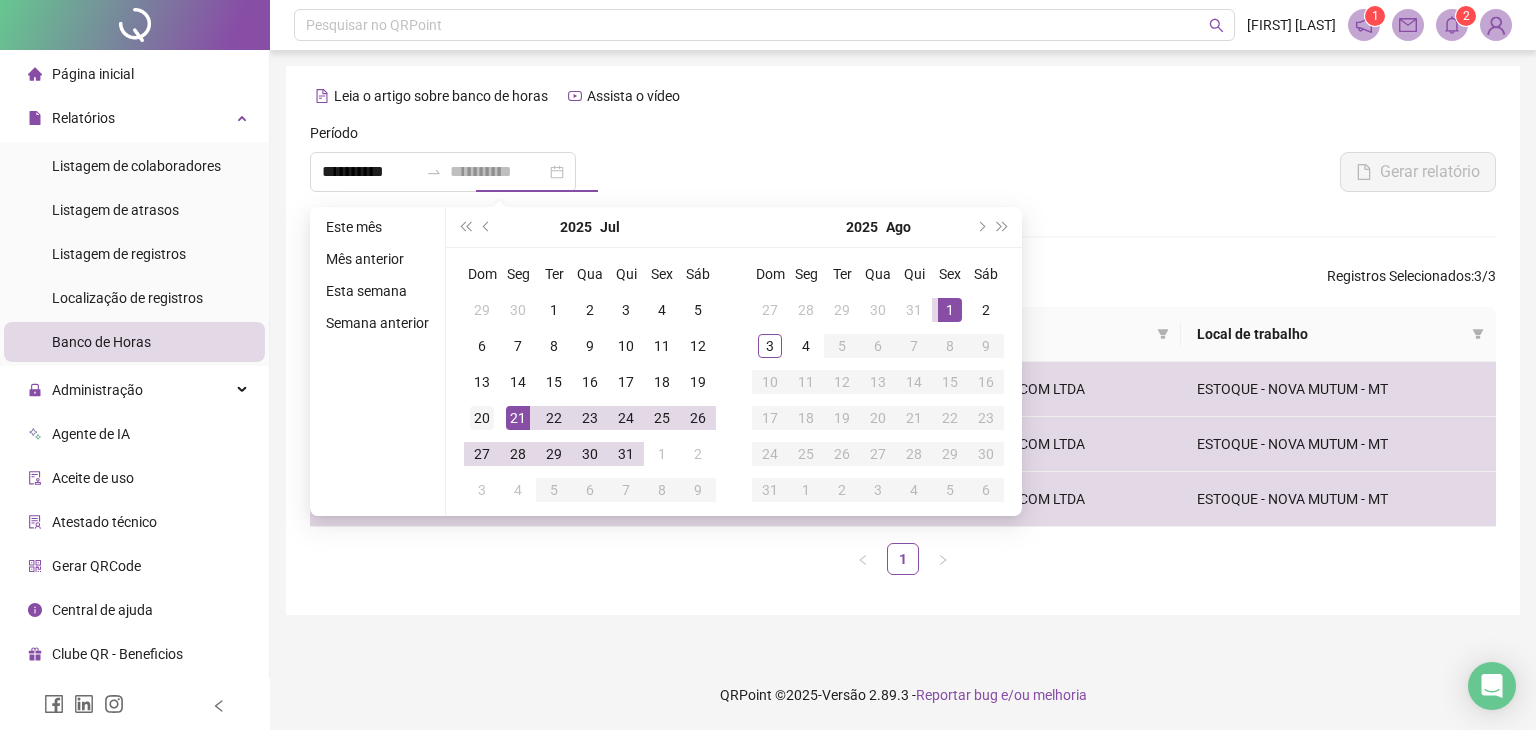 type on "**********" 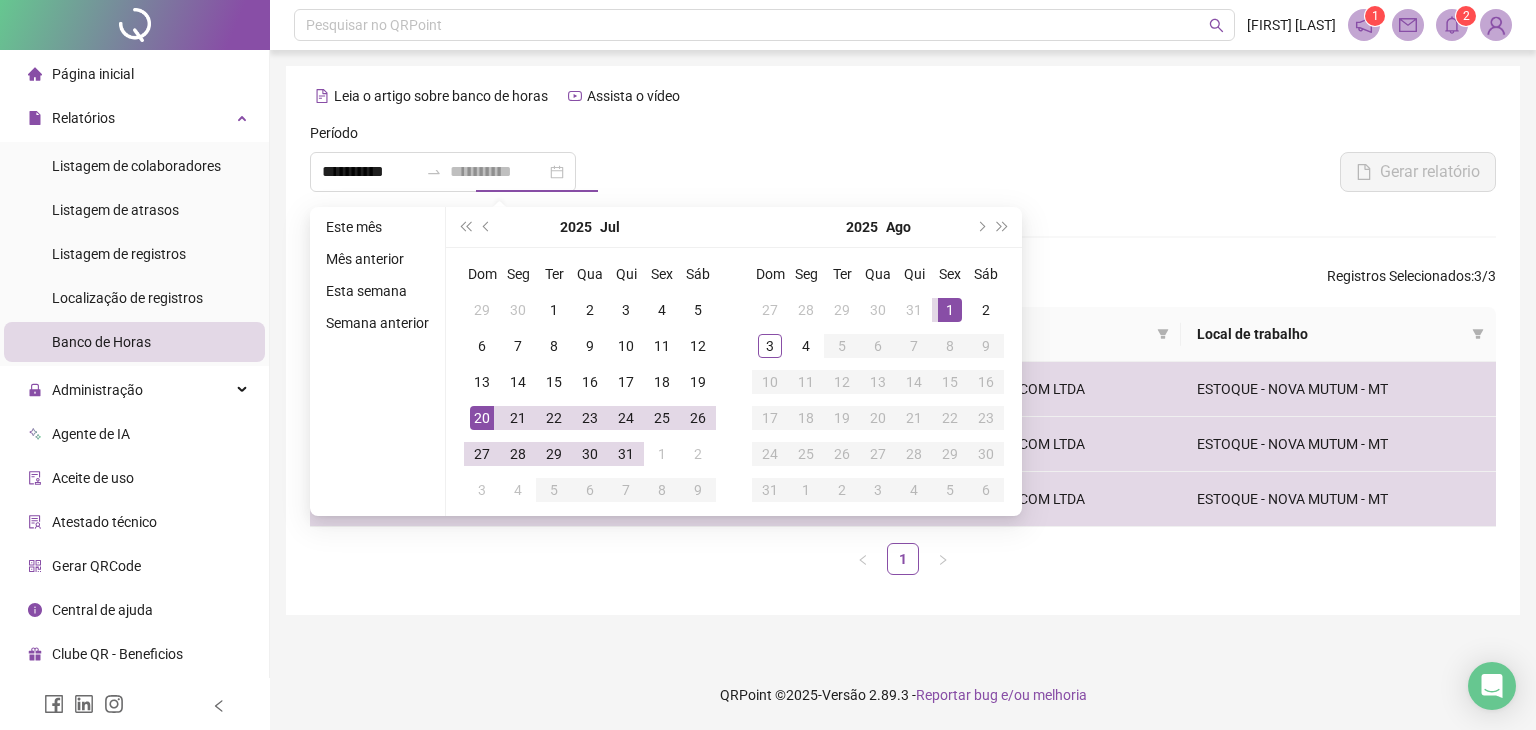 click on "20" at bounding box center [482, 418] 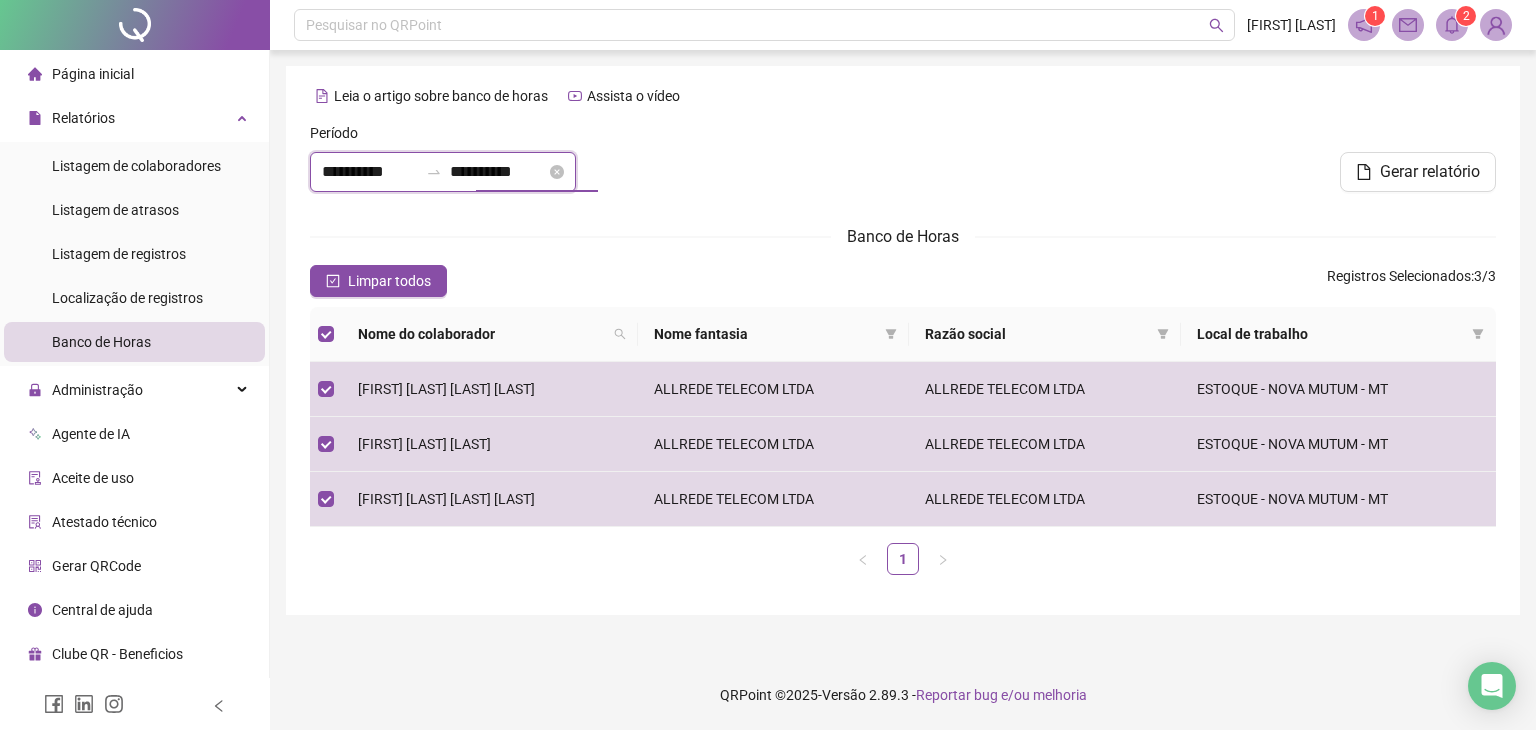 click on "**********" at bounding box center [498, 172] 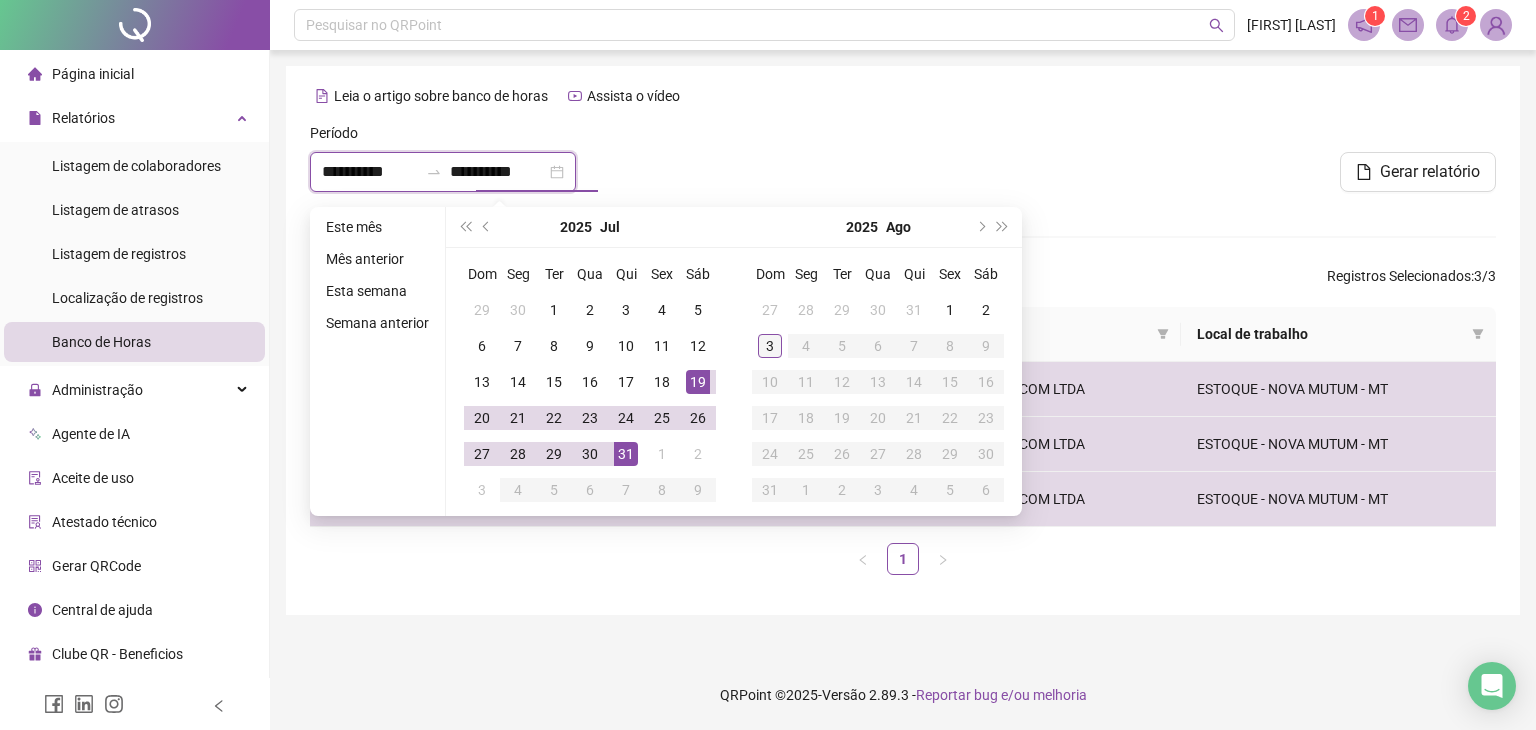 type on "**********" 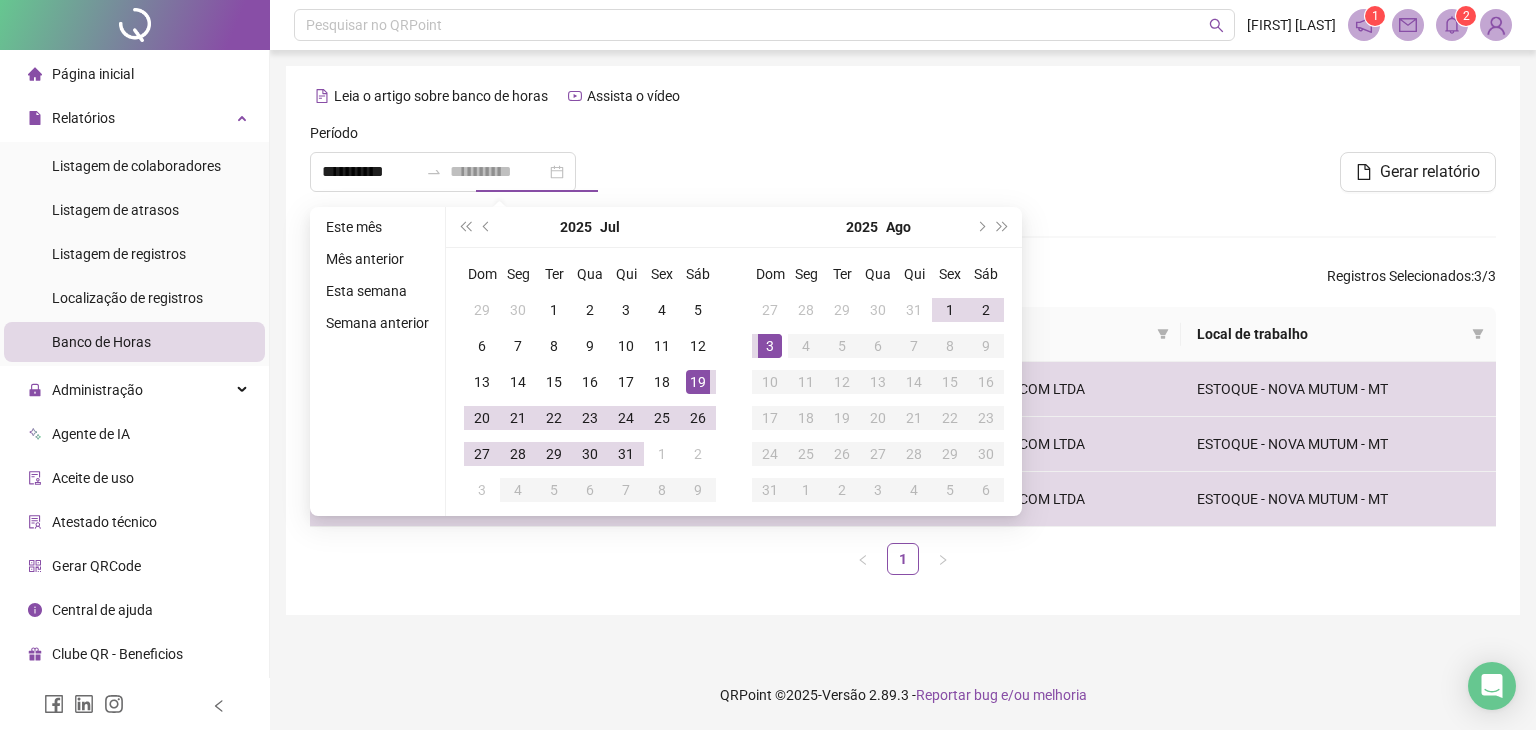 click on "3" at bounding box center [770, 346] 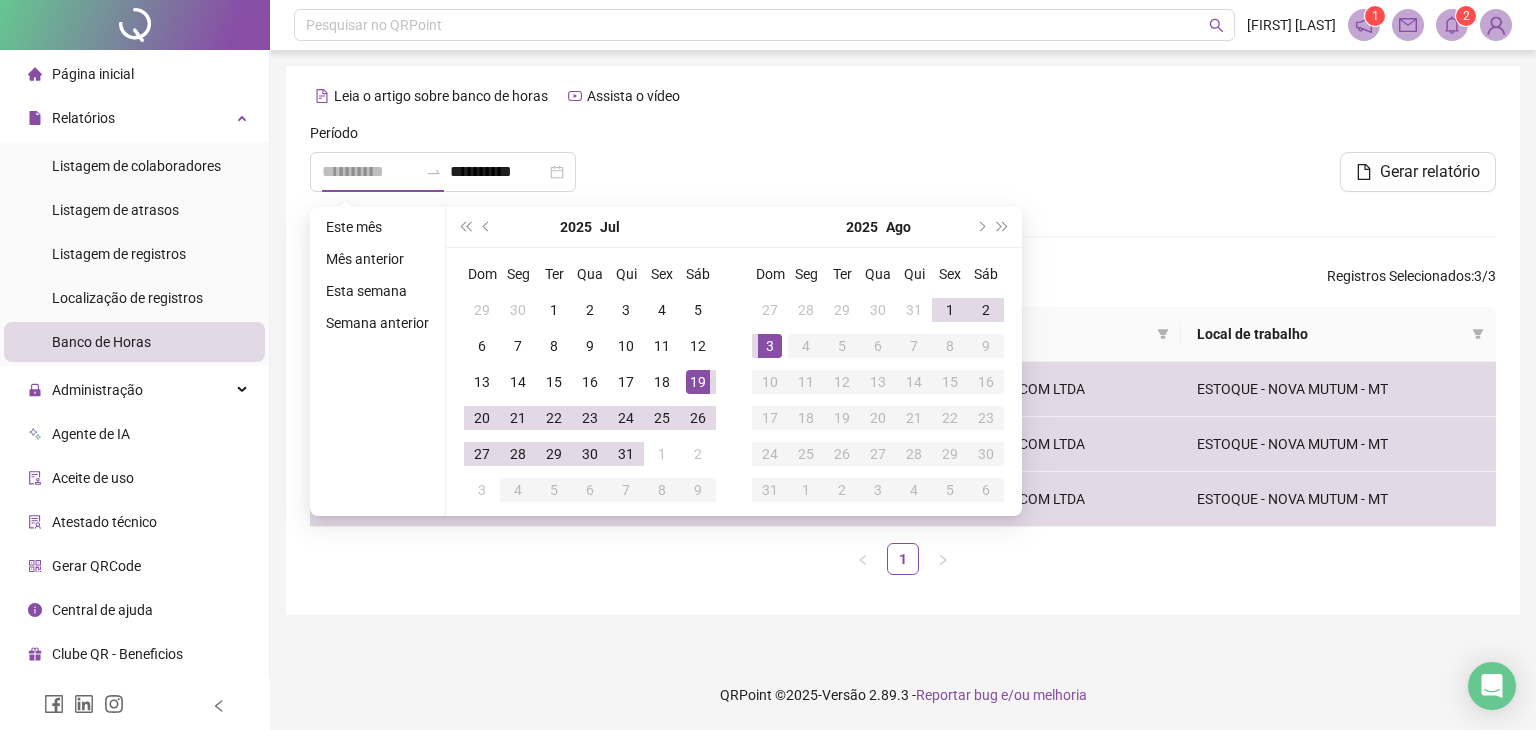 click on "3" at bounding box center [770, 346] 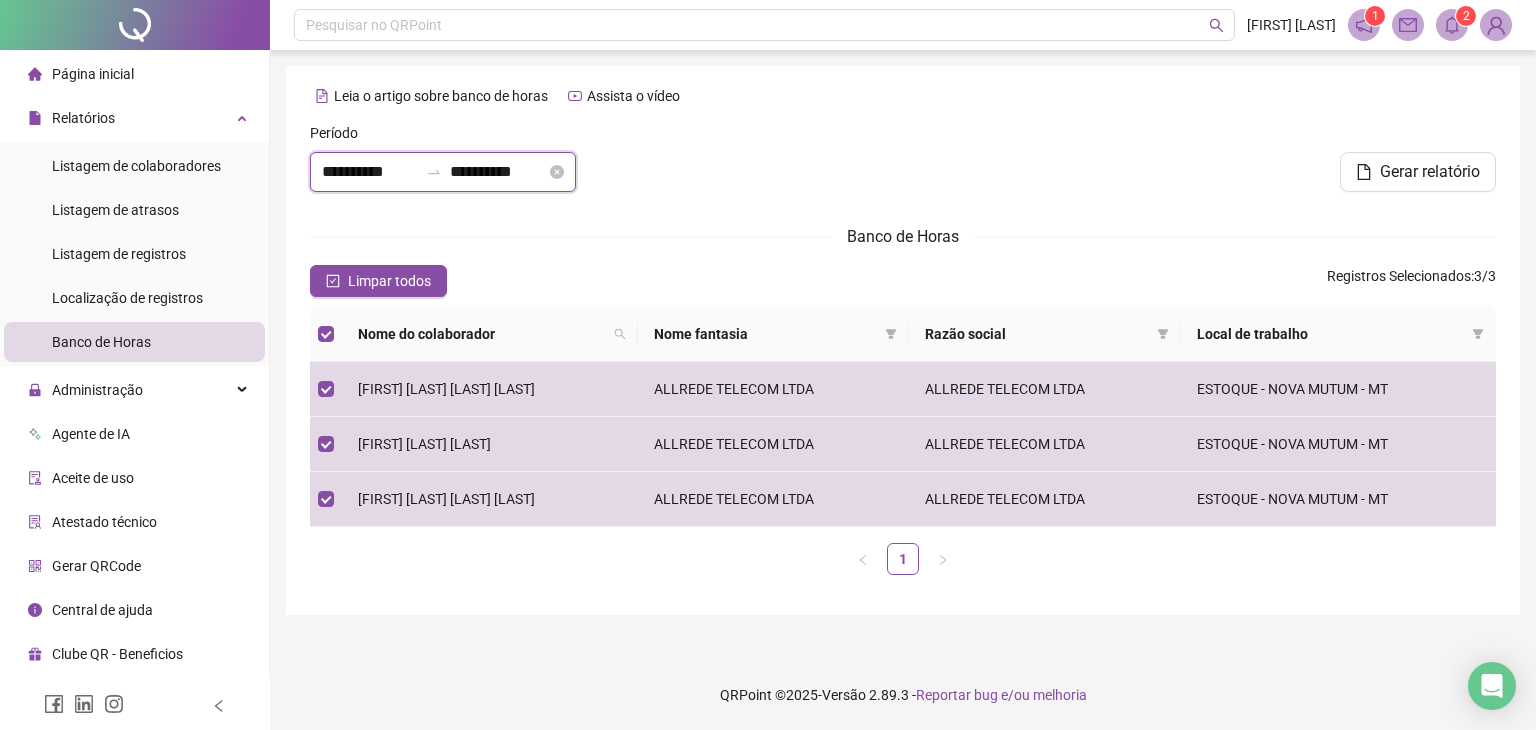 click on "**********" at bounding box center [370, 172] 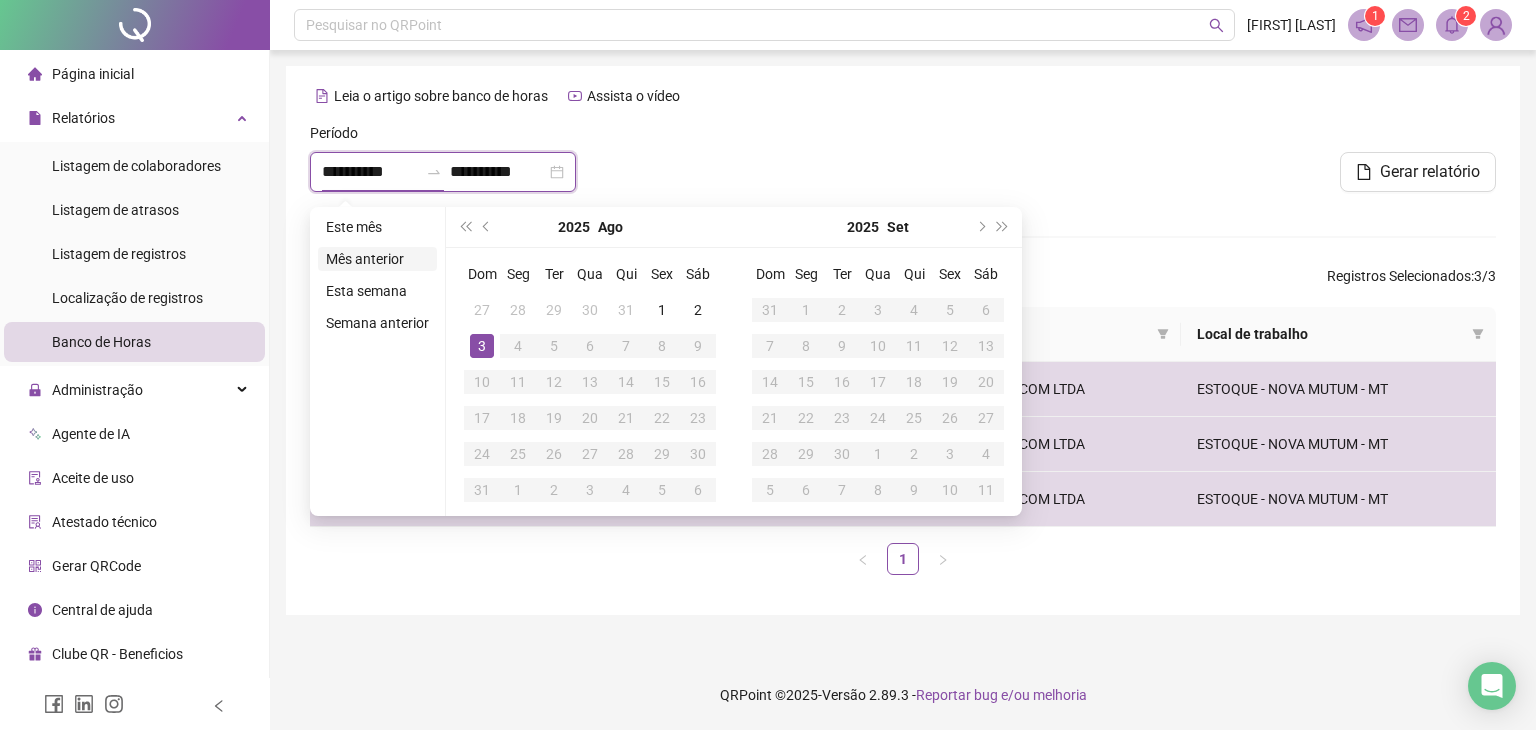 type on "**********" 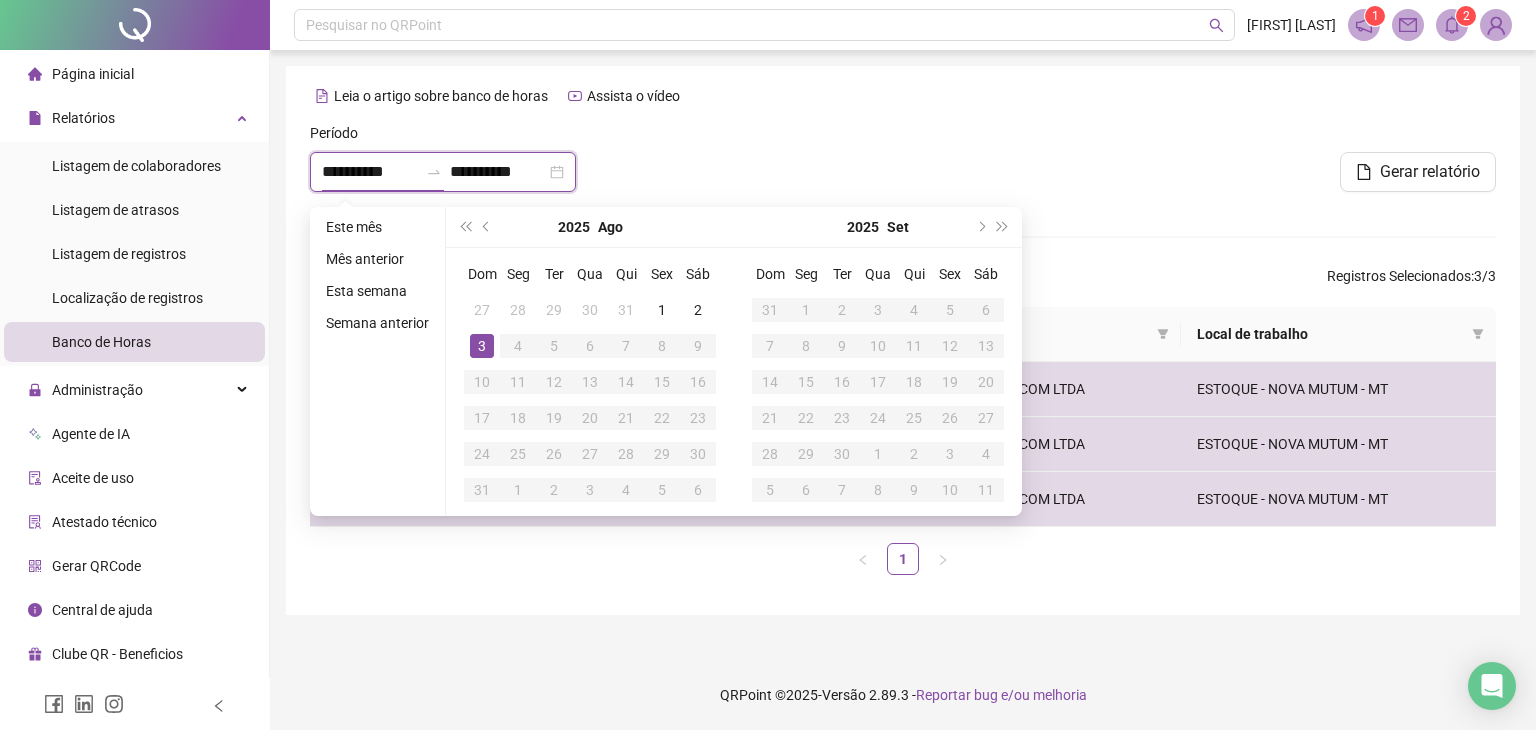 type on "**********" 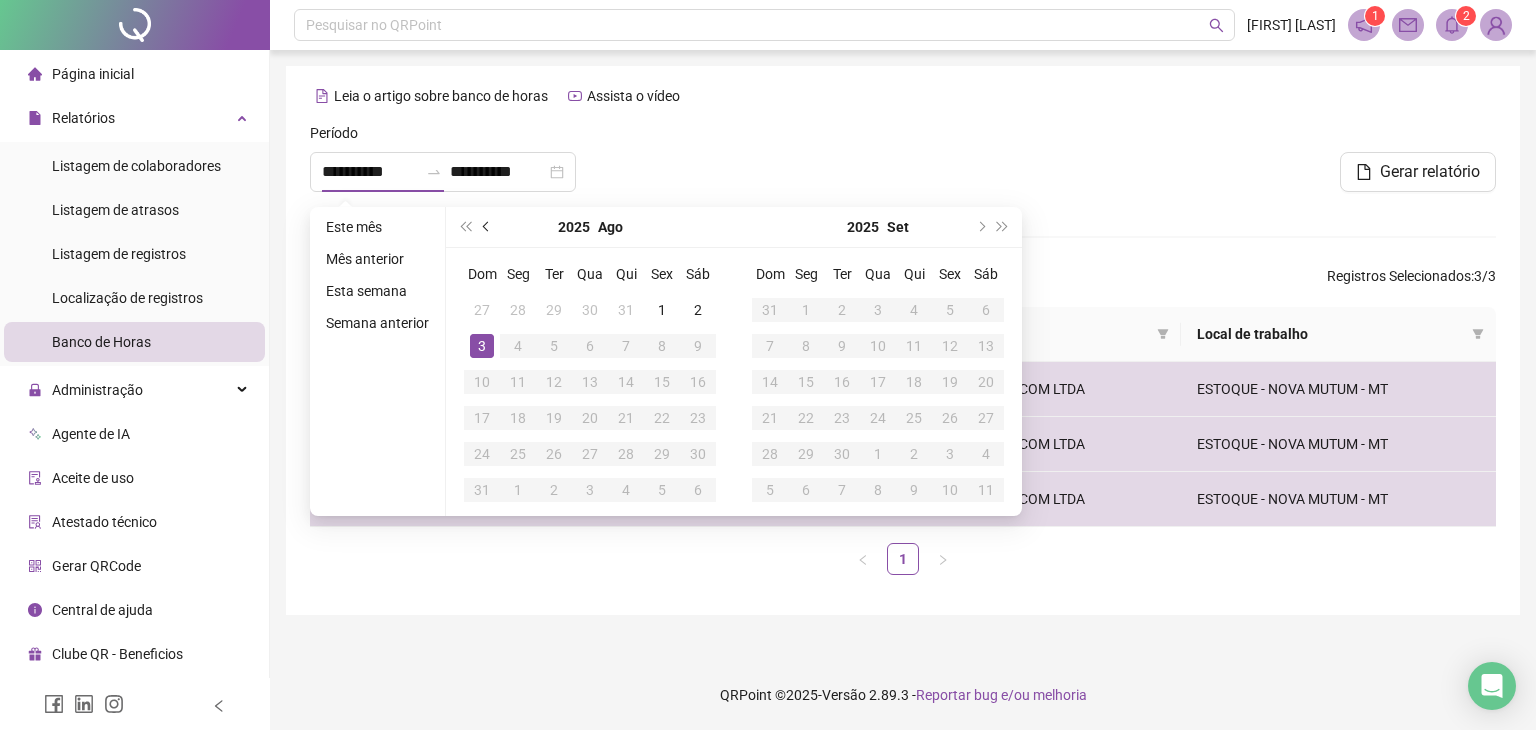 click at bounding box center (487, 227) 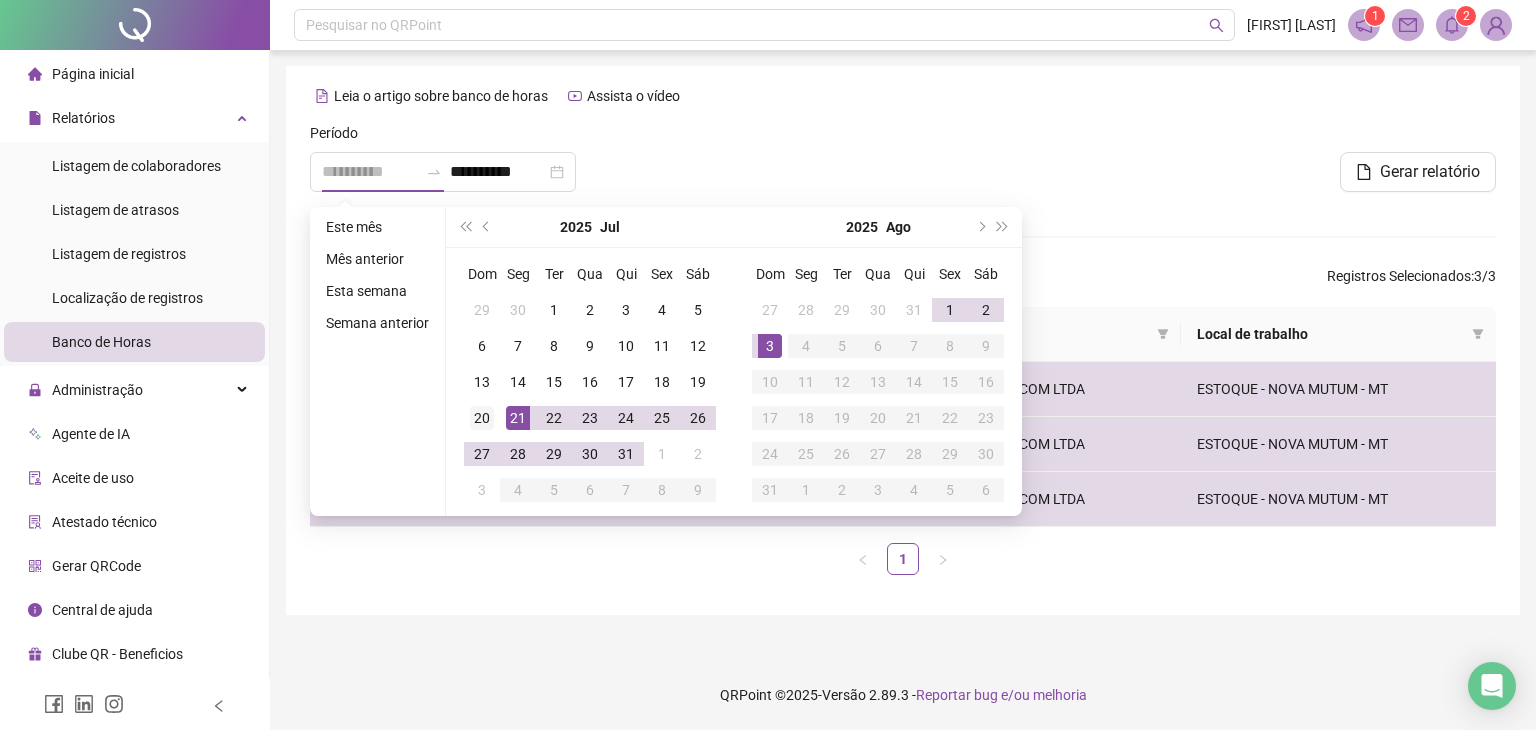 type on "**********" 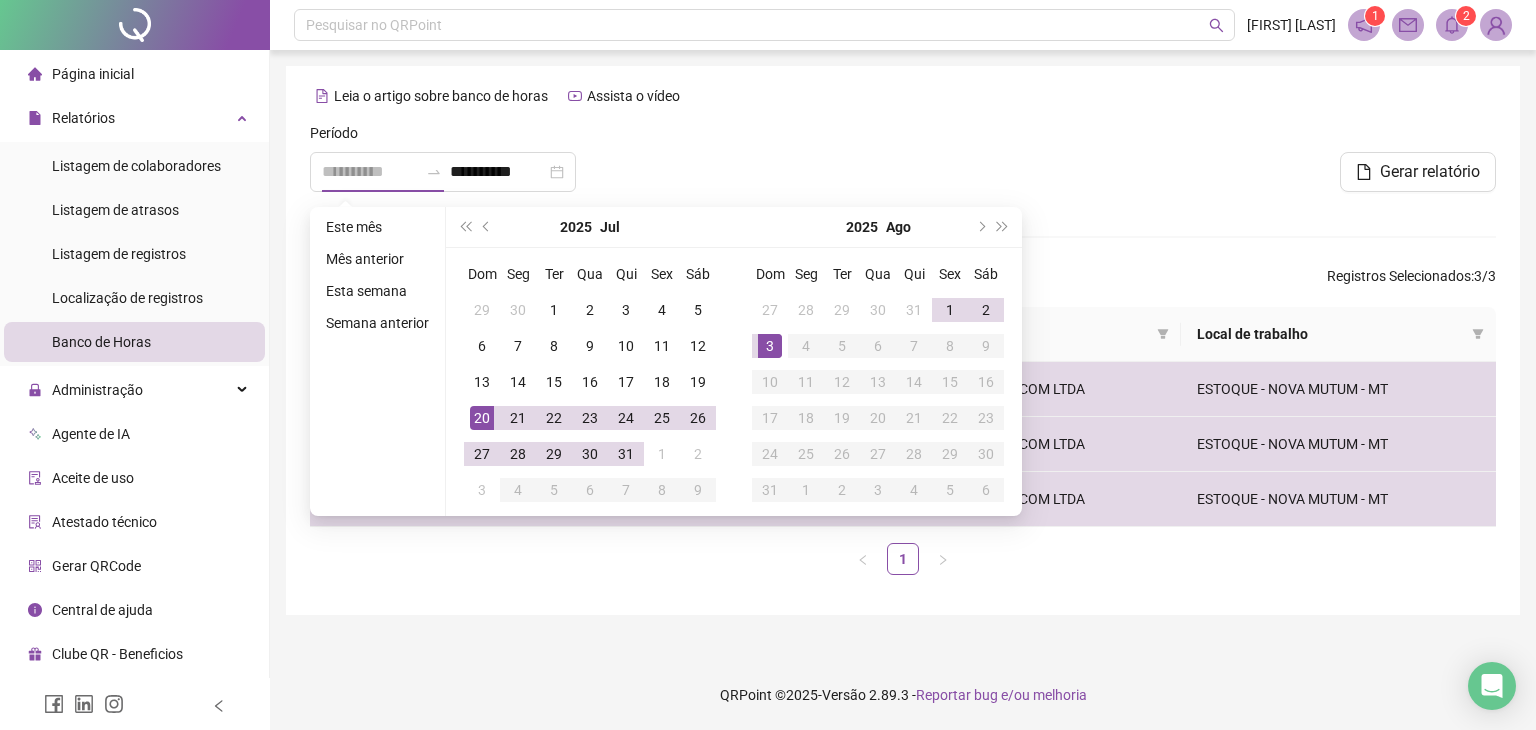 click on "20" at bounding box center (482, 418) 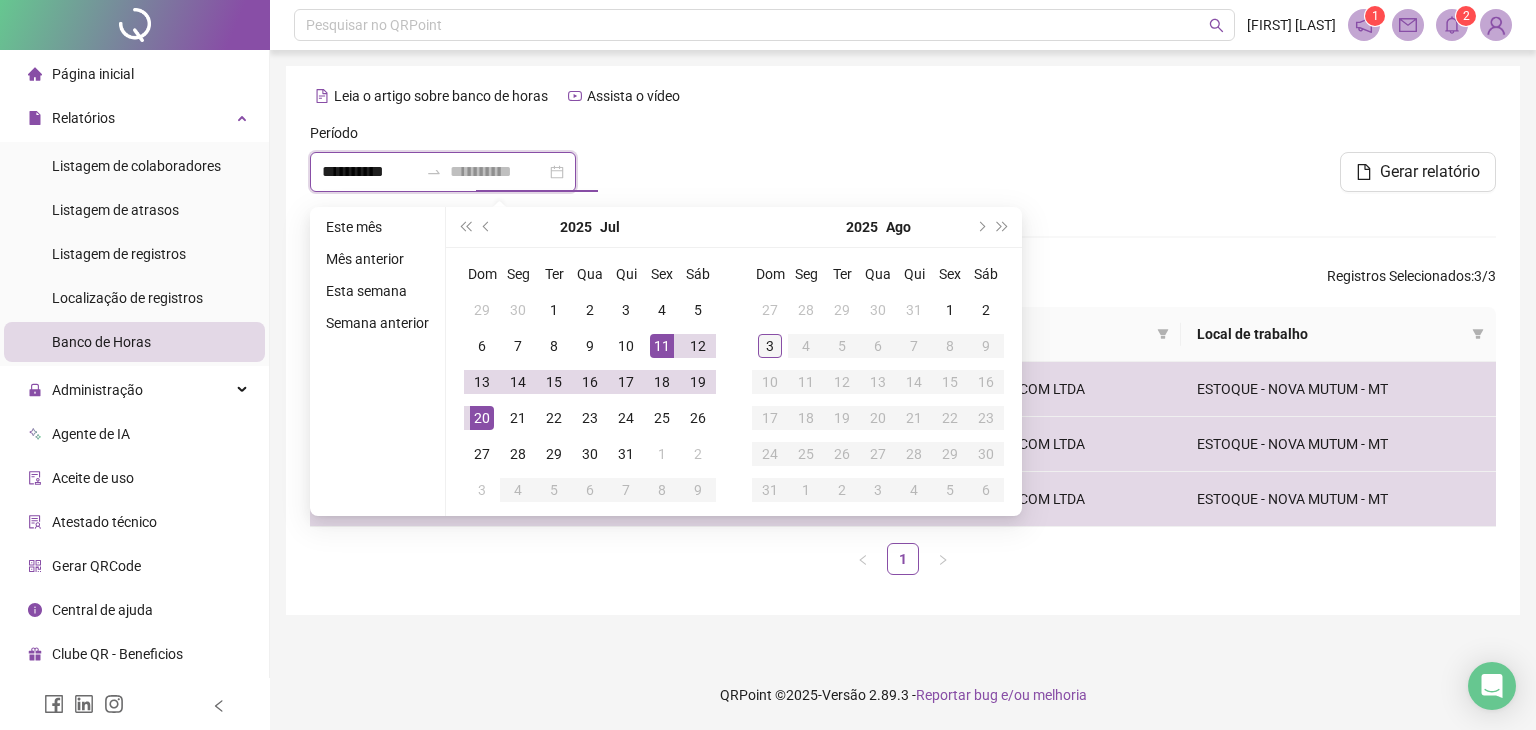 type on "**********" 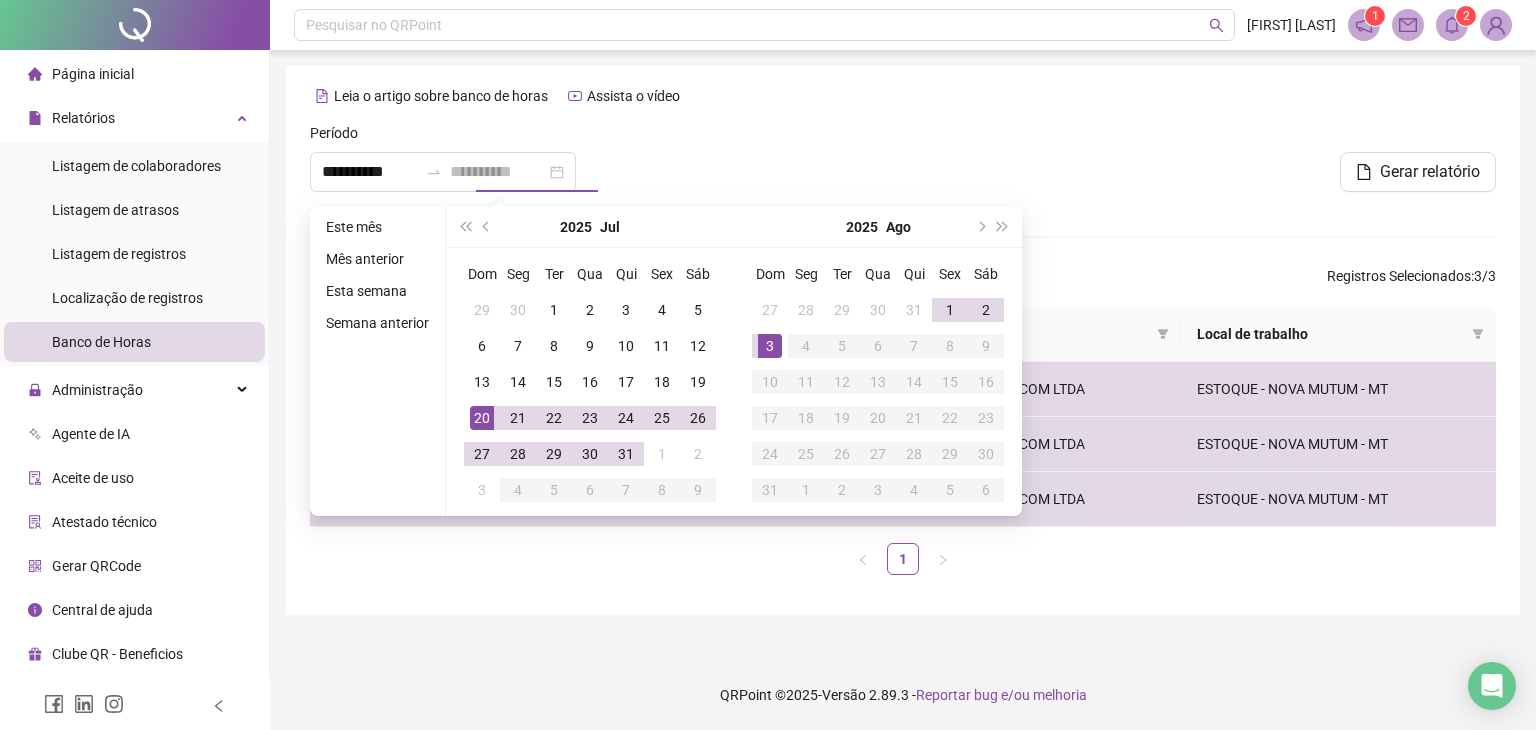 click on "3" at bounding box center (770, 346) 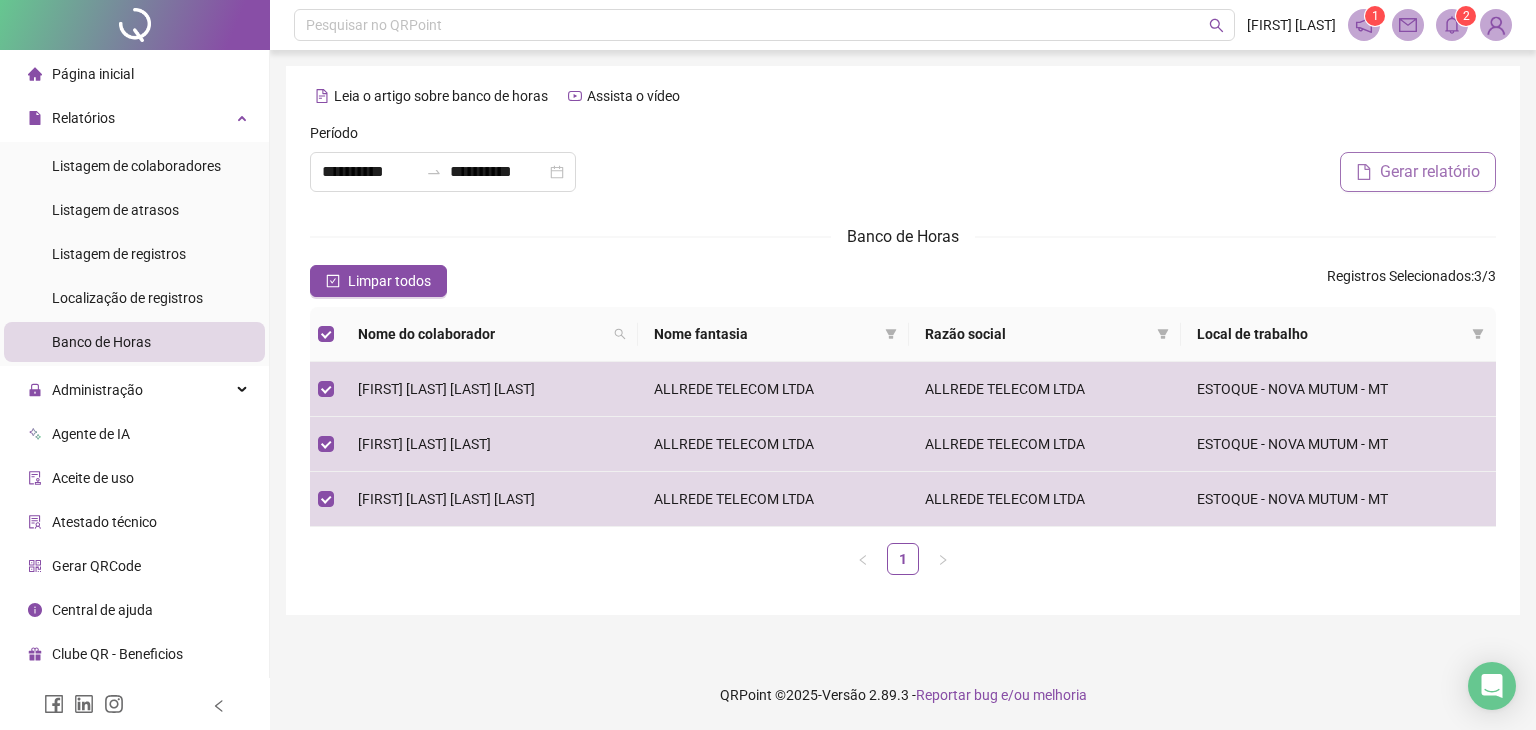 click on "Gerar relatório" at bounding box center (1418, 172) 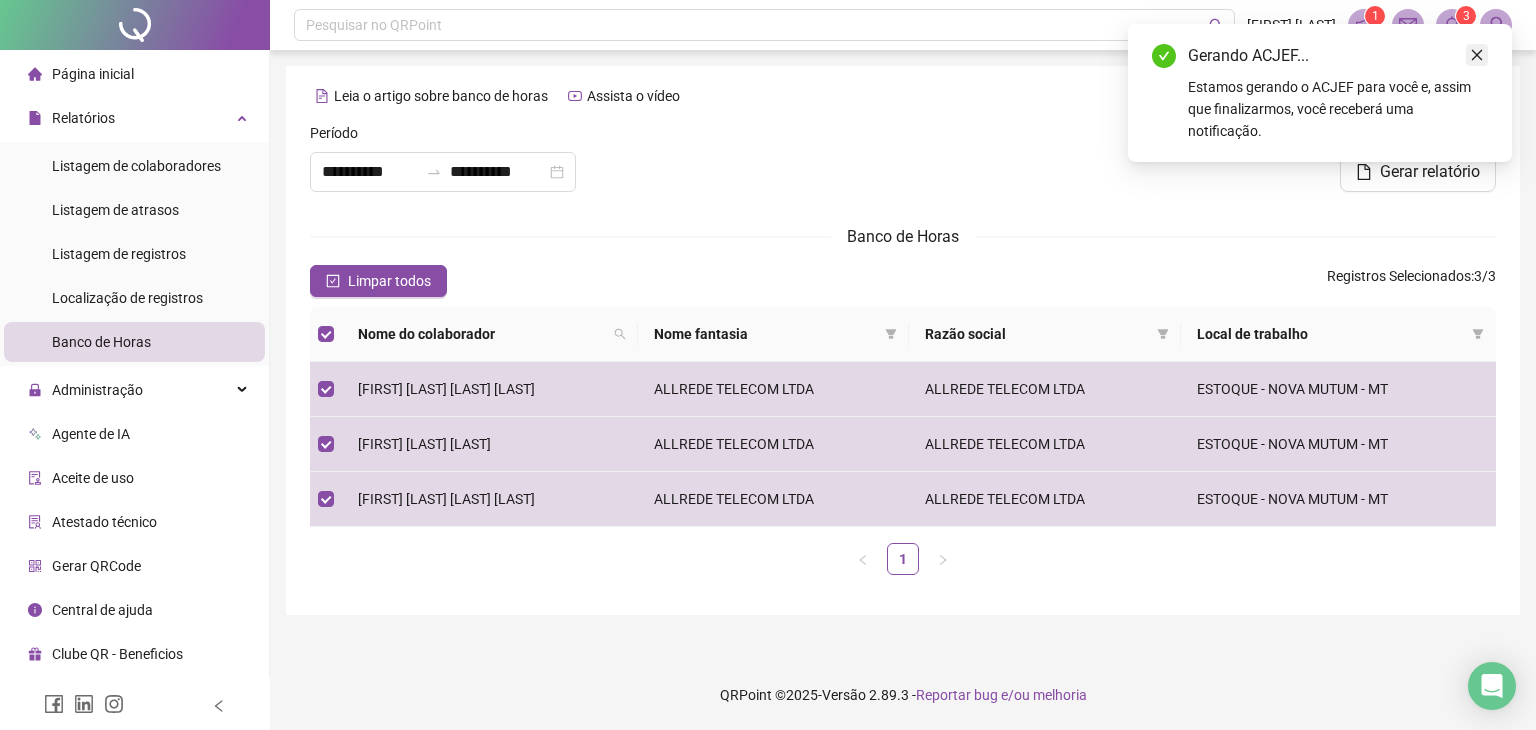 click 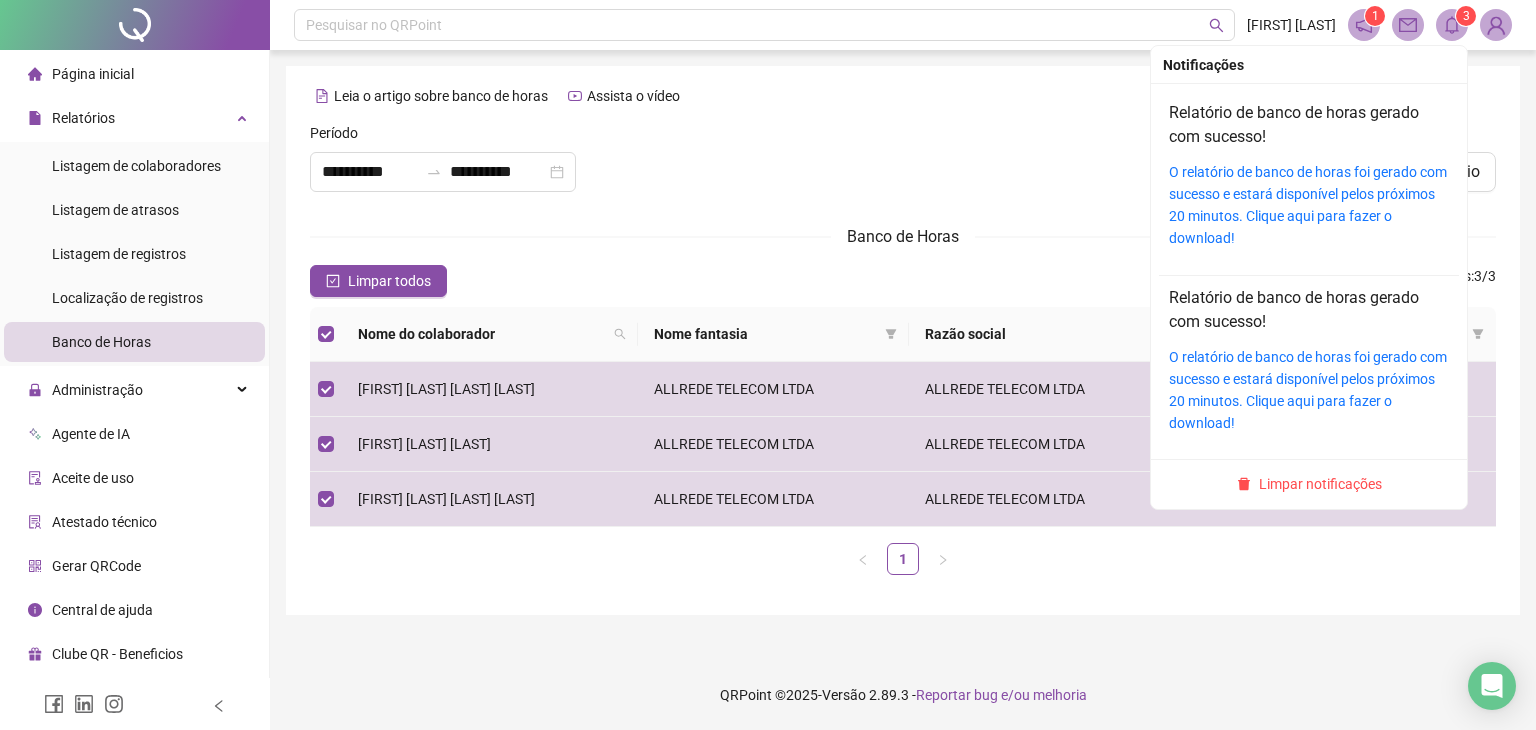 click 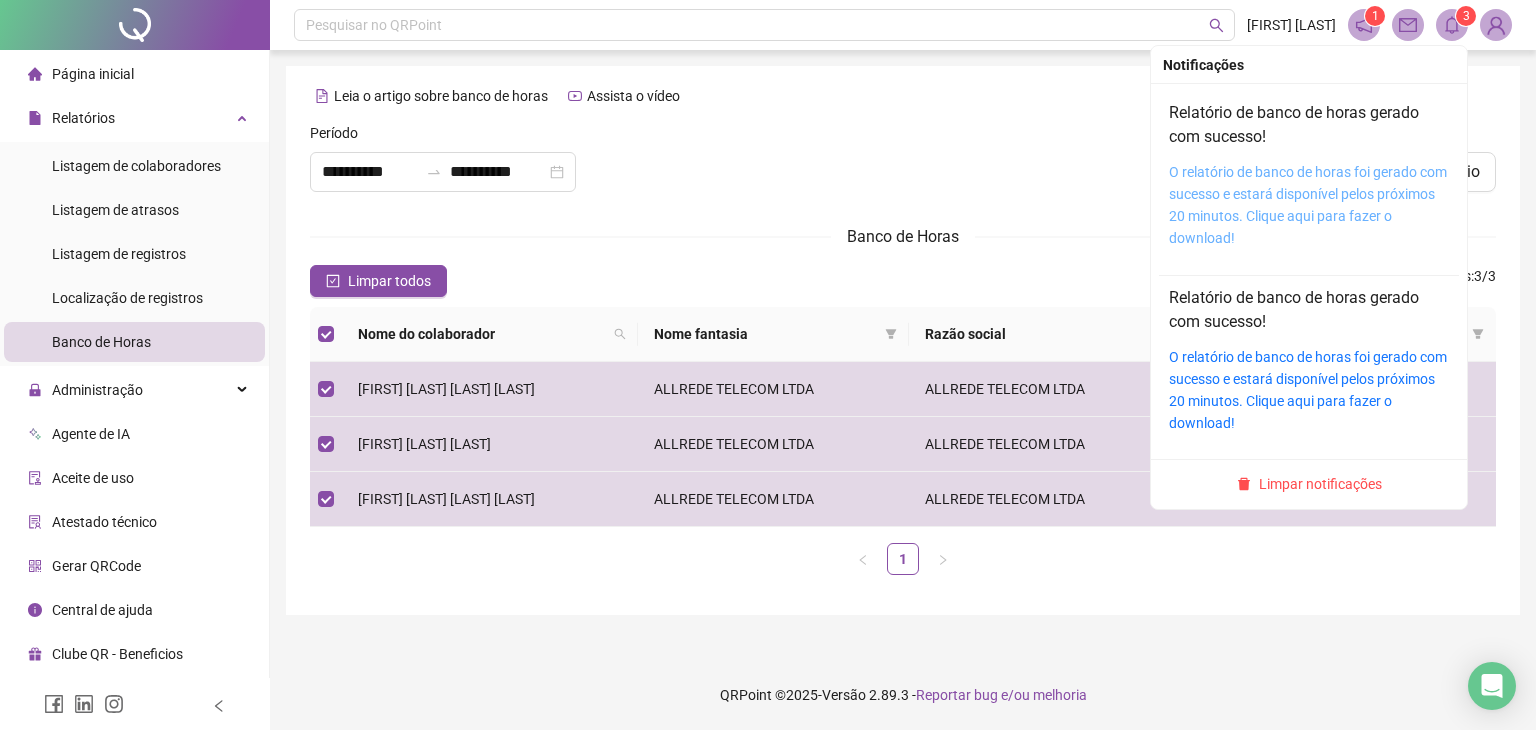 click on "O relatório de banco de horas foi gerado com sucesso e estará disponível pelos próximos 20 minutos.
Clique aqui para fazer o download!" at bounding box center (1308, 205) 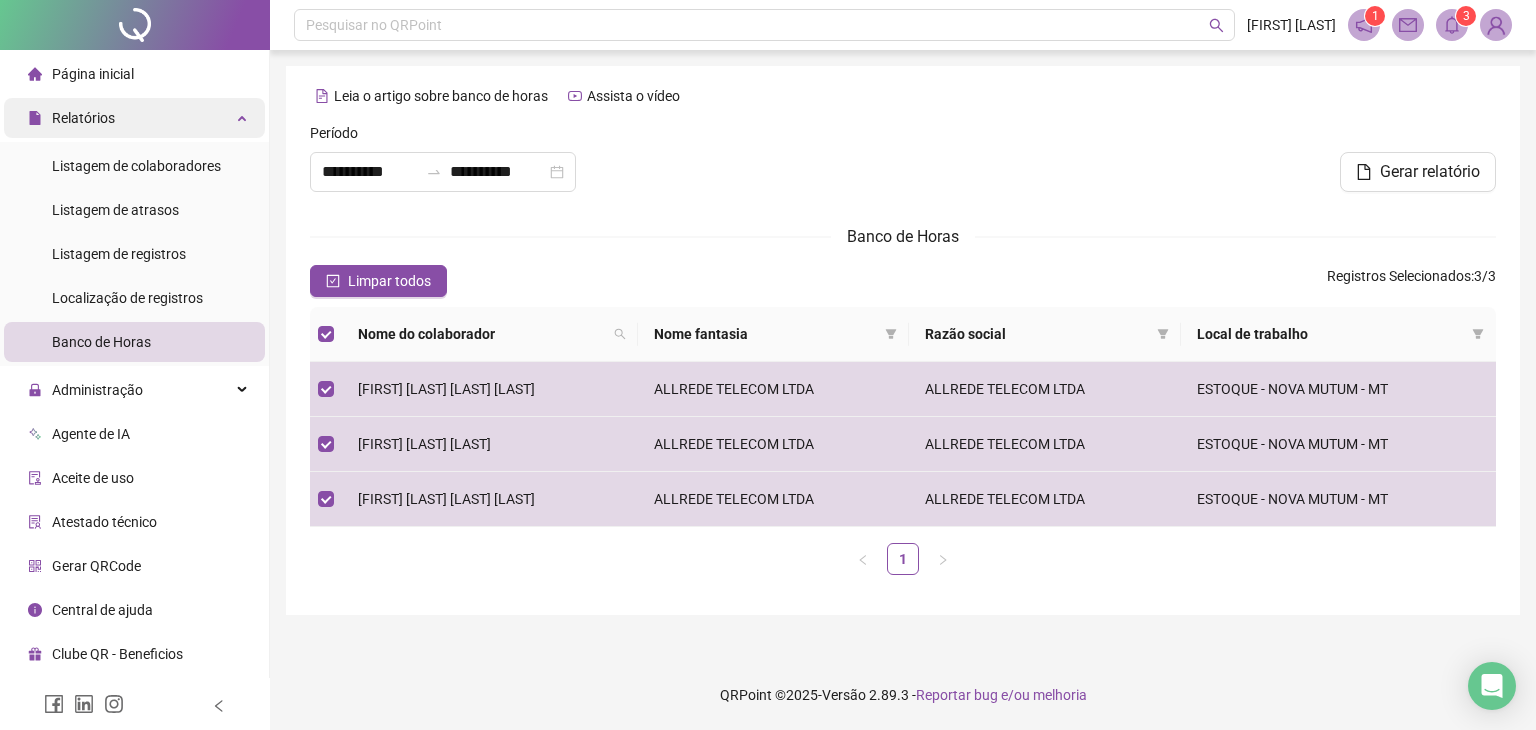 click on "Relatórios" at bounding box center (134, 118) 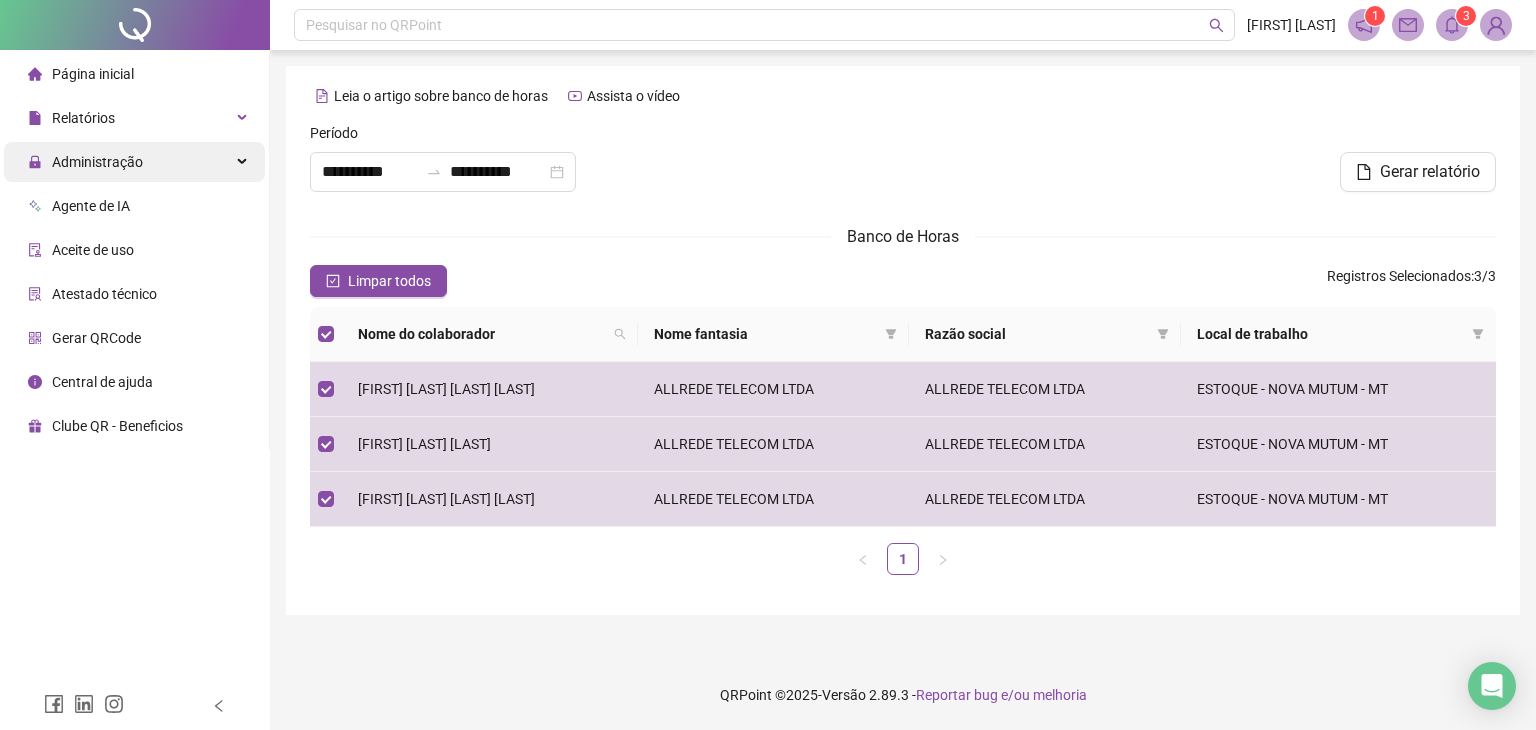 click on "Administração" at bounding box center (134, 162) 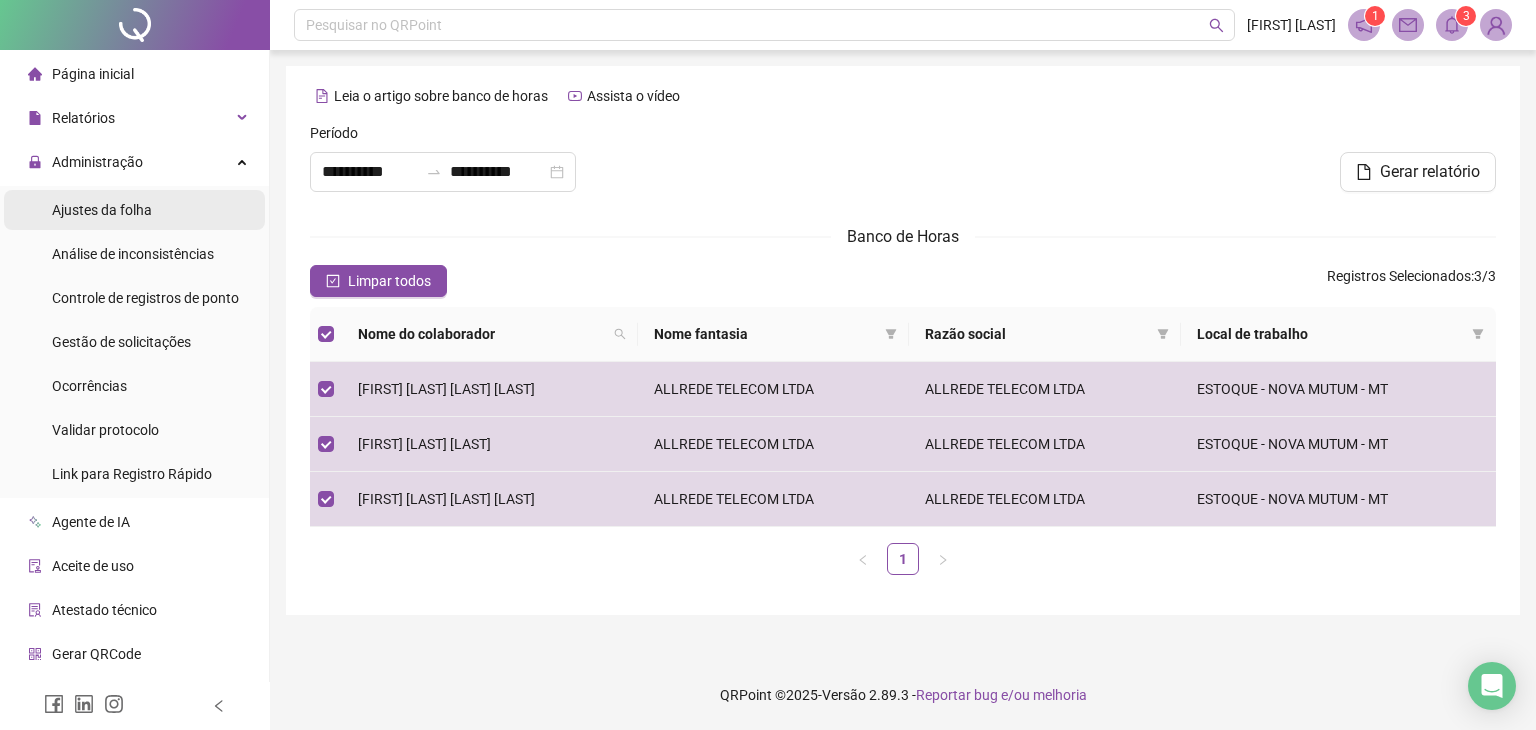 click on "Ajustes da folha" at bounding box center [134, 210] 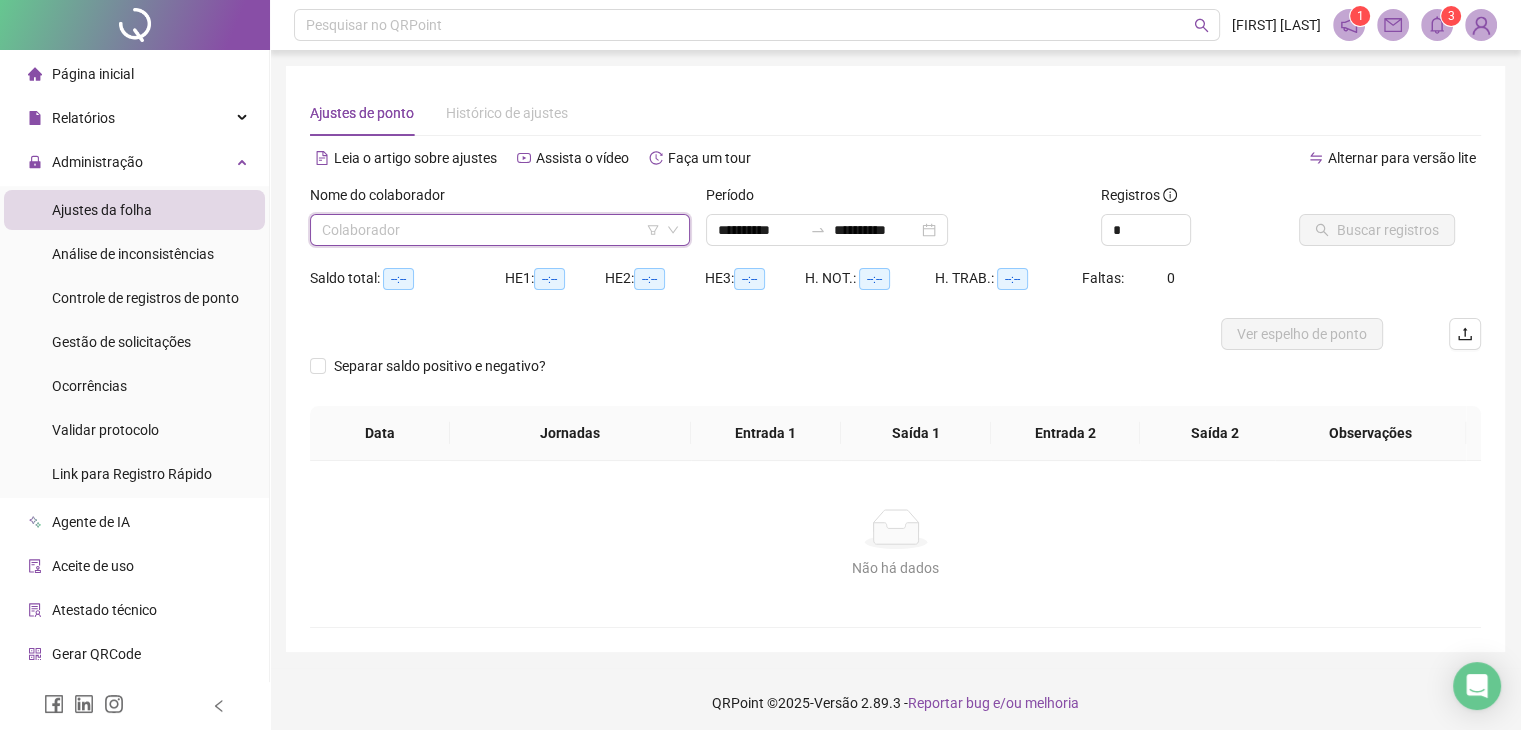 click at bounding box center (491, 230) 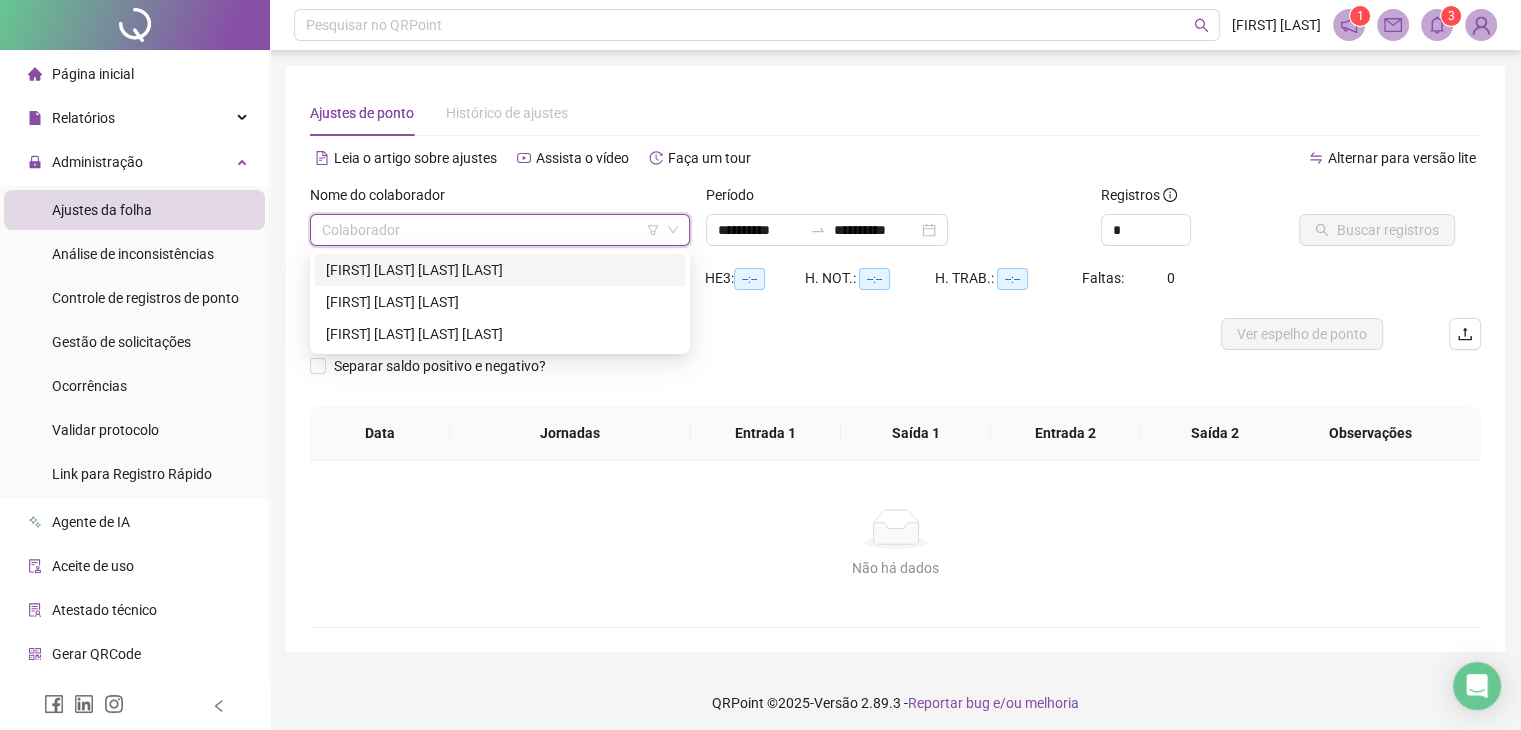 click on "[FIRST] [LAST] [LAST] [LAST]" at bounding box center [500, 270] 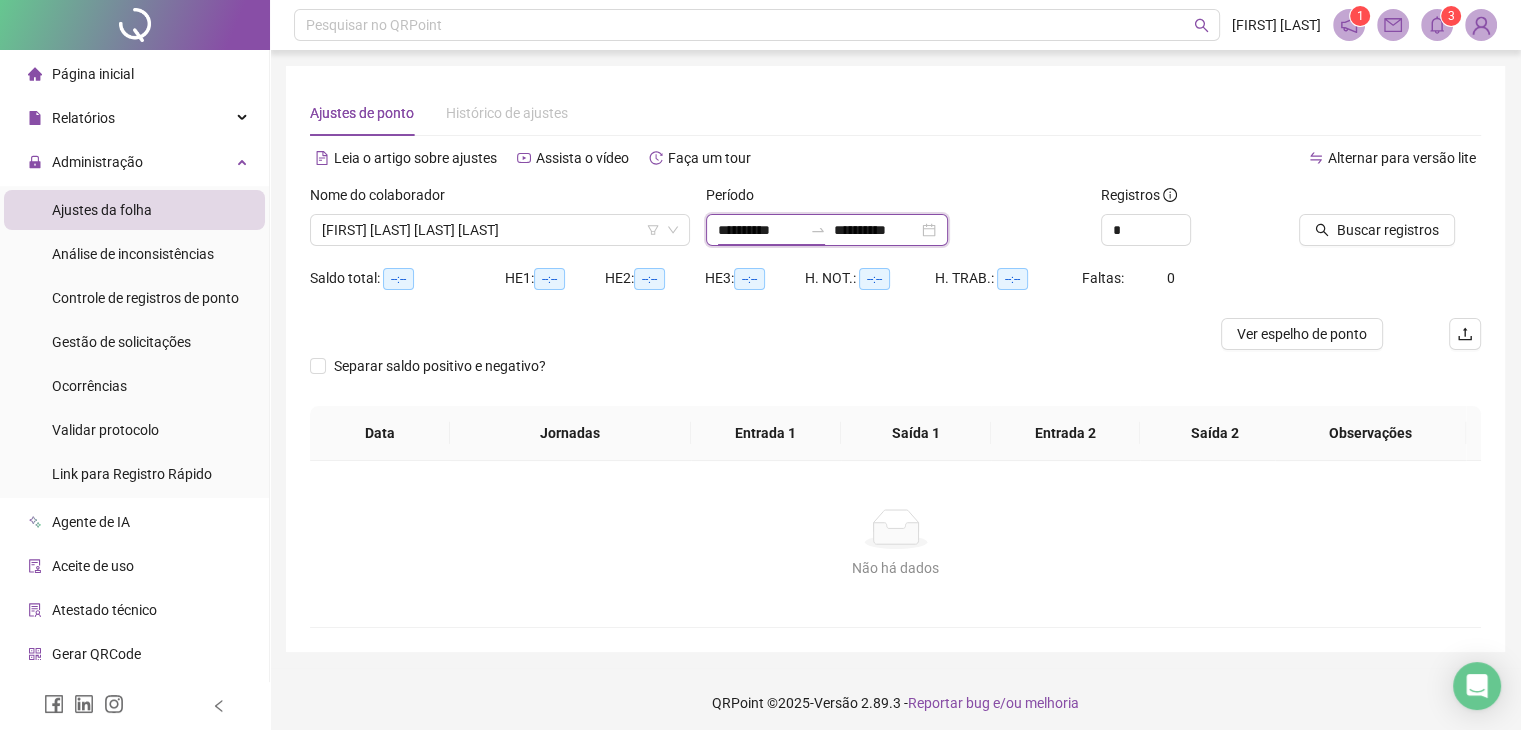 click on "**********" at bounding box center [760, 230] 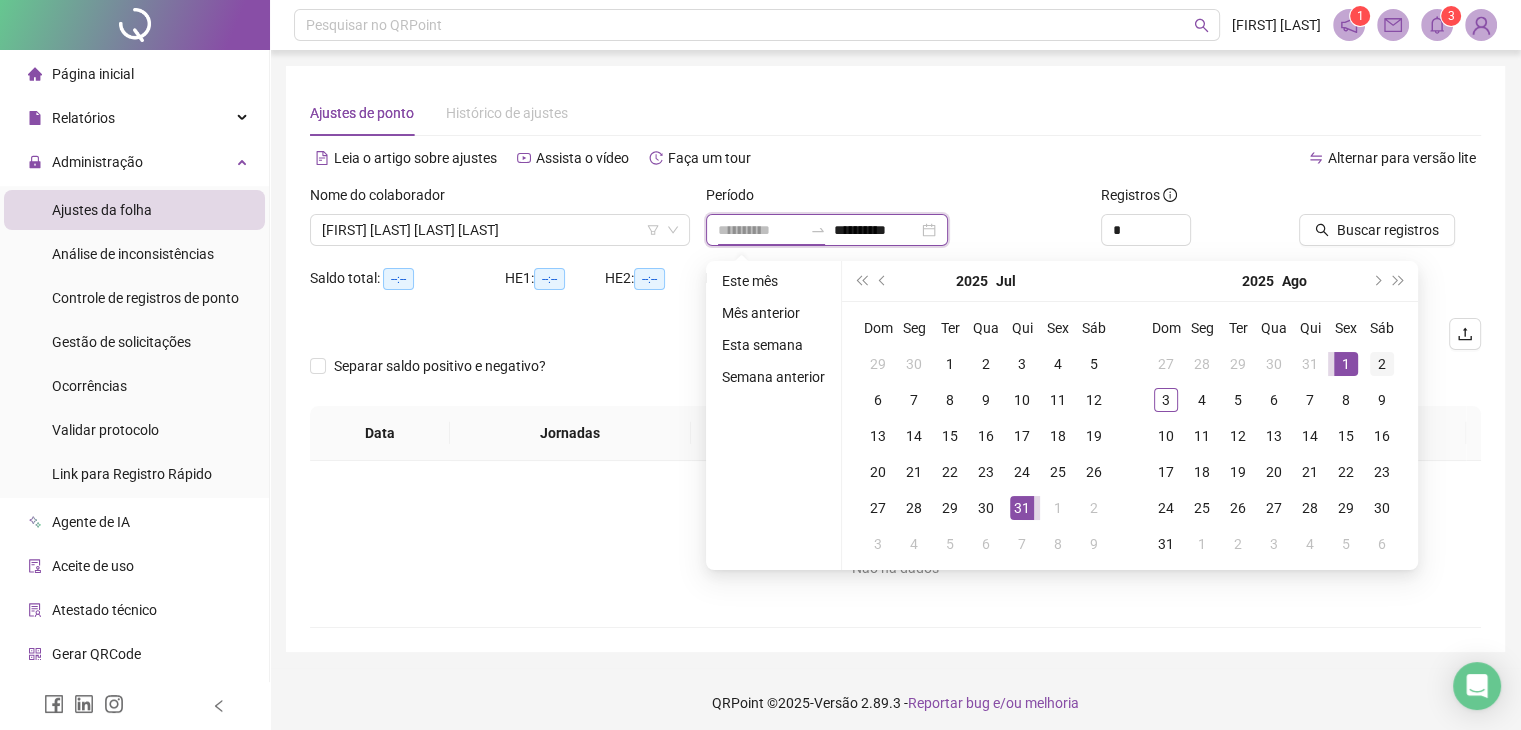 type on "**********" 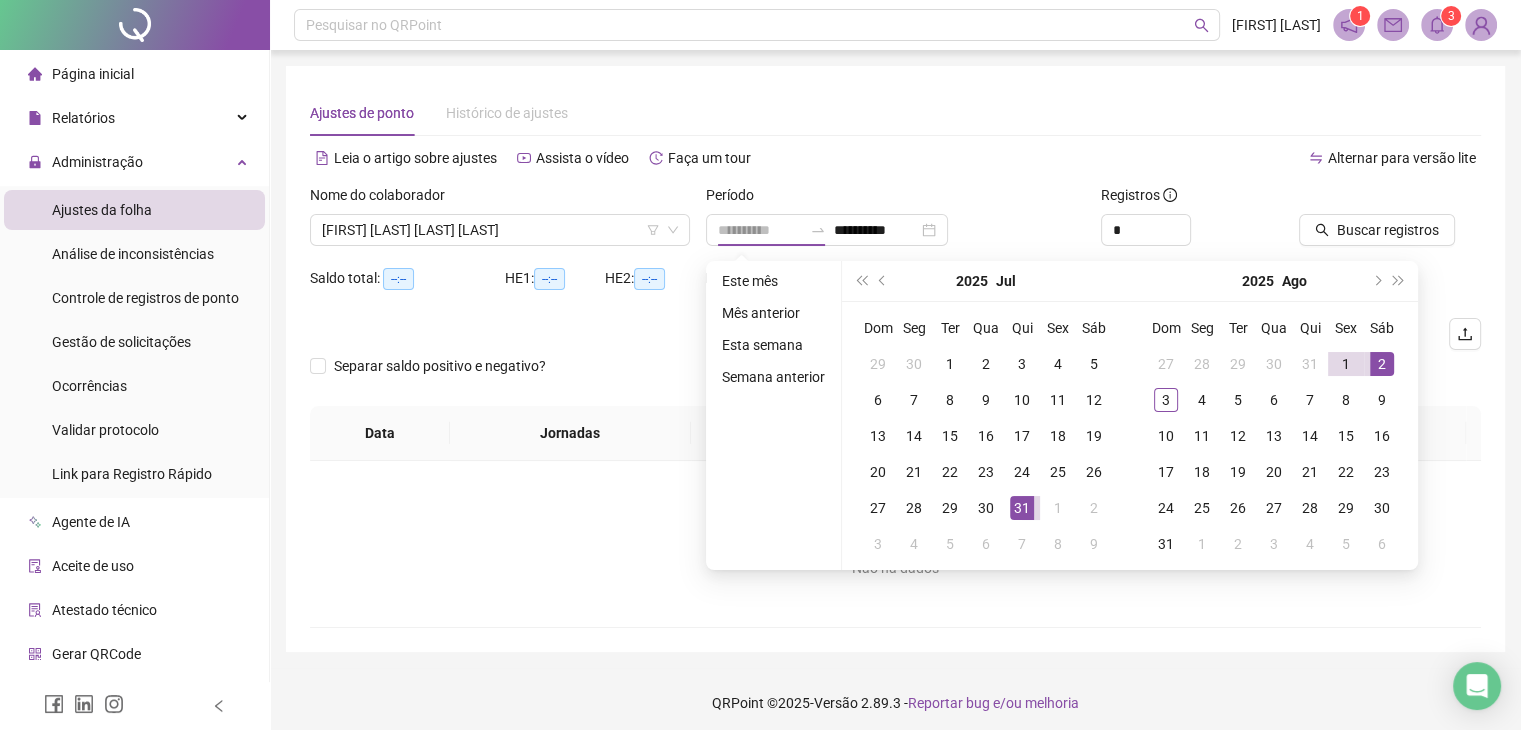 click on "2" at bounding box center (1382, 364) 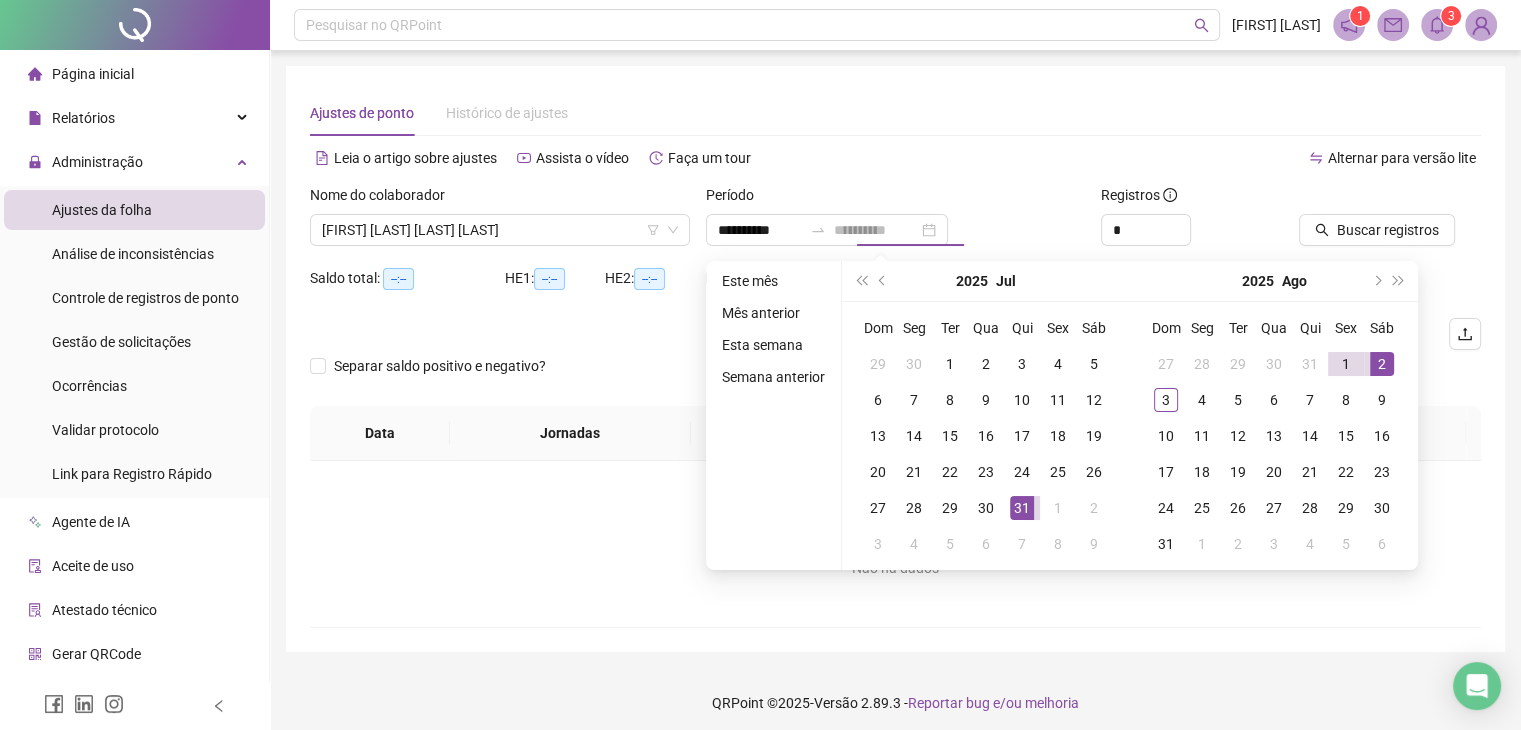 click on "2" at bounding box center [1382, 364] 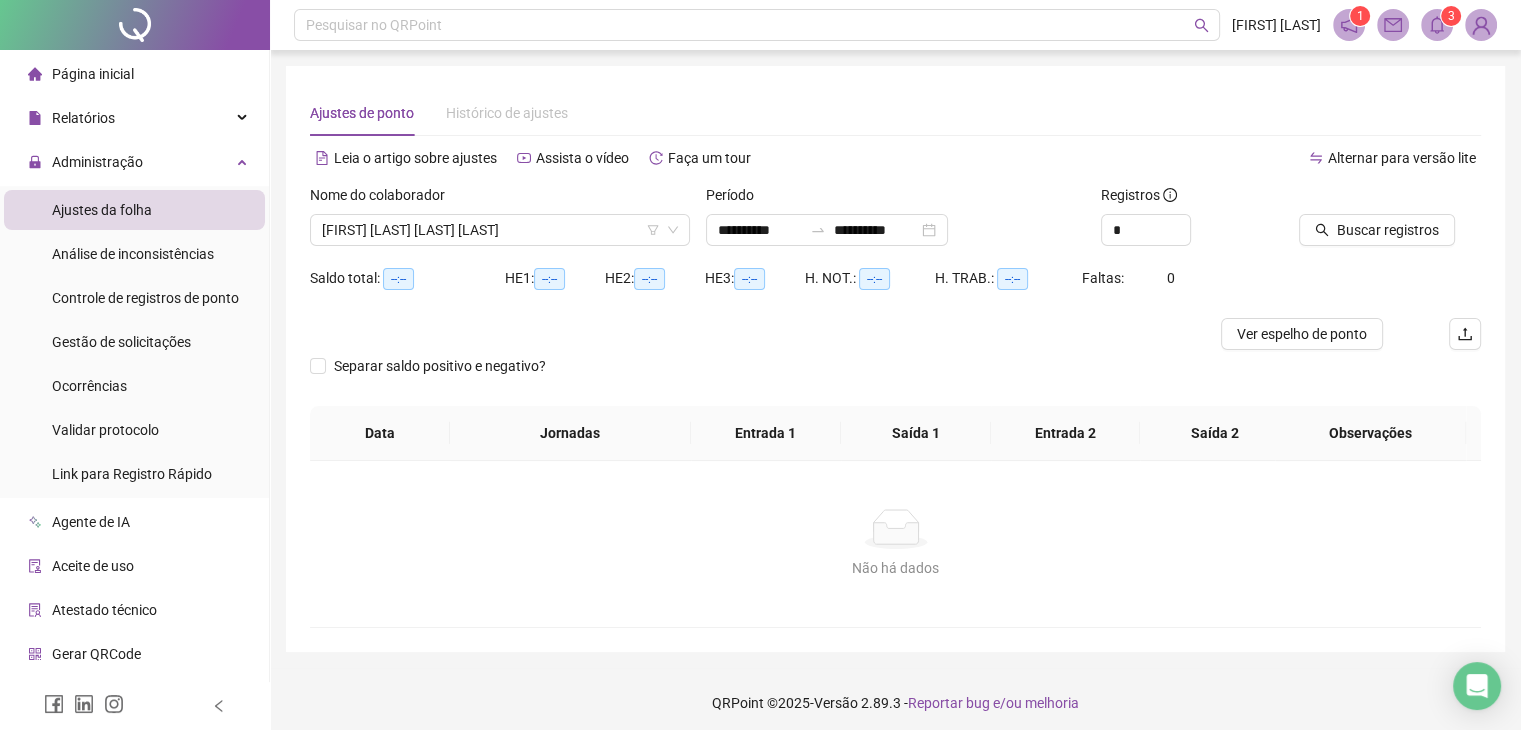 scroll, scrollTop: 8, scrollLeft: 0, axis: vertical 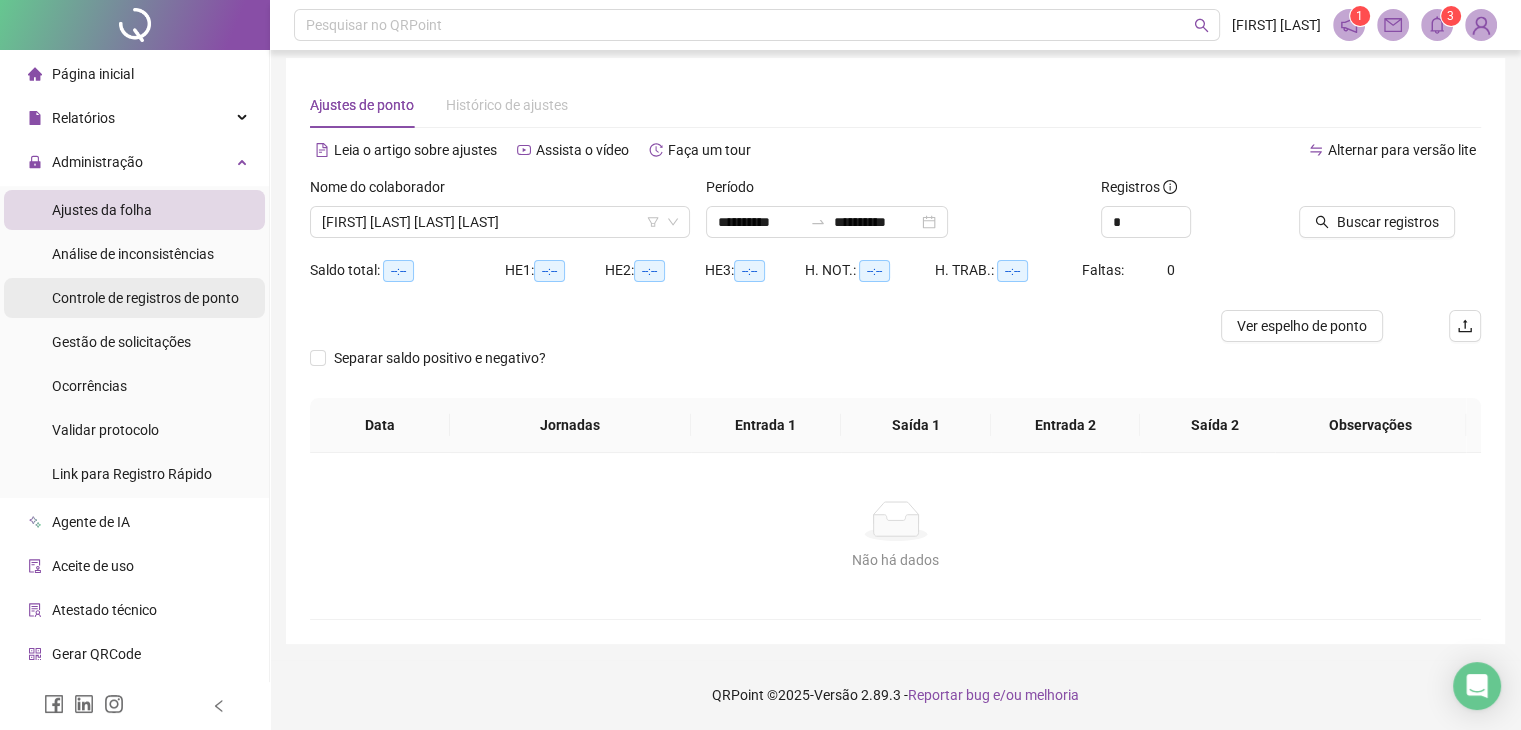 click on "Controle de registros de ponto" at bounding box center (145, 298) 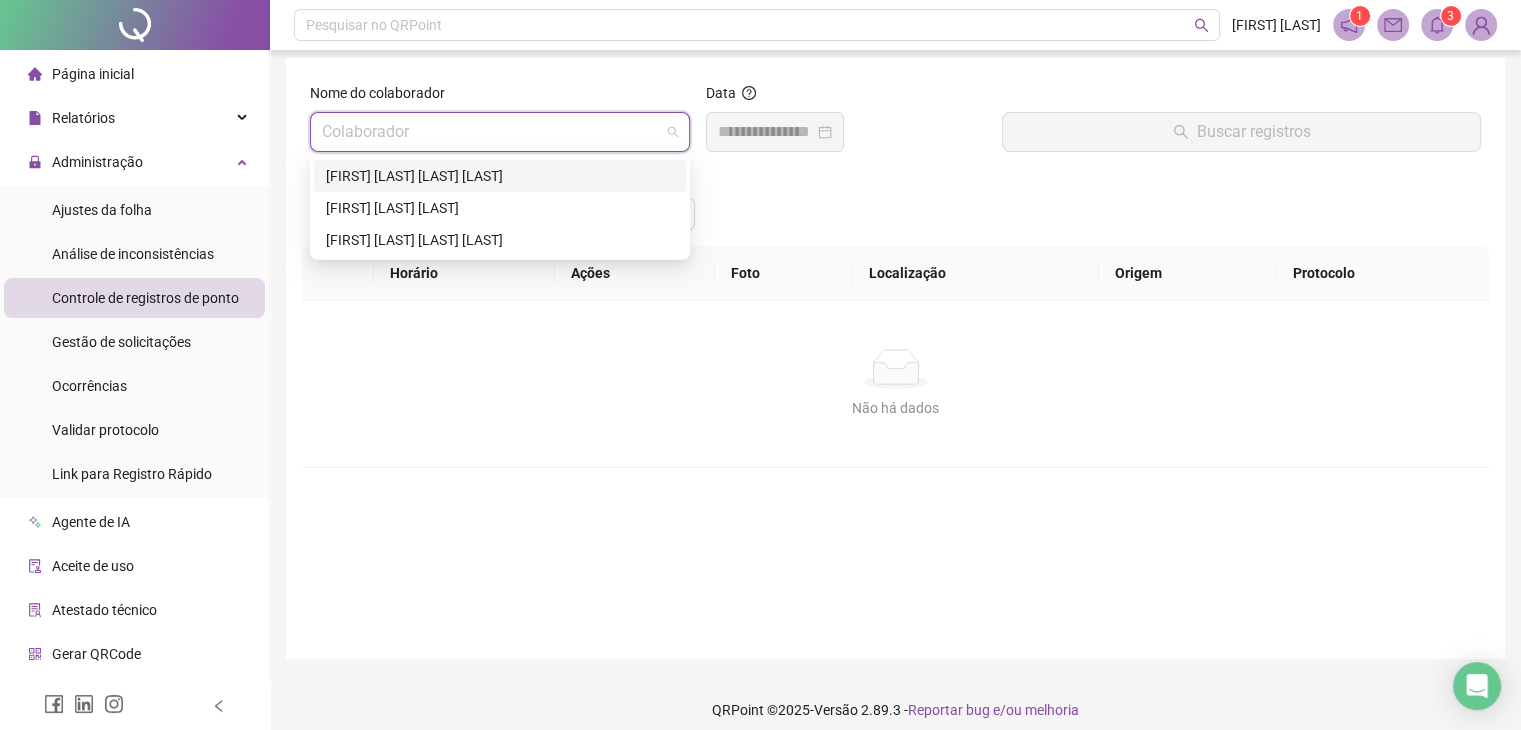 click at bounding box center [491, 132] 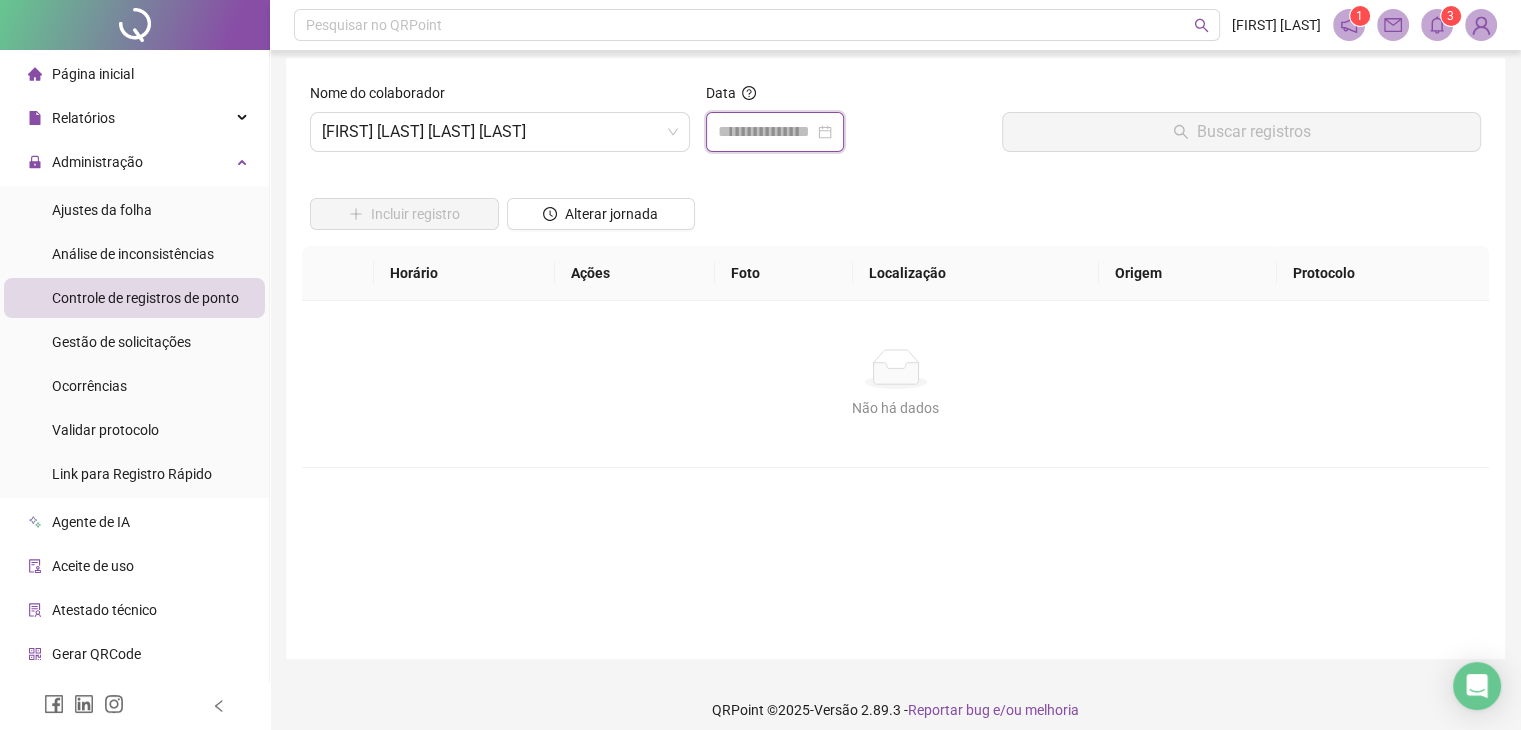click at bounding box center [766, 132] 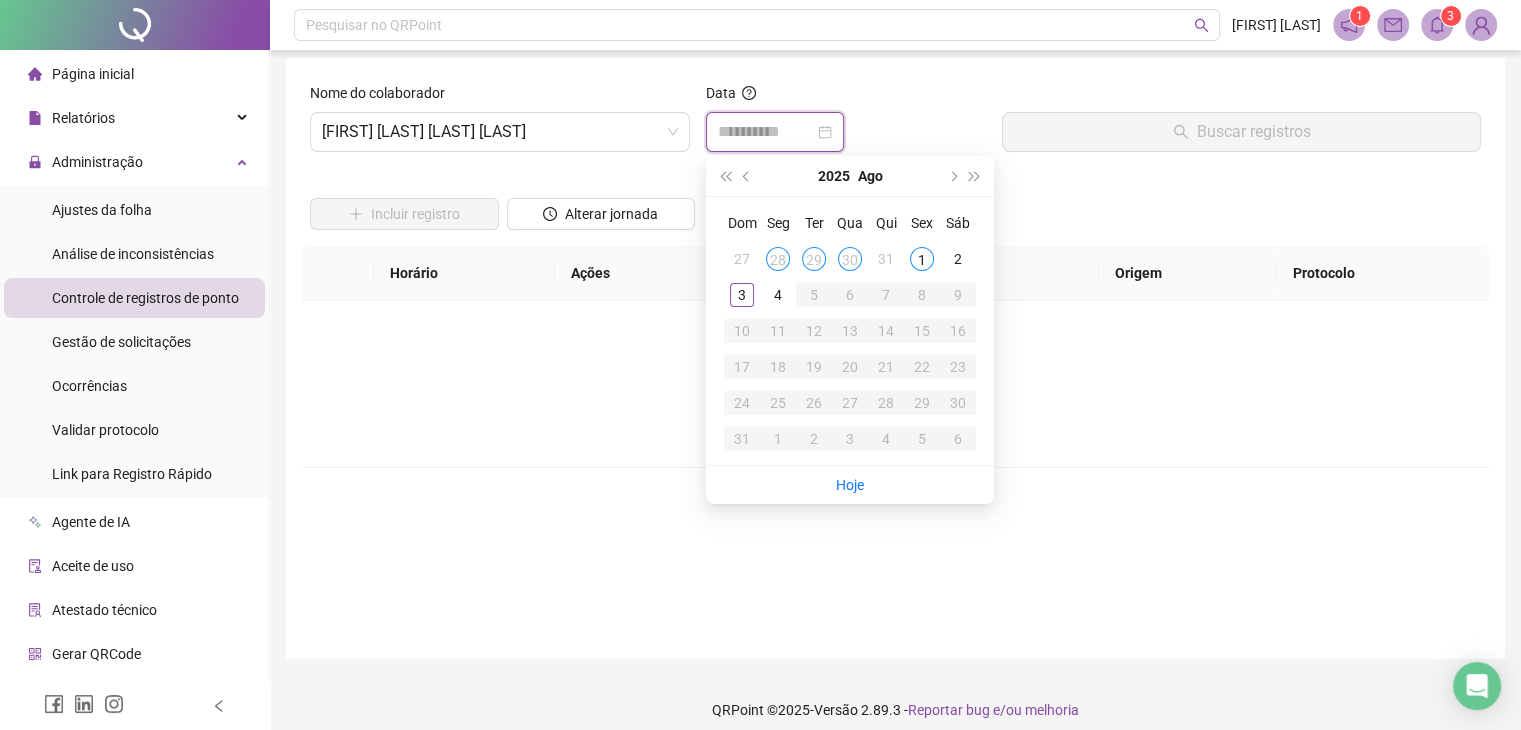 type on "**********" 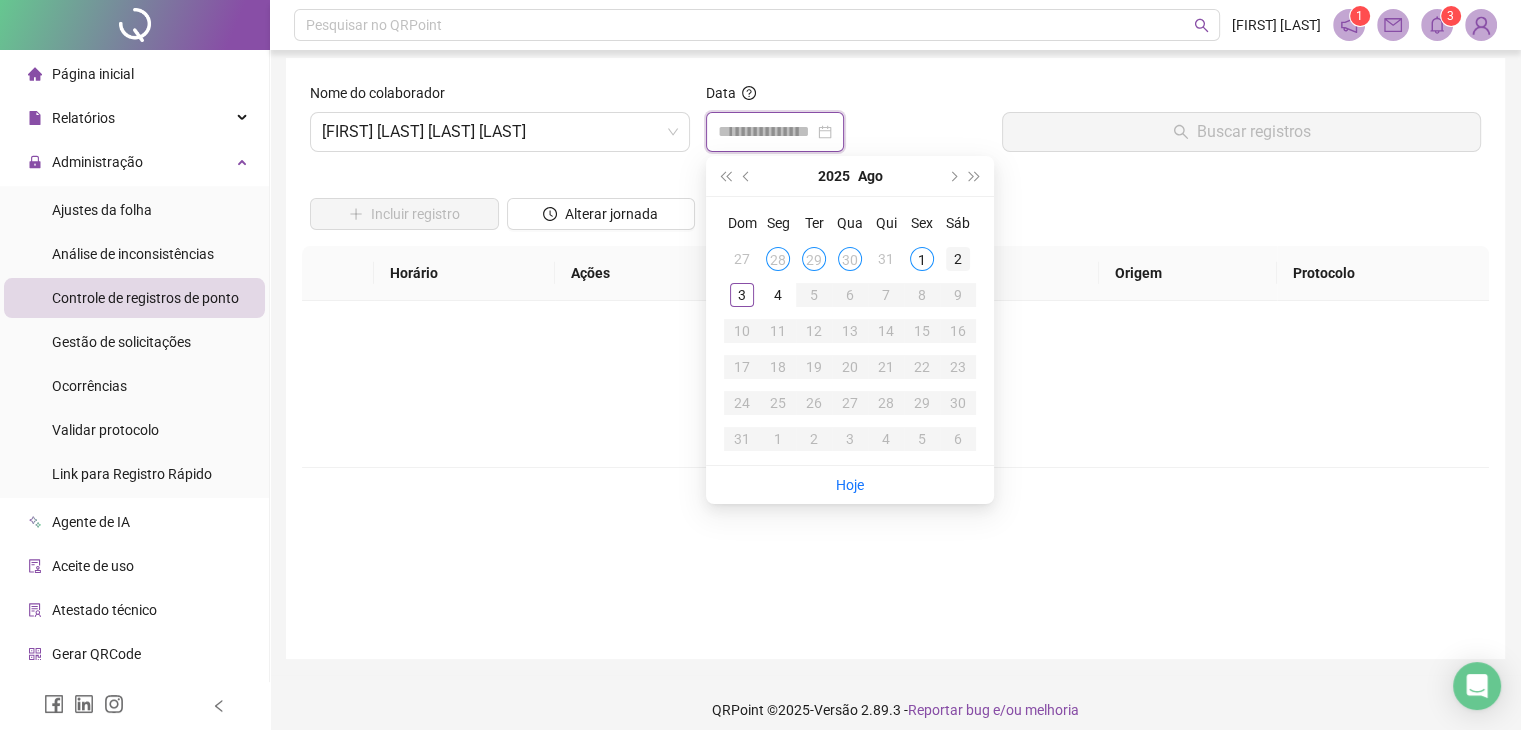type on "**********" 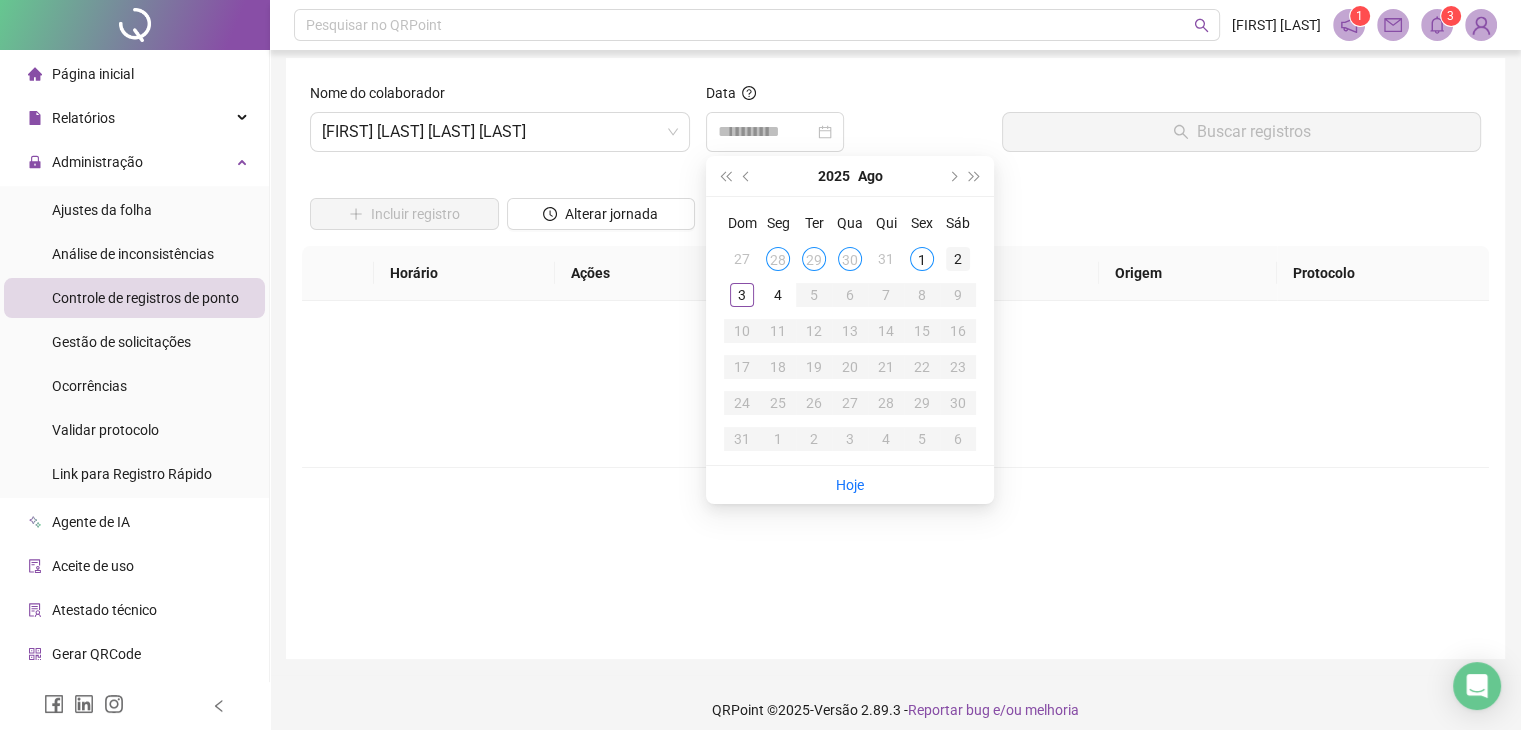 click on "2" at bounding box center (958, 259) 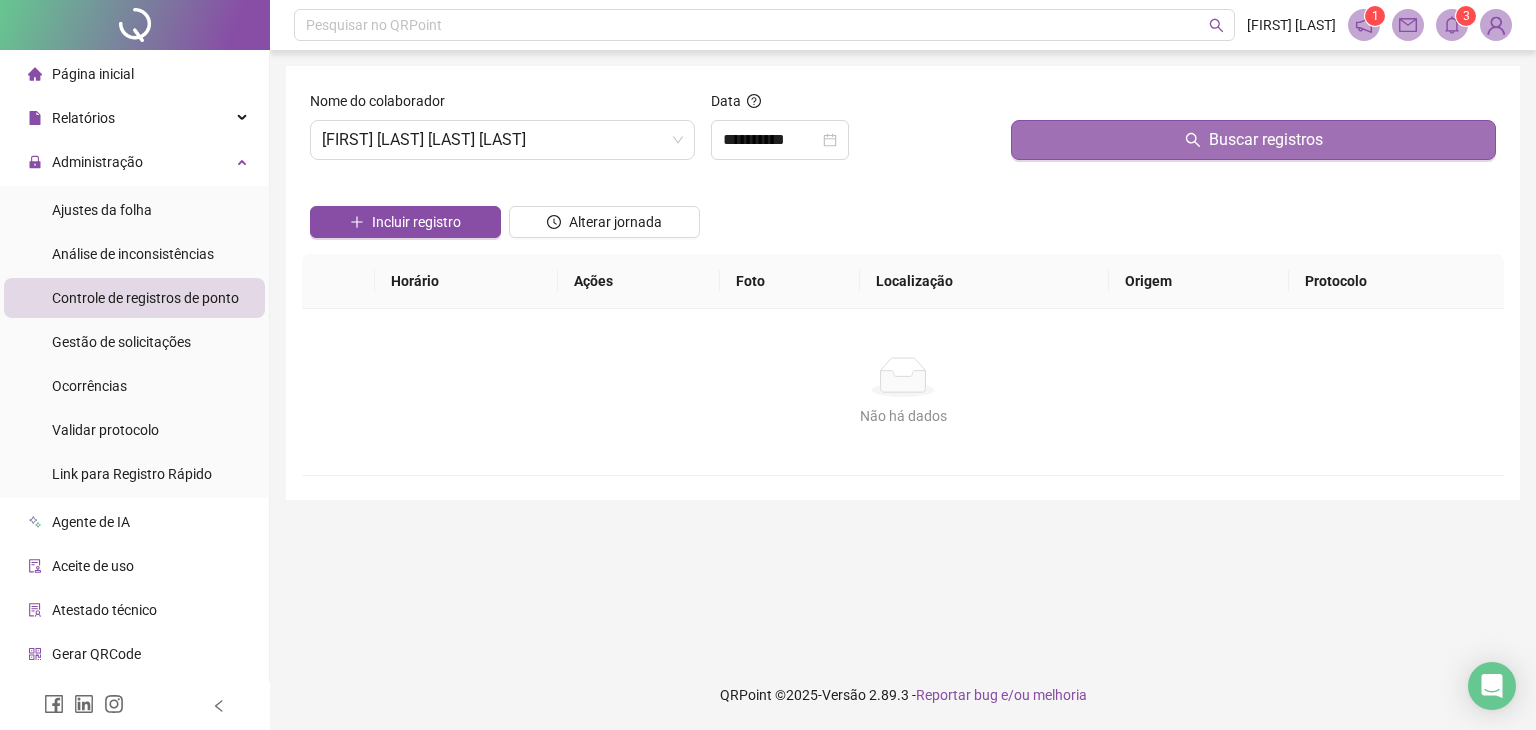 click on "Buscar registros" at bounding box center [1253, 140] 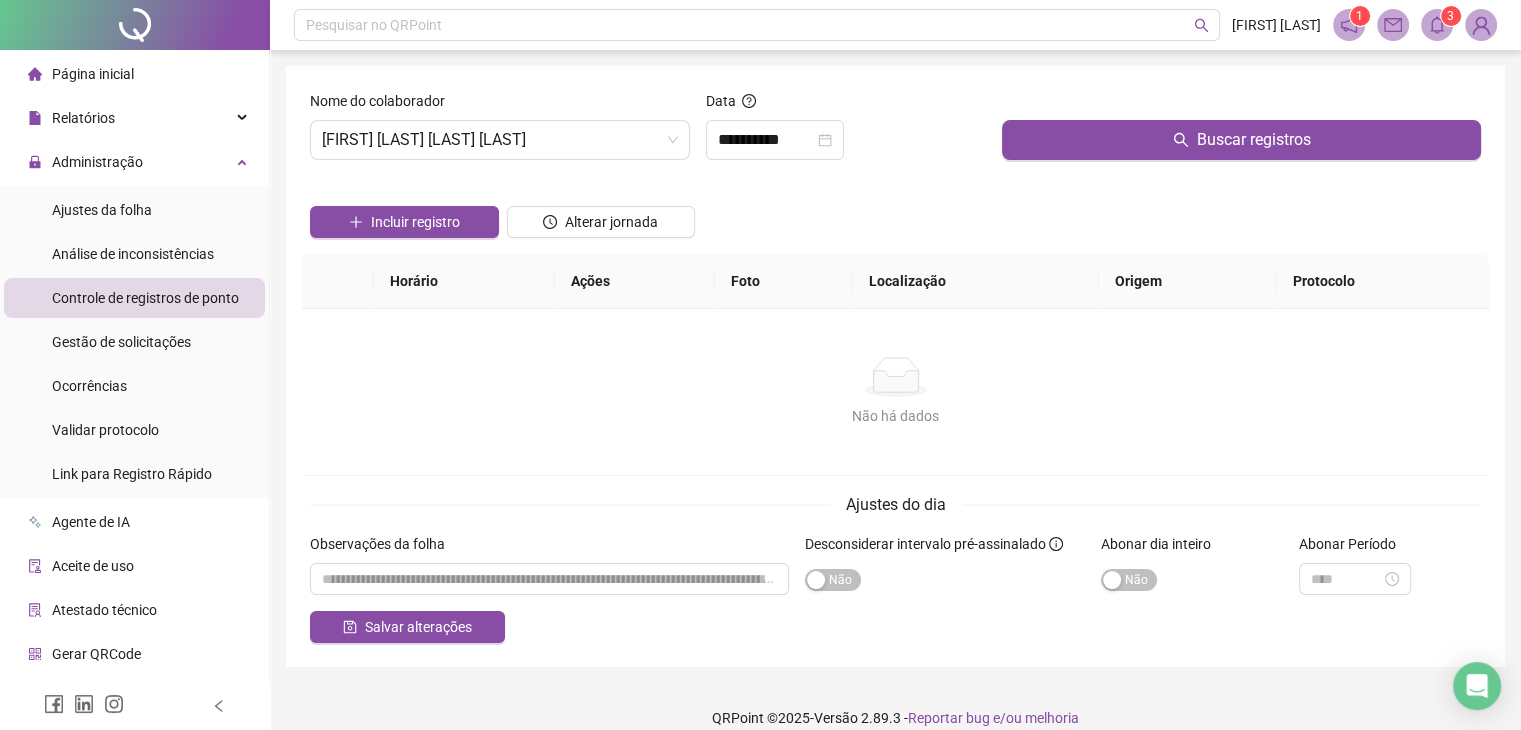 scroll, scrollTop: 23, scrollLeft: 0, axis: vertical 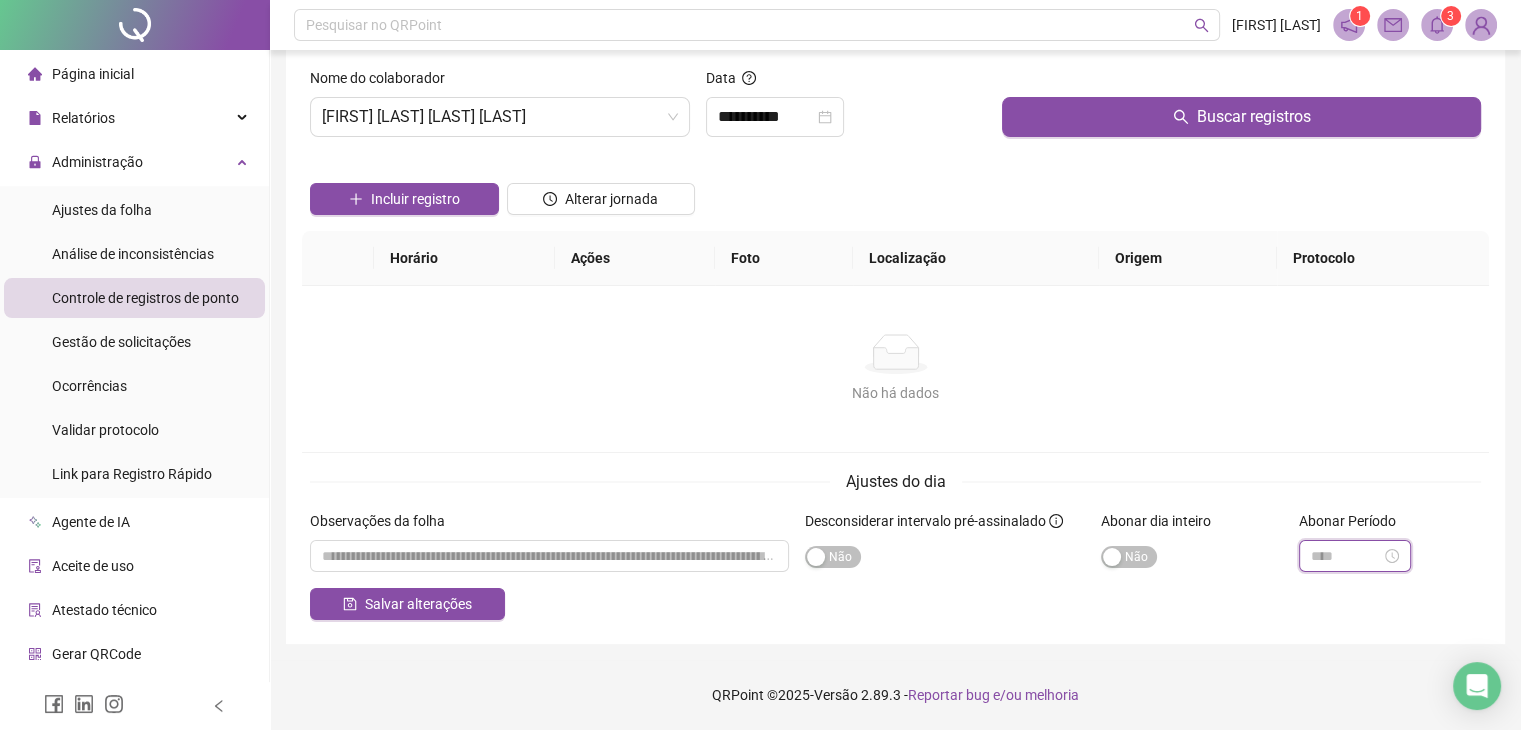 click at bounding box center (1346, 556) 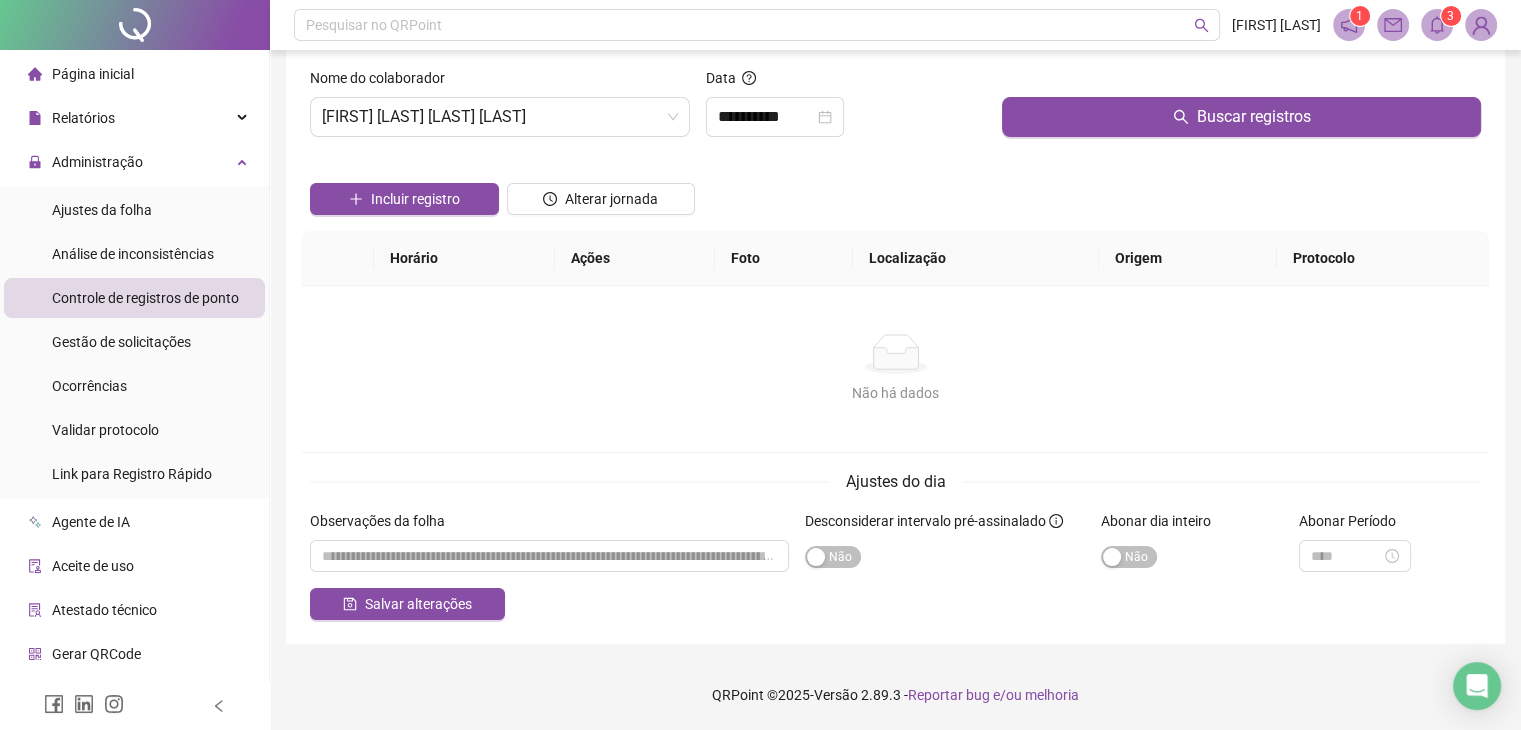 click on "Não há dados Não há dados" at bounding box center [895, 369] 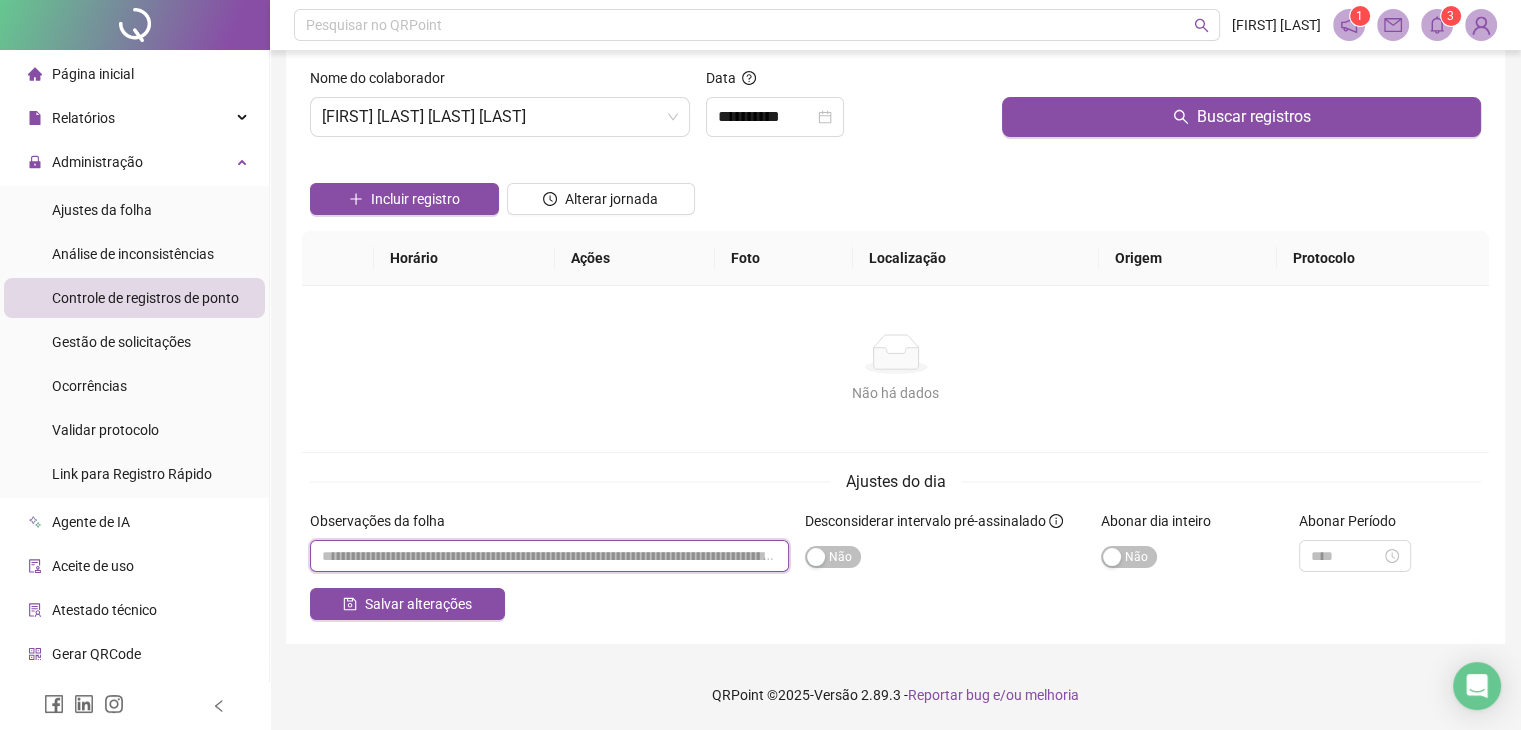 click at bounding box center [549, 556] 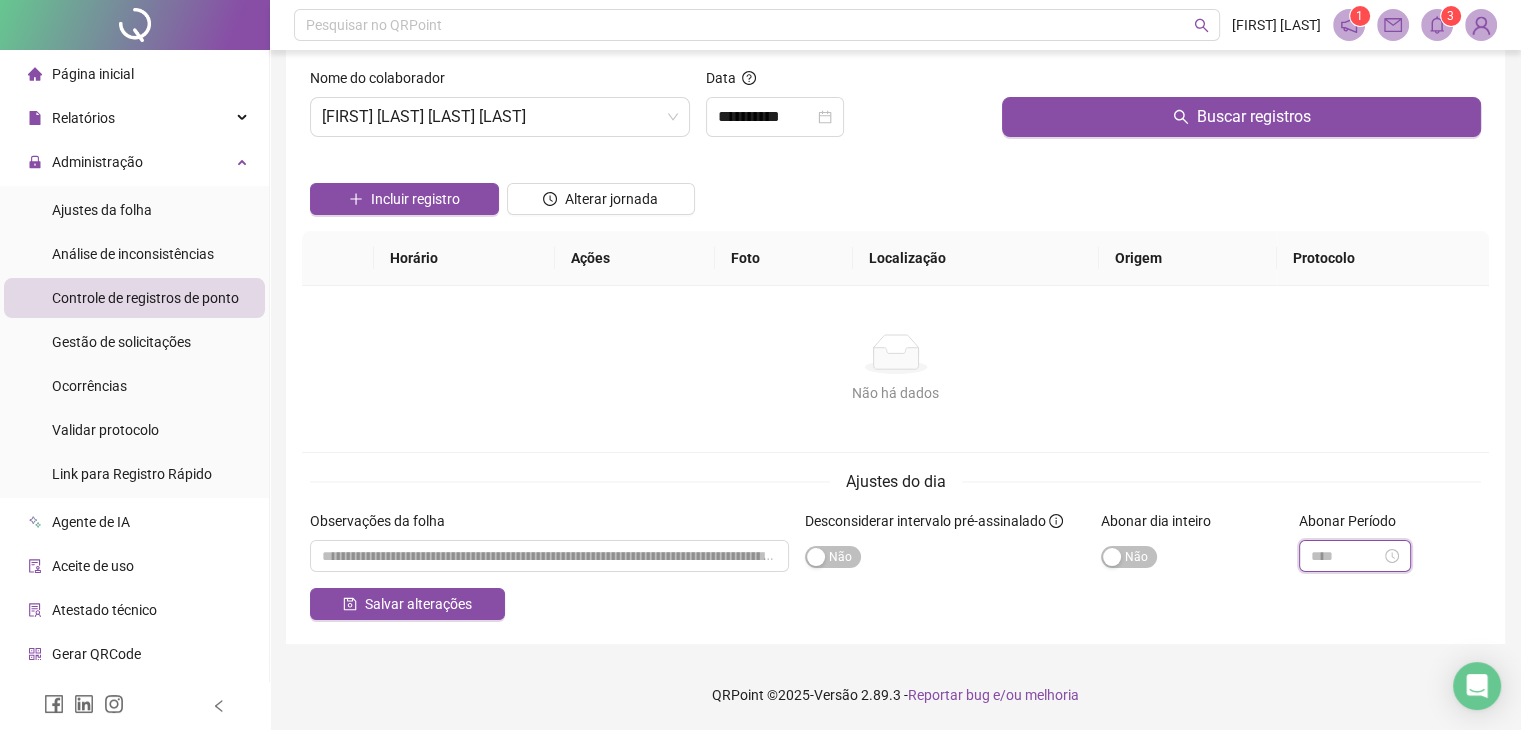 click at bounding box center [1346, 556] 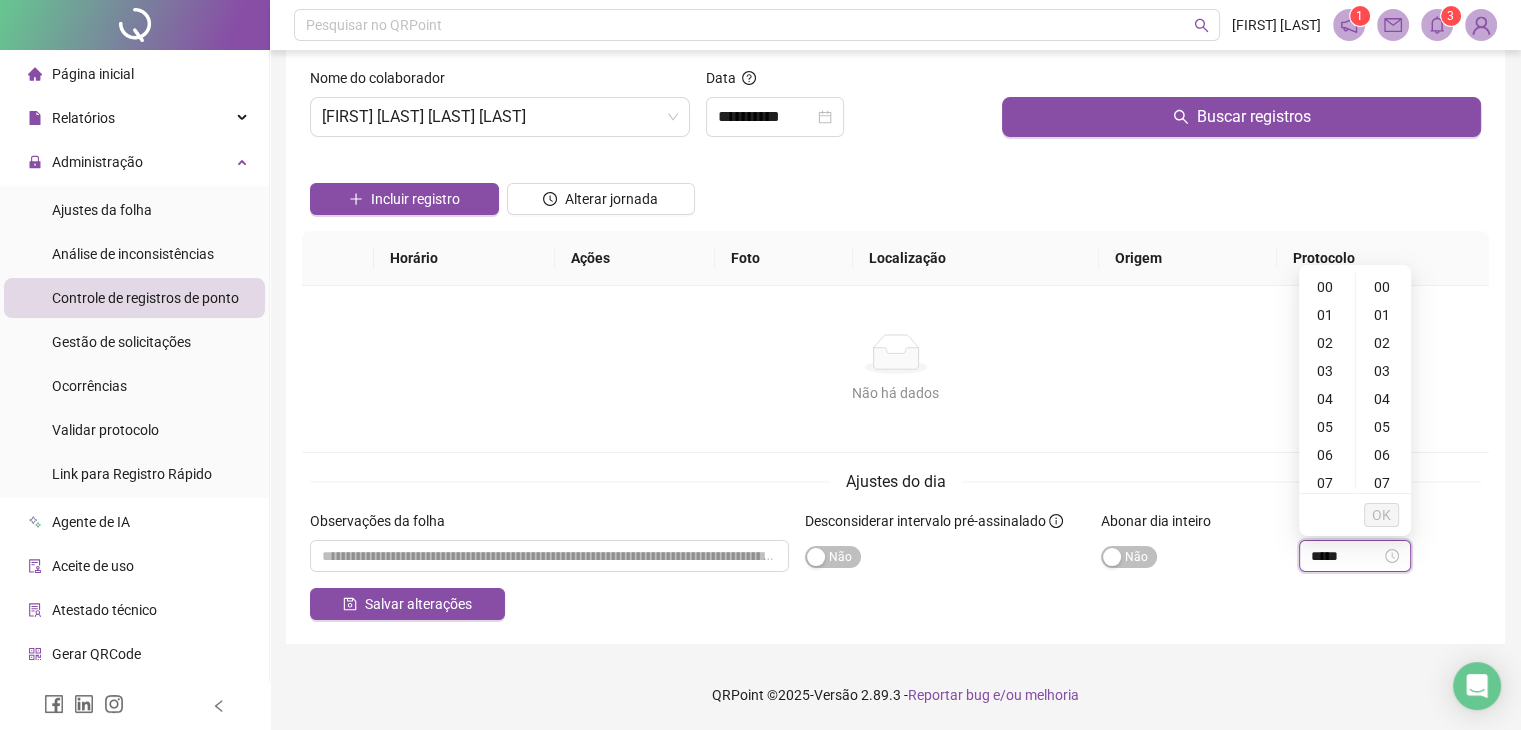 type on "*****" 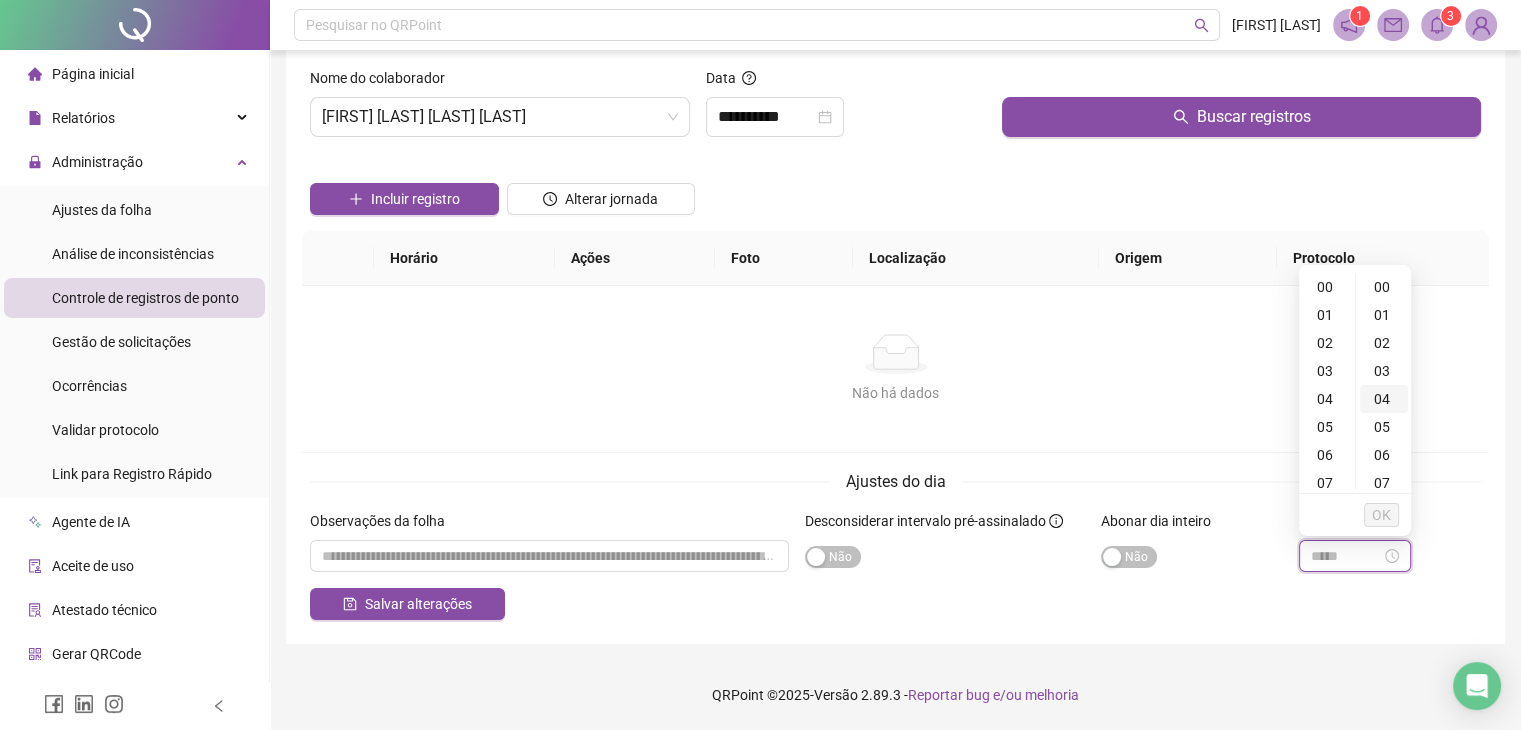 type on "*****" 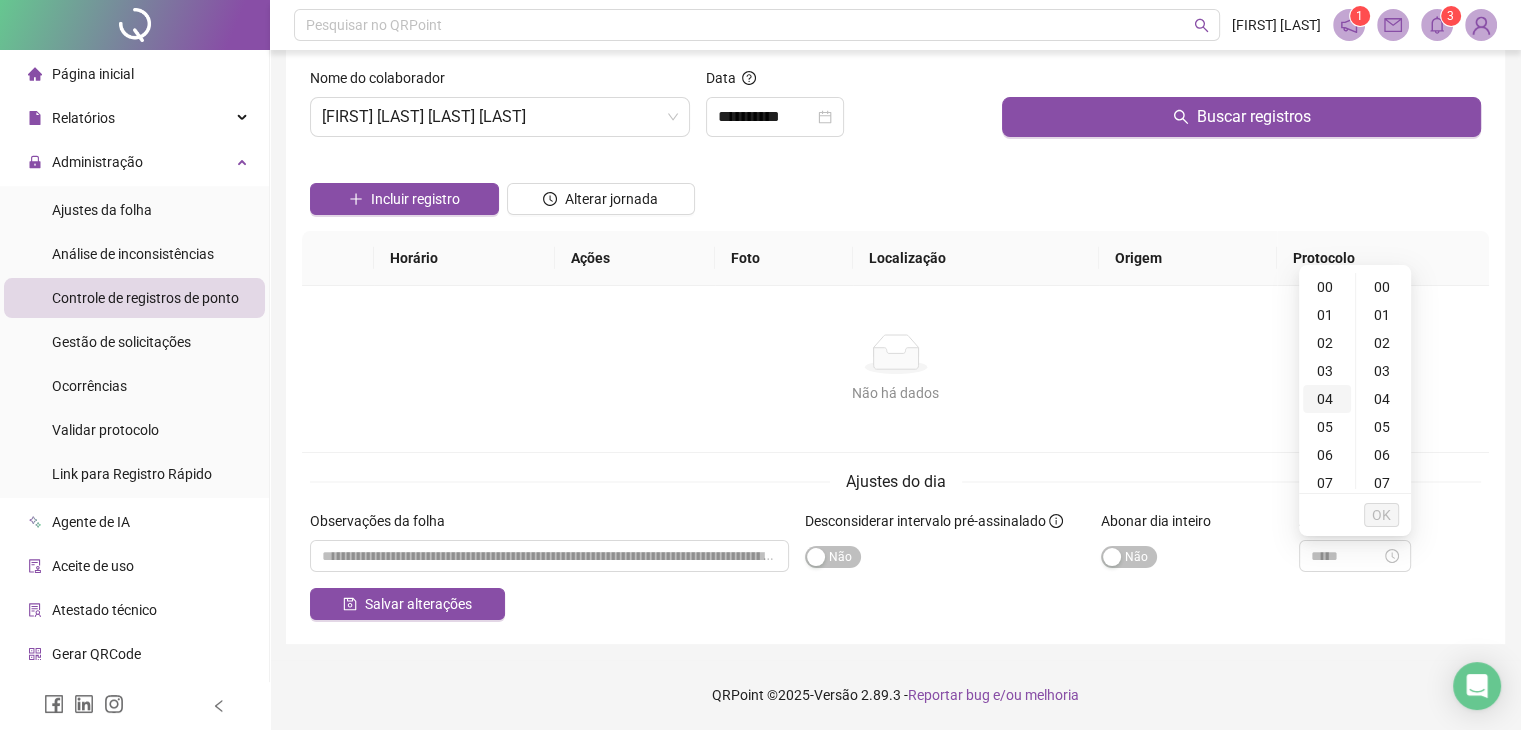 click on "04" at bounding box center (1327, 399) 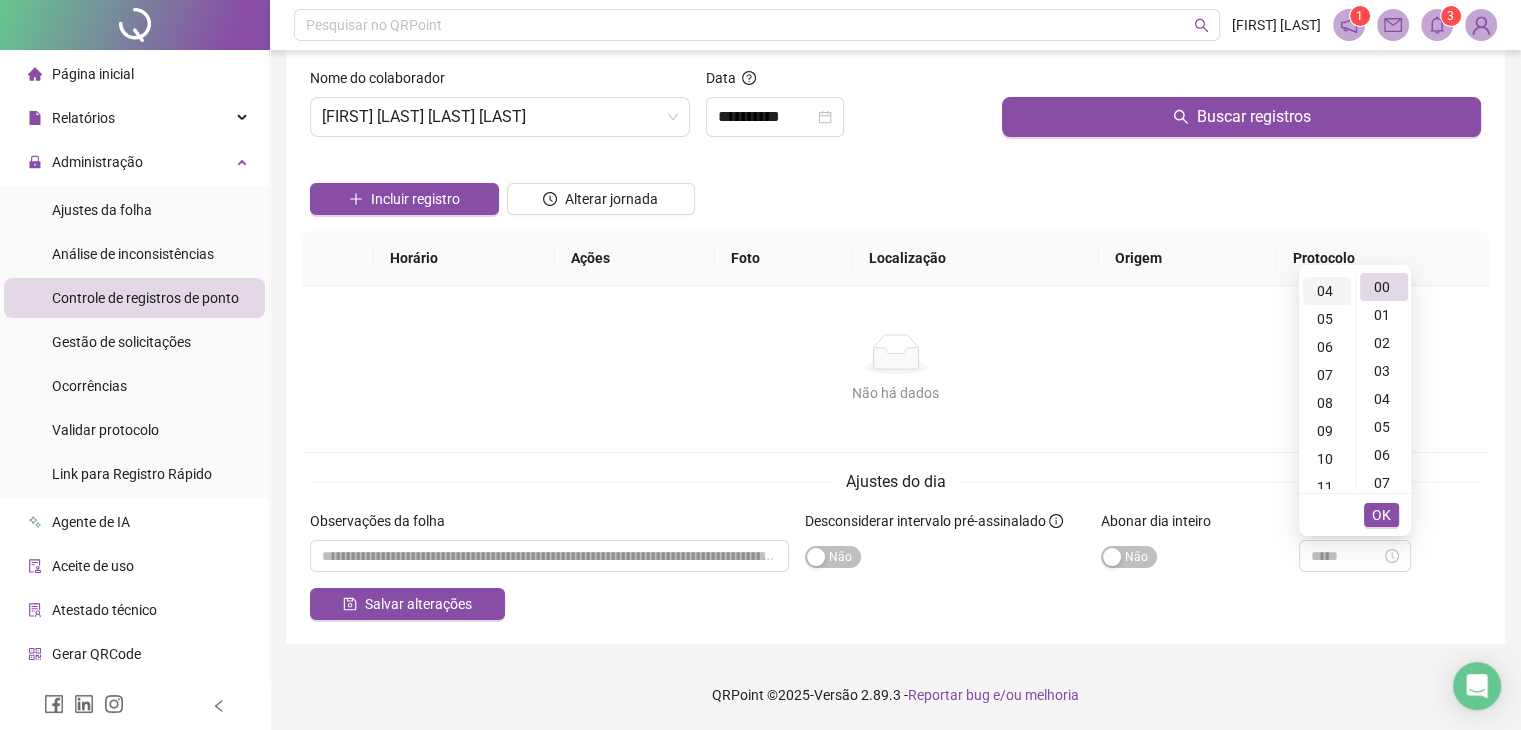 scroll, scrollTop: 112, scrollLeft: 0, axis: vertical 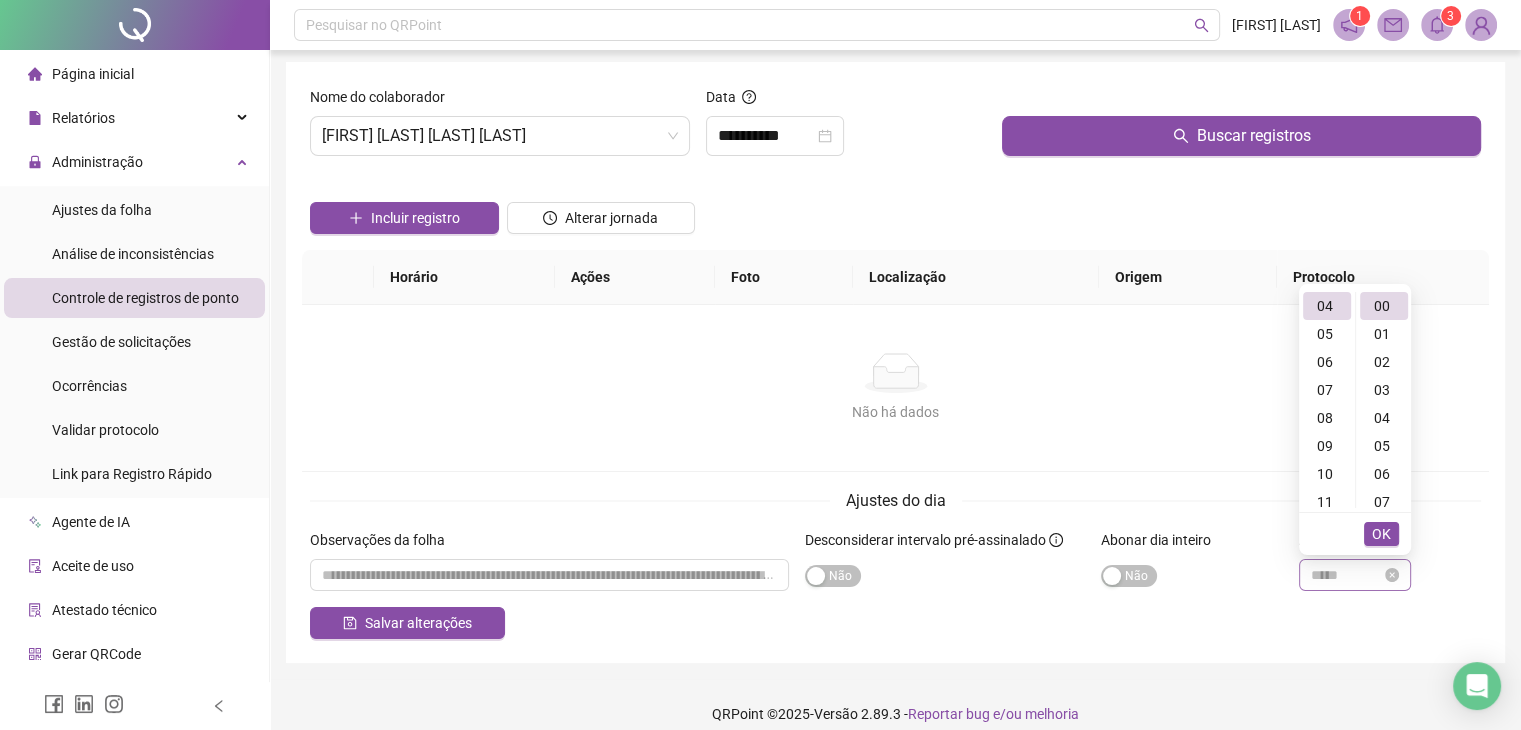 type on "*****" 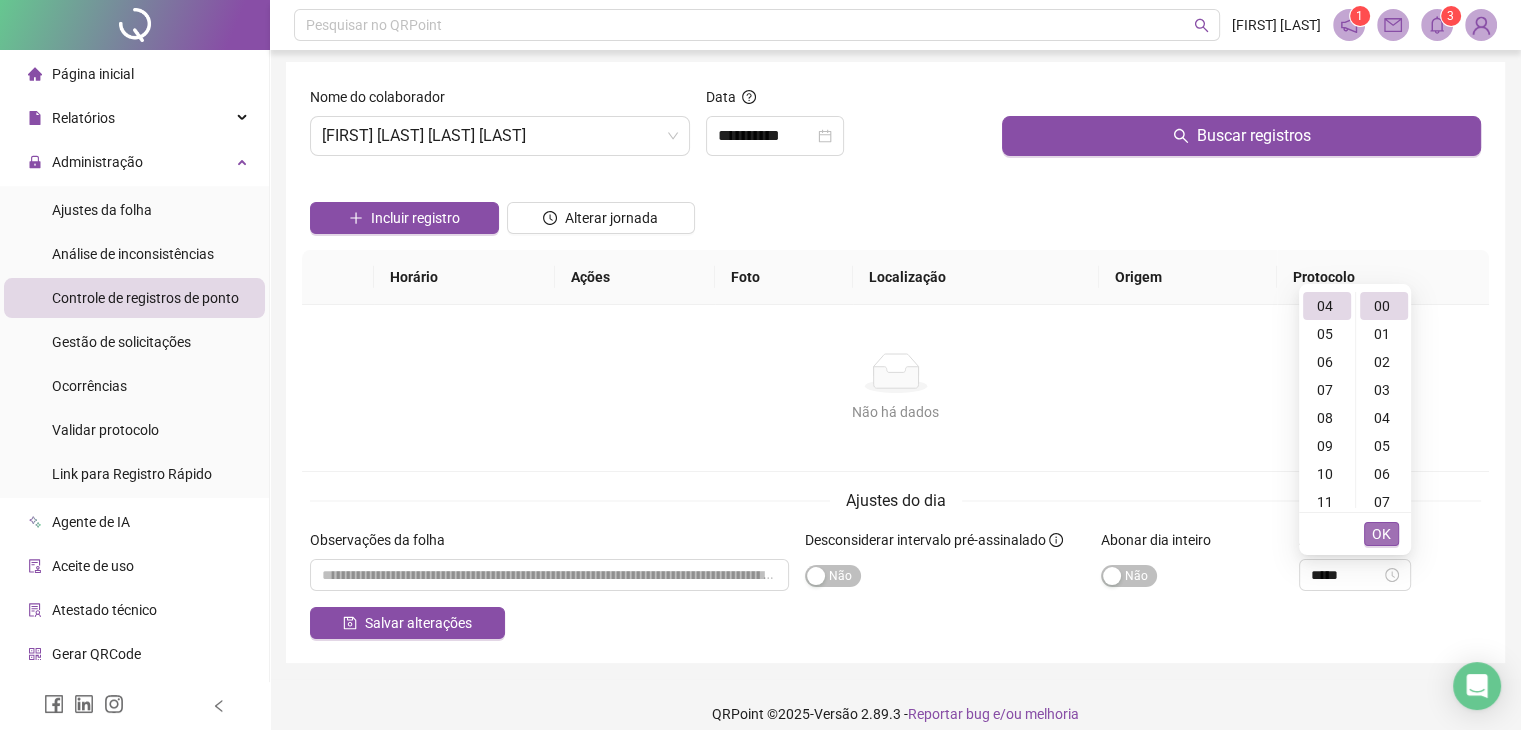 click on "OK" at bounding box center (1381, 534) 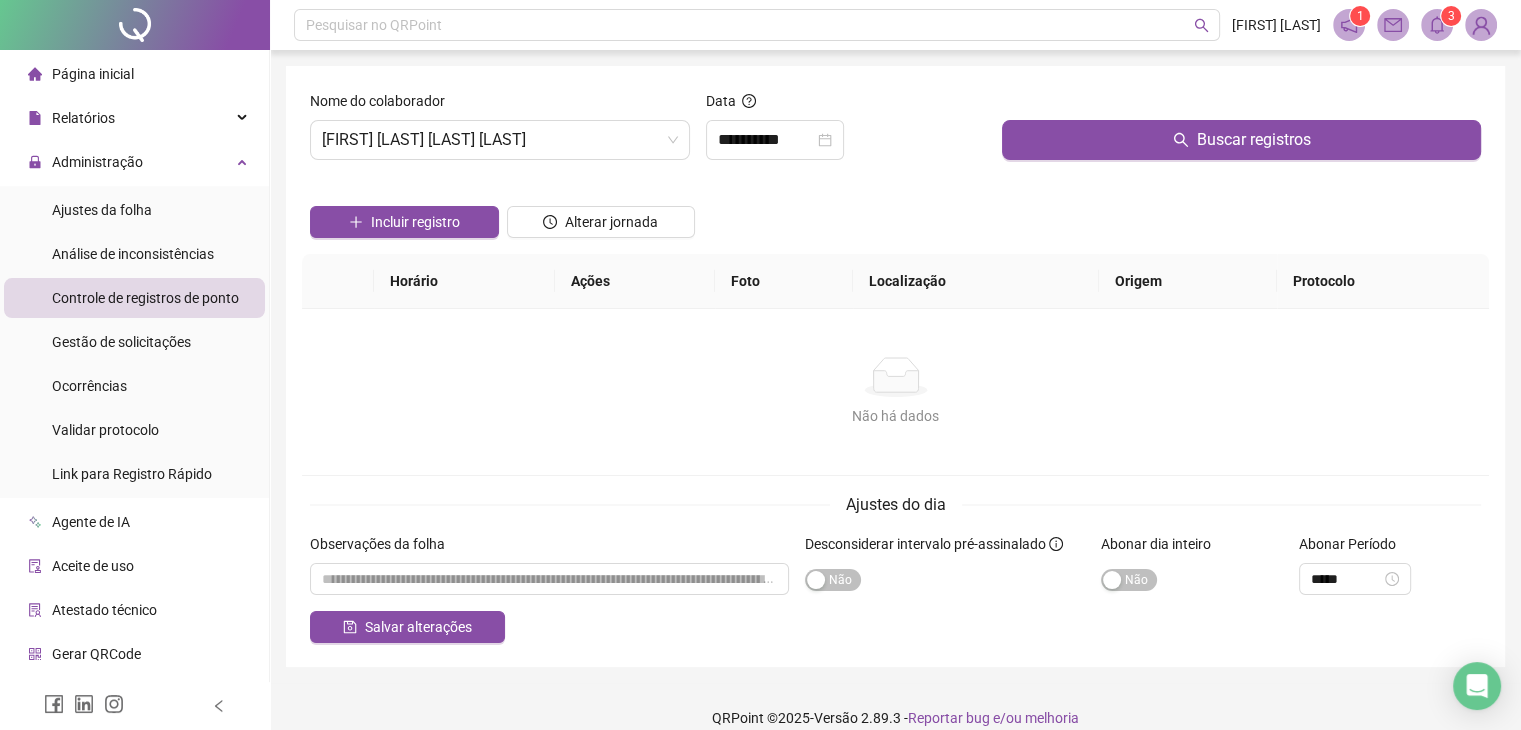 scroll, scrollTop: 23, scrollLeft: 0, axis: vertical 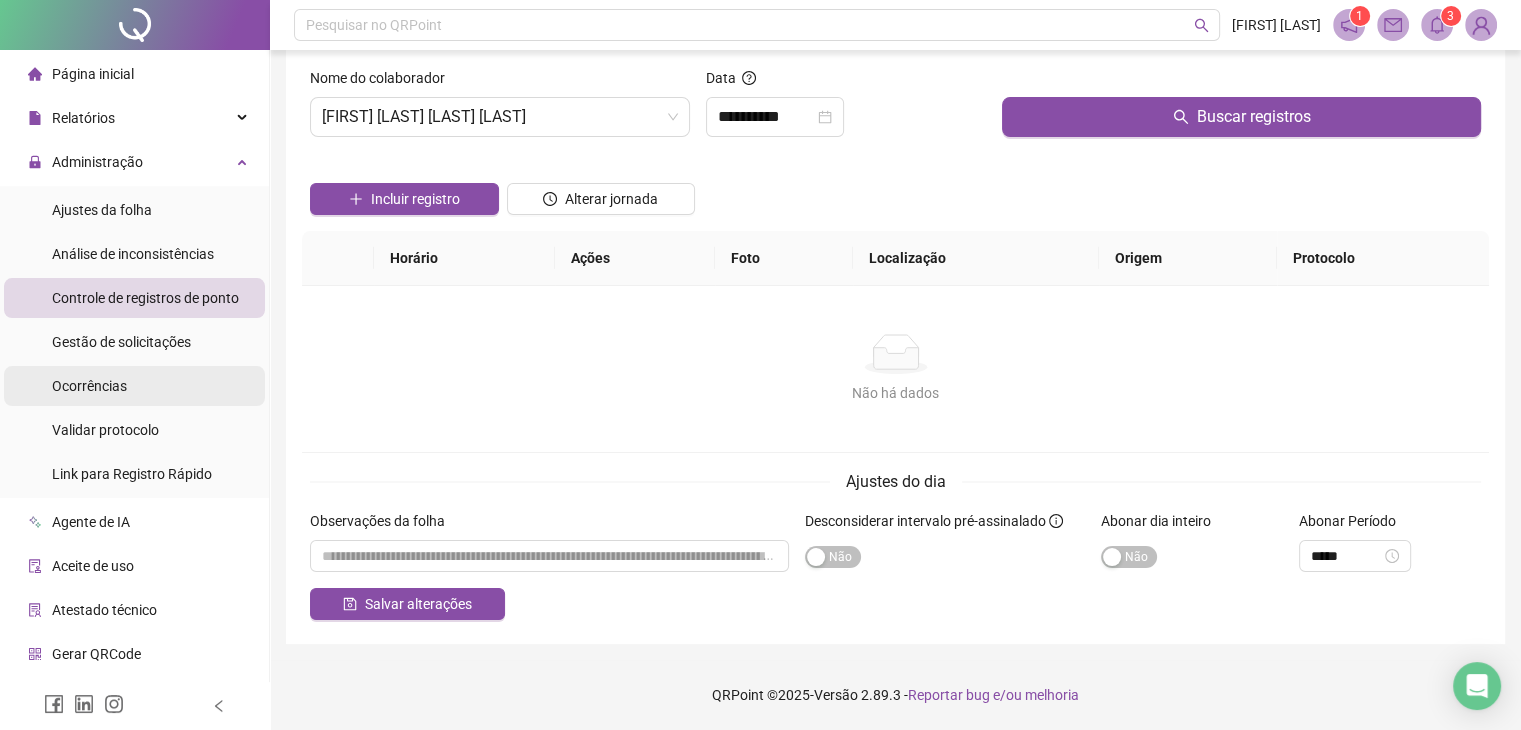 click on "Ocorrências" at bounding box center [89, 386] 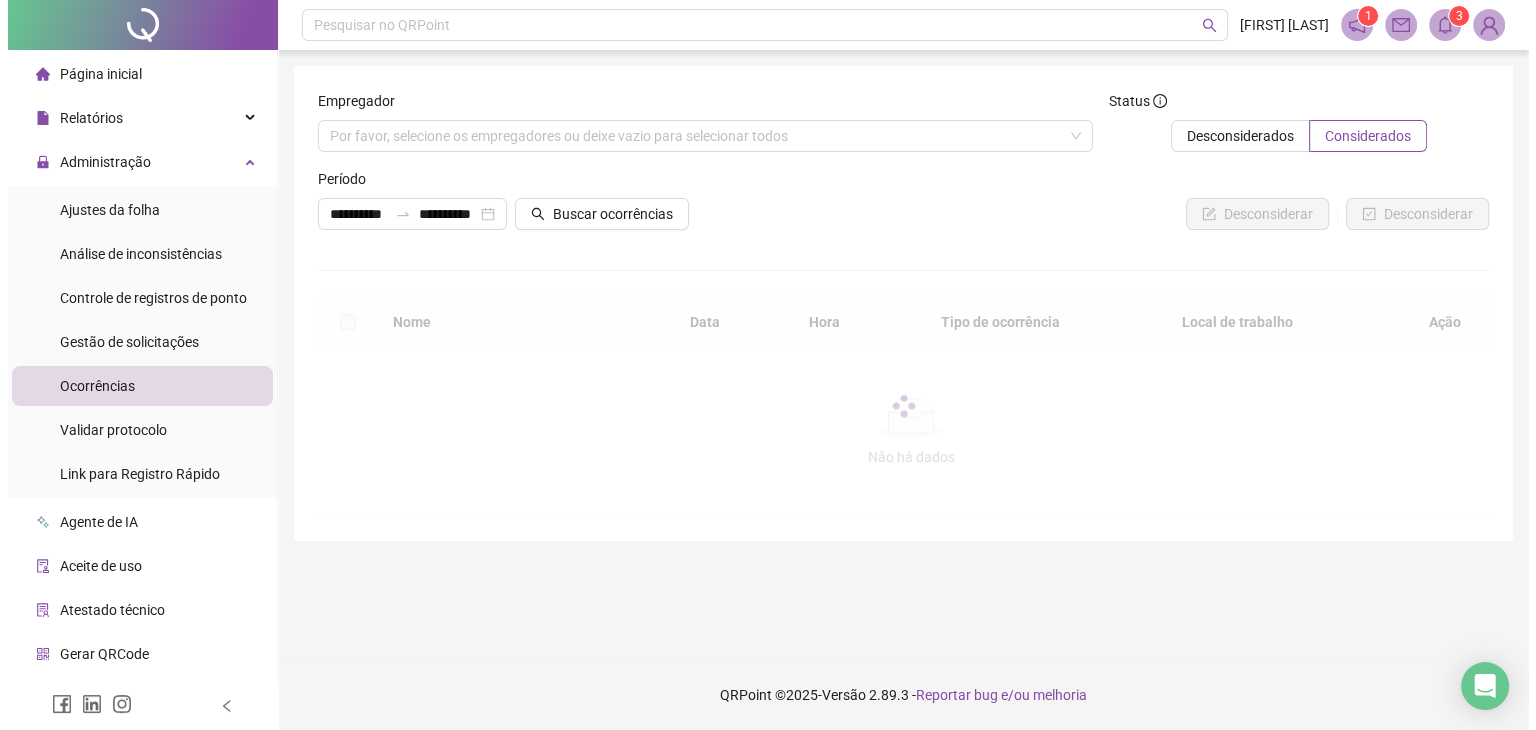 scroll, scrollTop: 0, scrollLeft: 0, axis: both 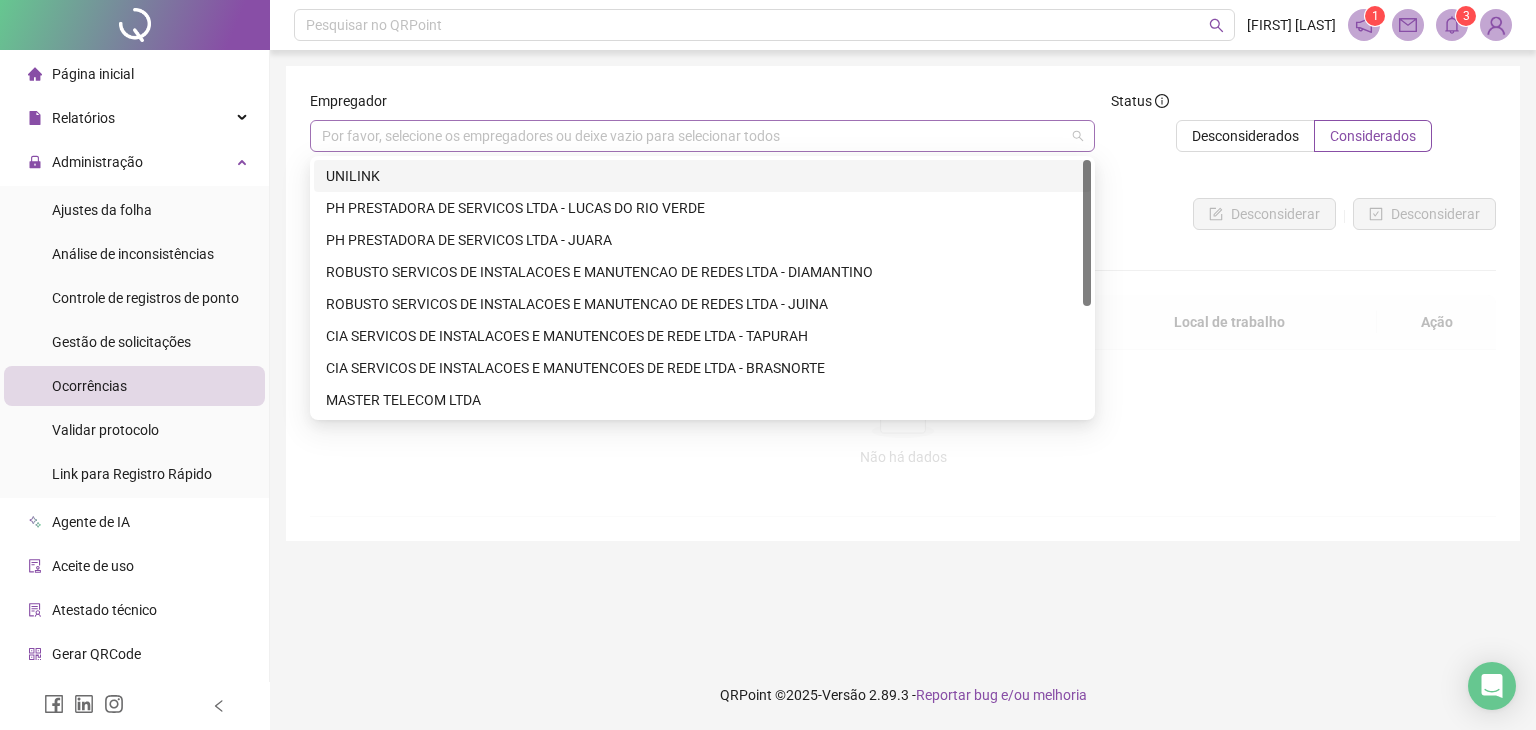 click on "Por favor, selecione os empregadores ou deixe vazio para selecionar todos" at bounding box center [702, 136] 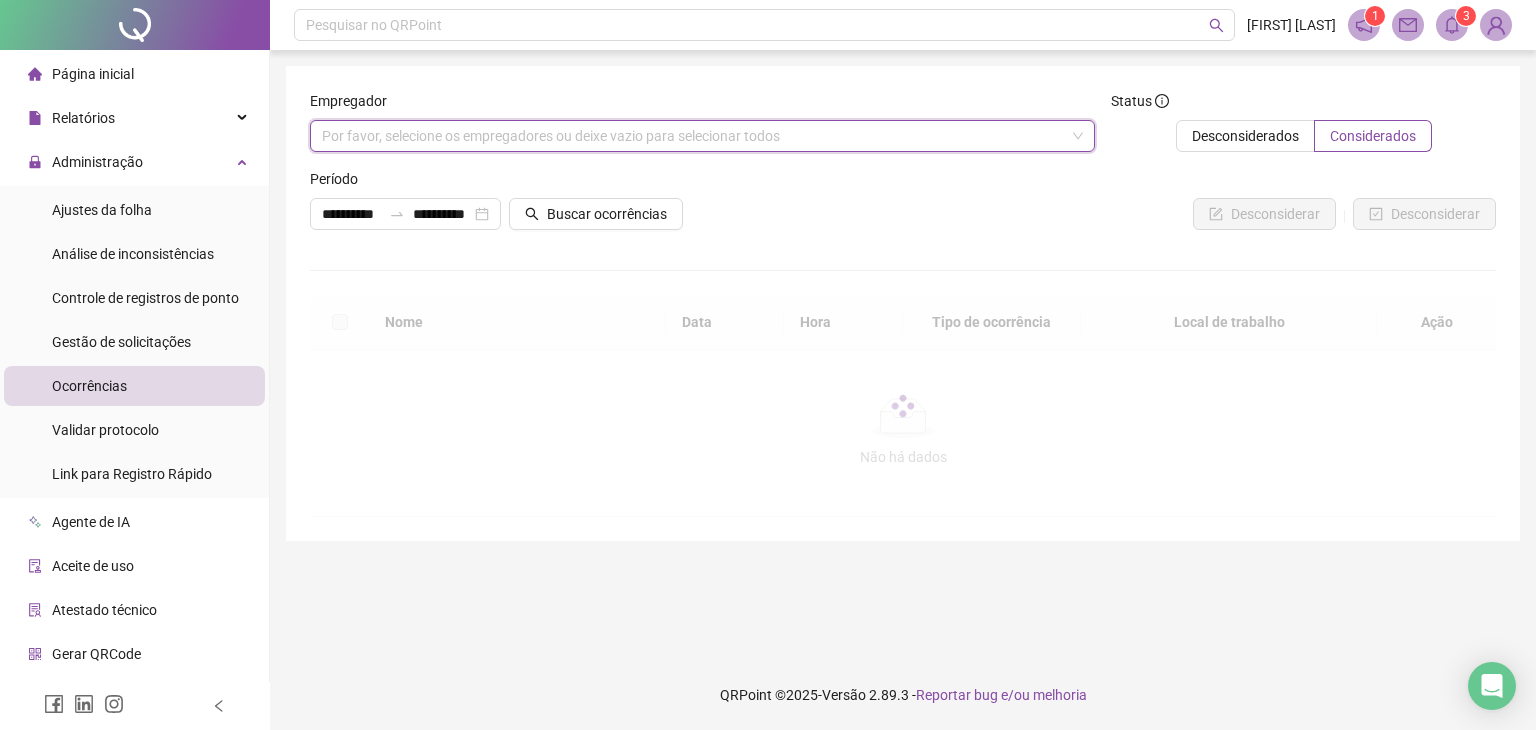 click on "Por favor, selecione os empregadores ou deixe vazio para selecionar todos" at bounding box center [702, 136] 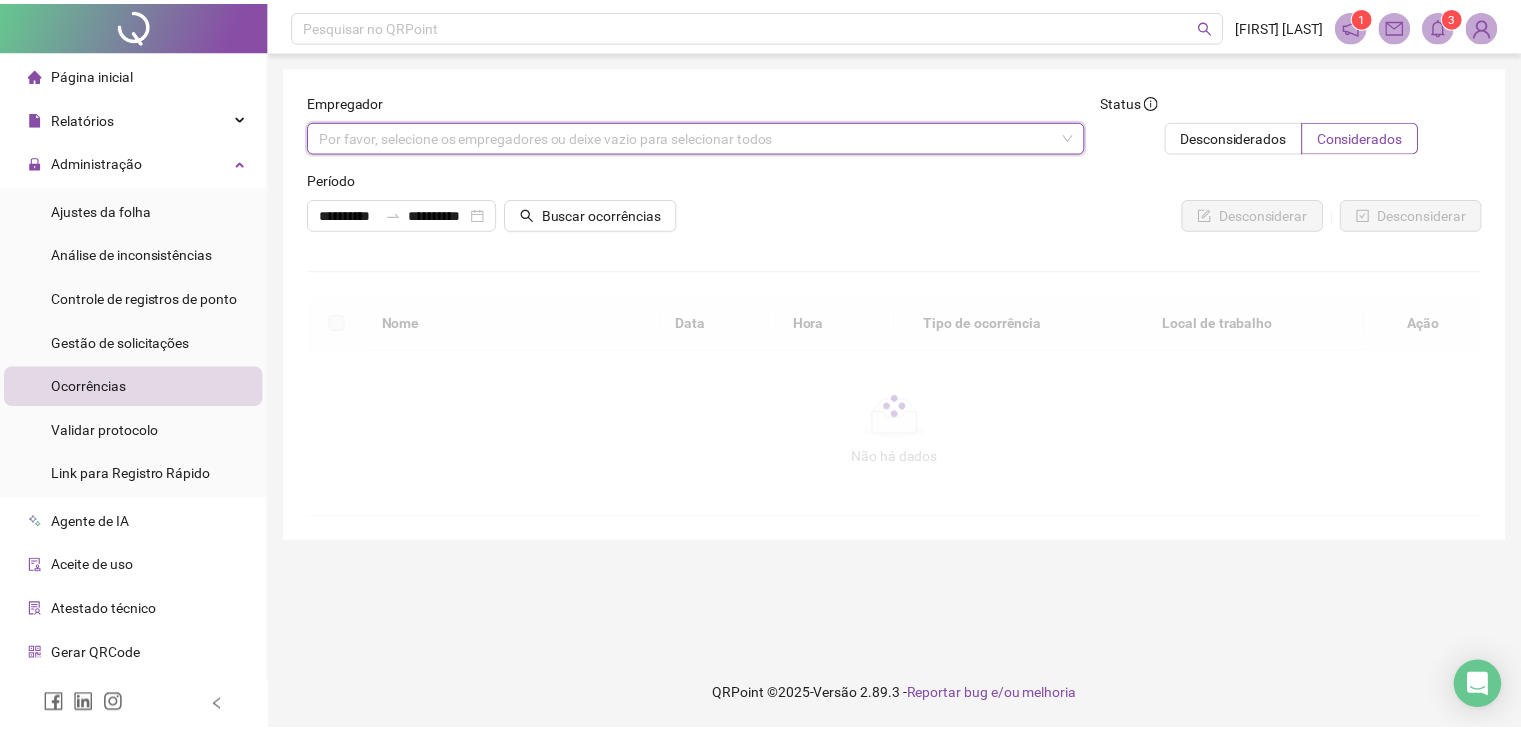 scroll, scrollTop: 36, scrollLeft: 0, axis: vertical 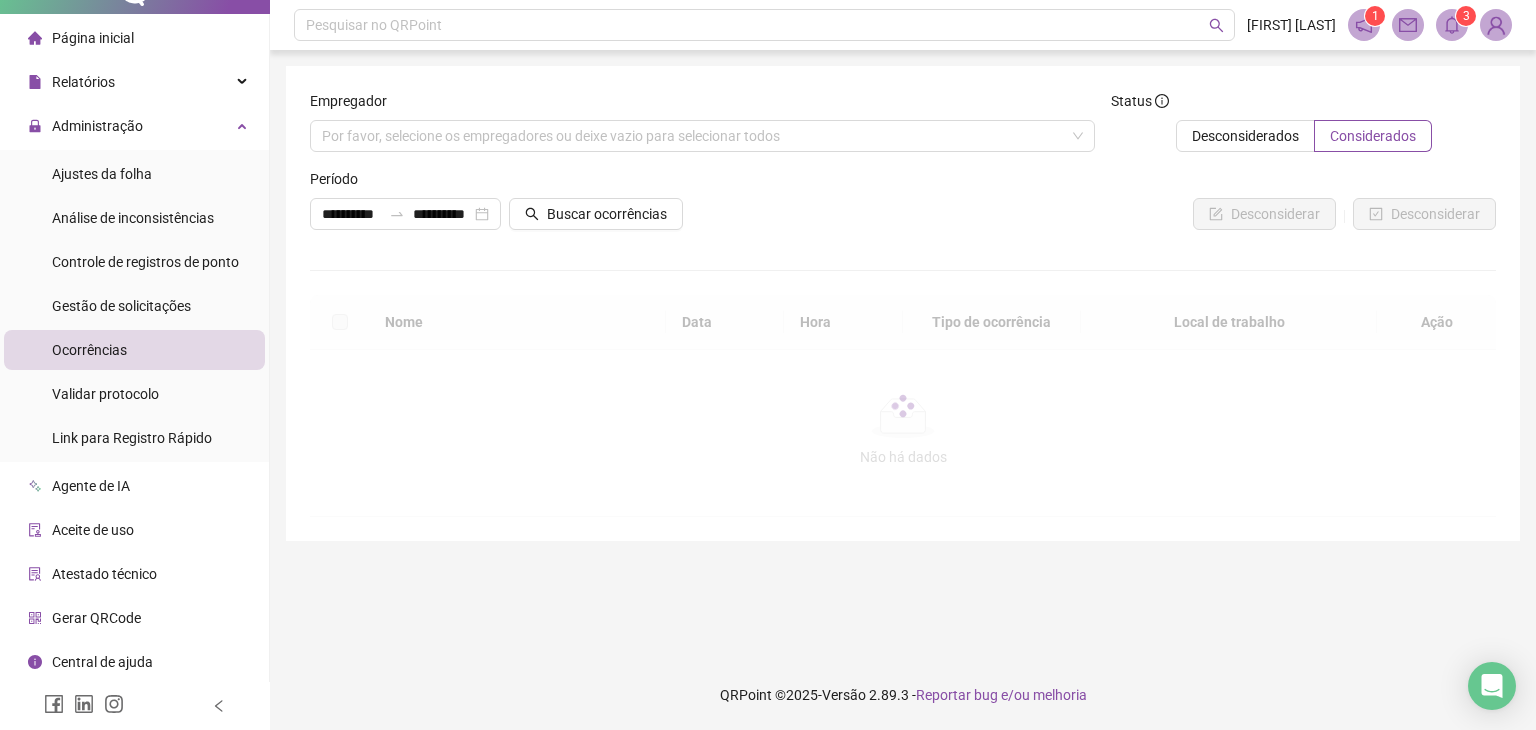 click on "Validar protocolo" at bounding box center (105, 394) 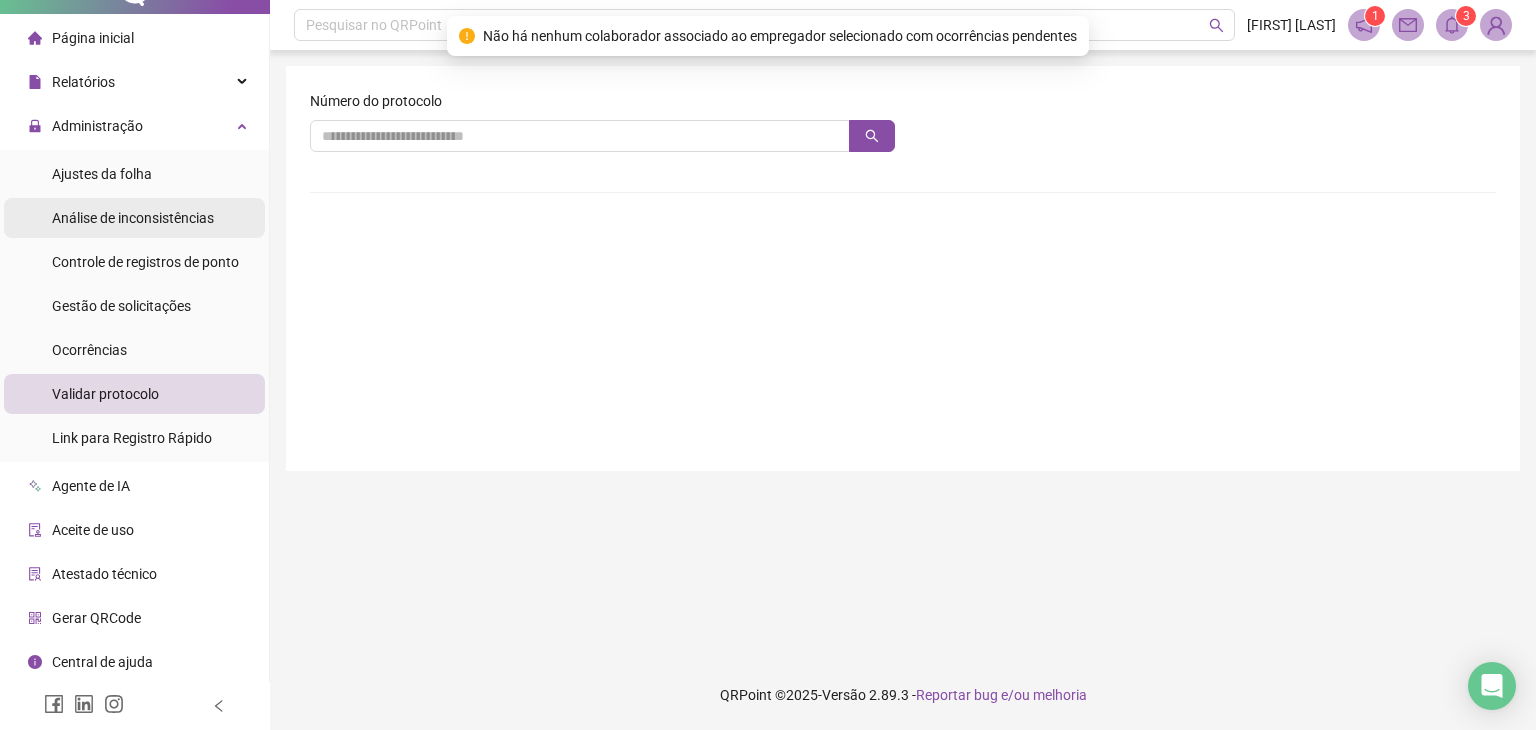 click on "Análise de inconsistências" at bounding box center (133, 218) 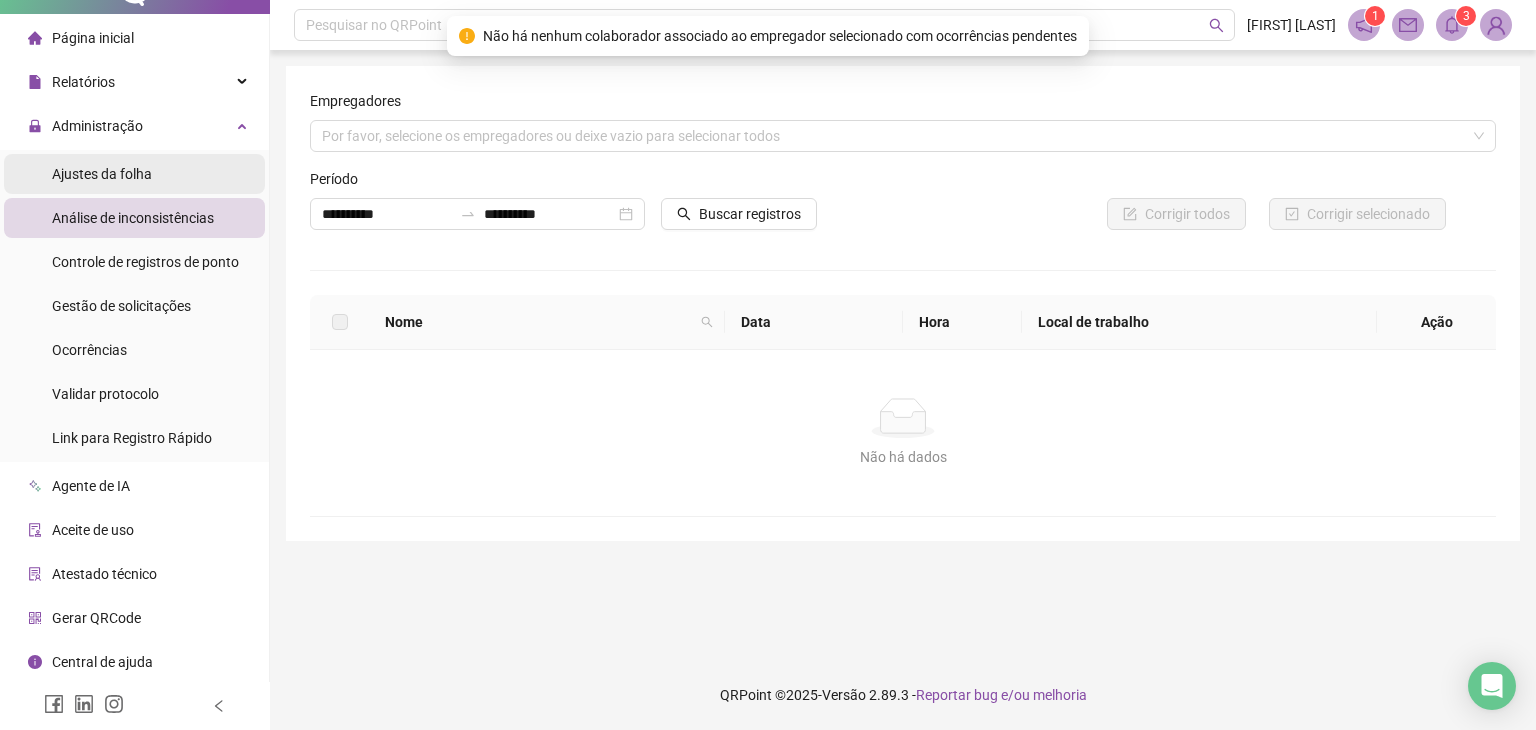 click on "Ajustes da folha" at bounding box center (134, 174) 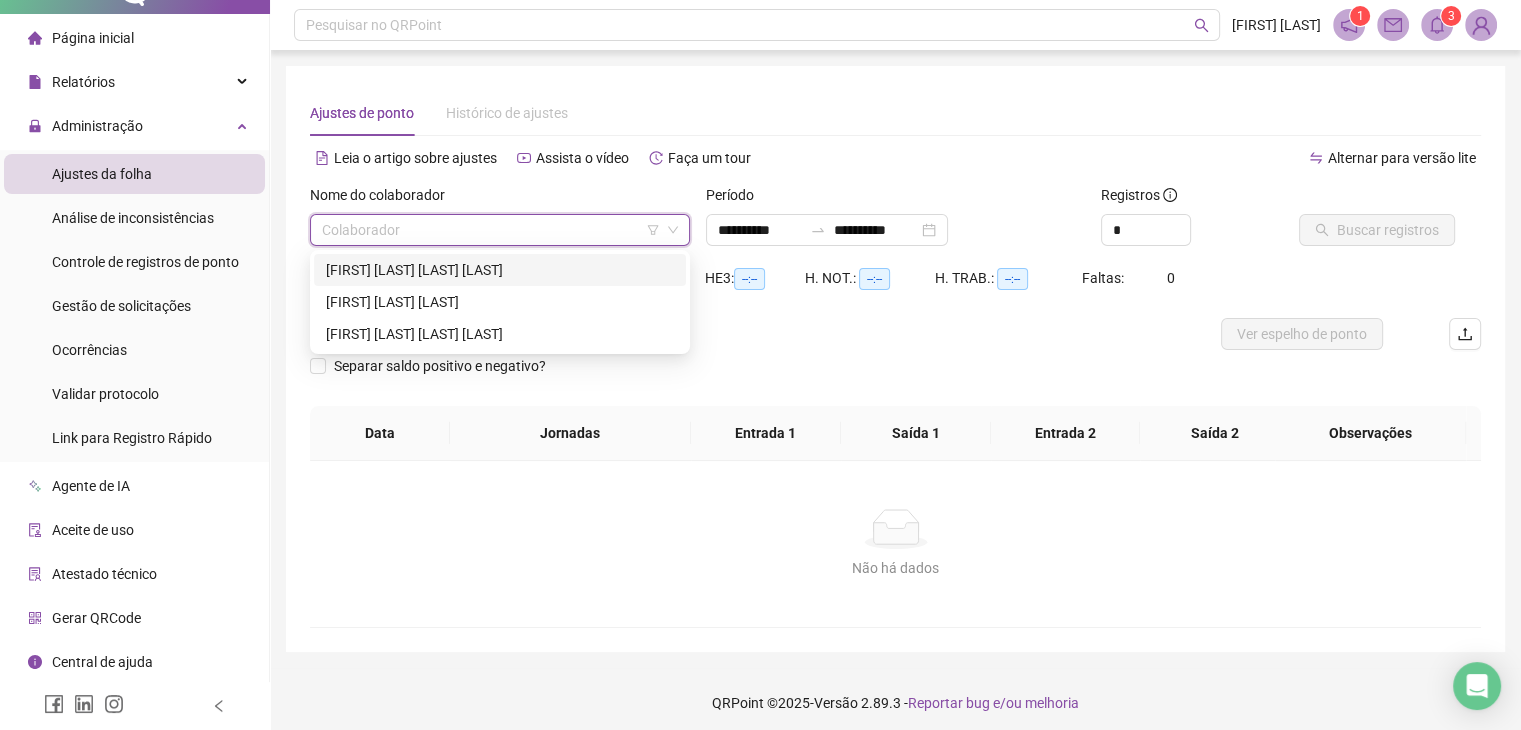 click at bounding box center [491, 230] 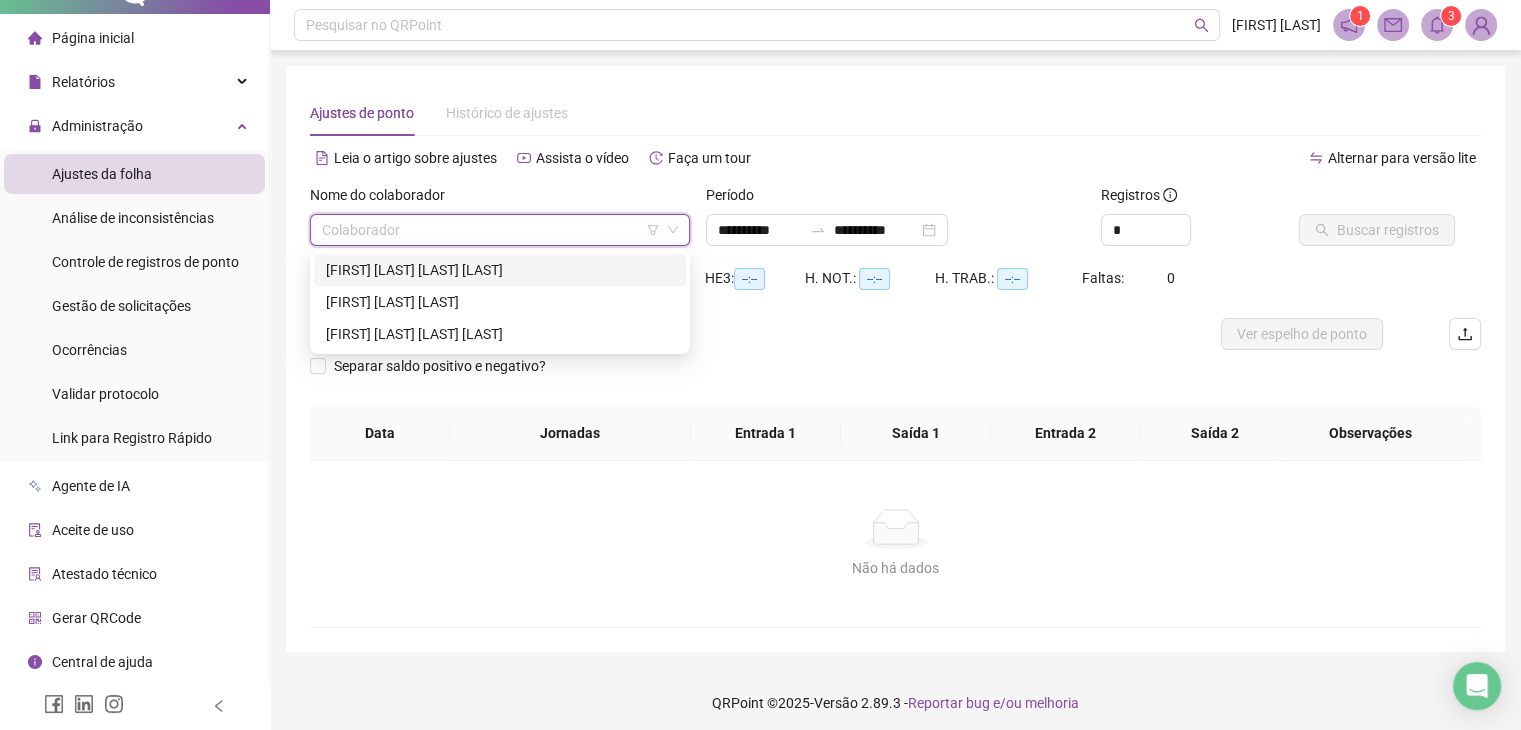 click on "[FIRST] [LAST] [LAST] [LAST]" at bounding box center [500, 270] 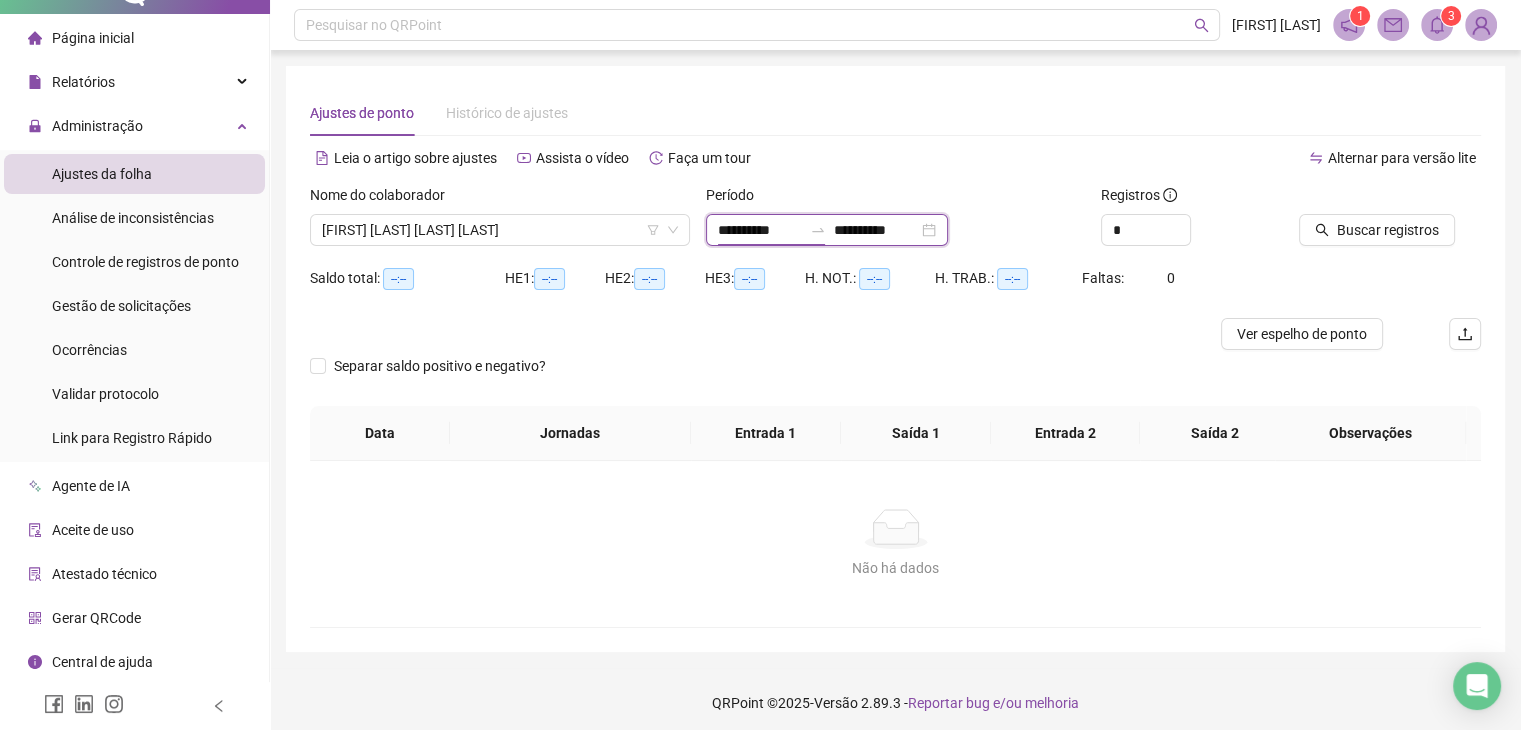 click on "**********" at bounding box center (760, 230) 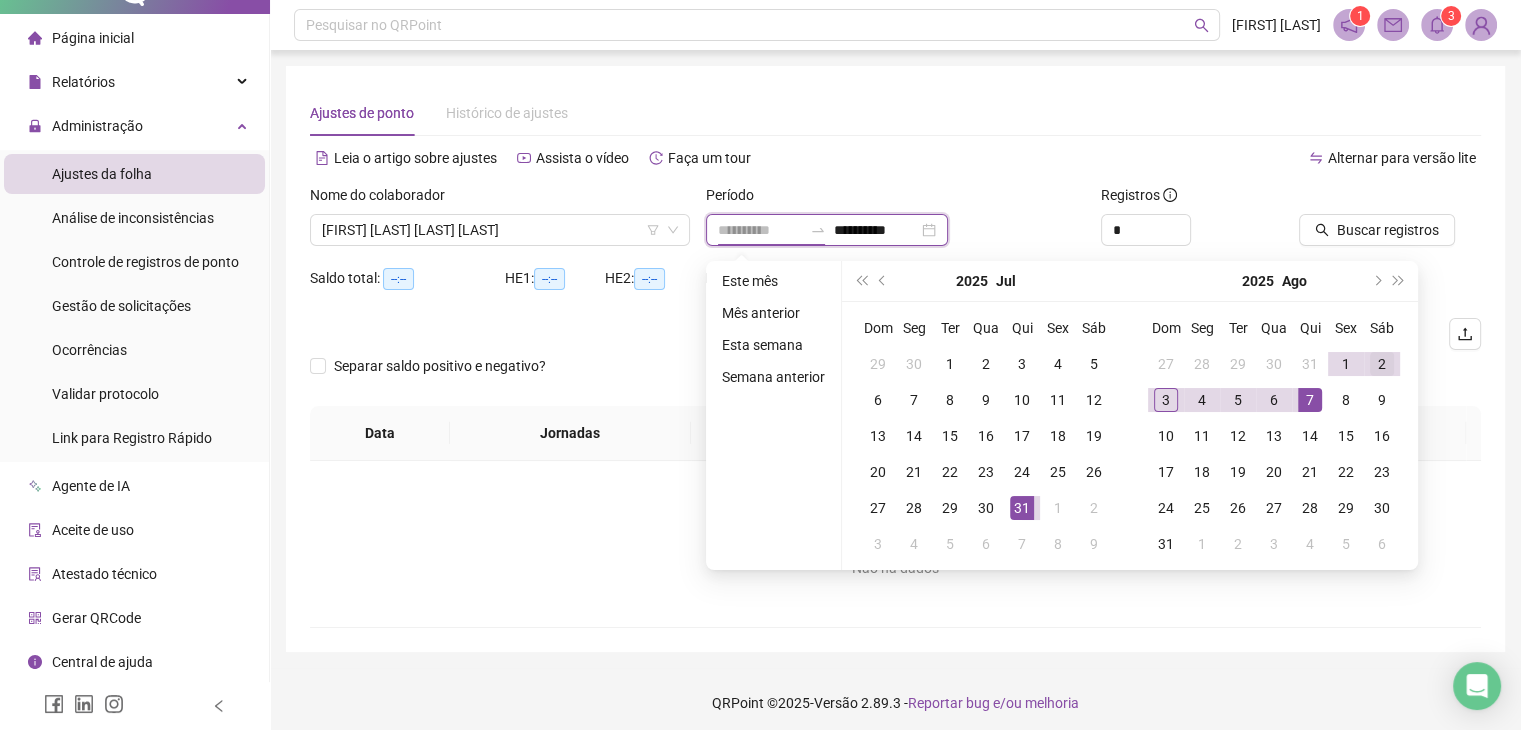 type on "**********" 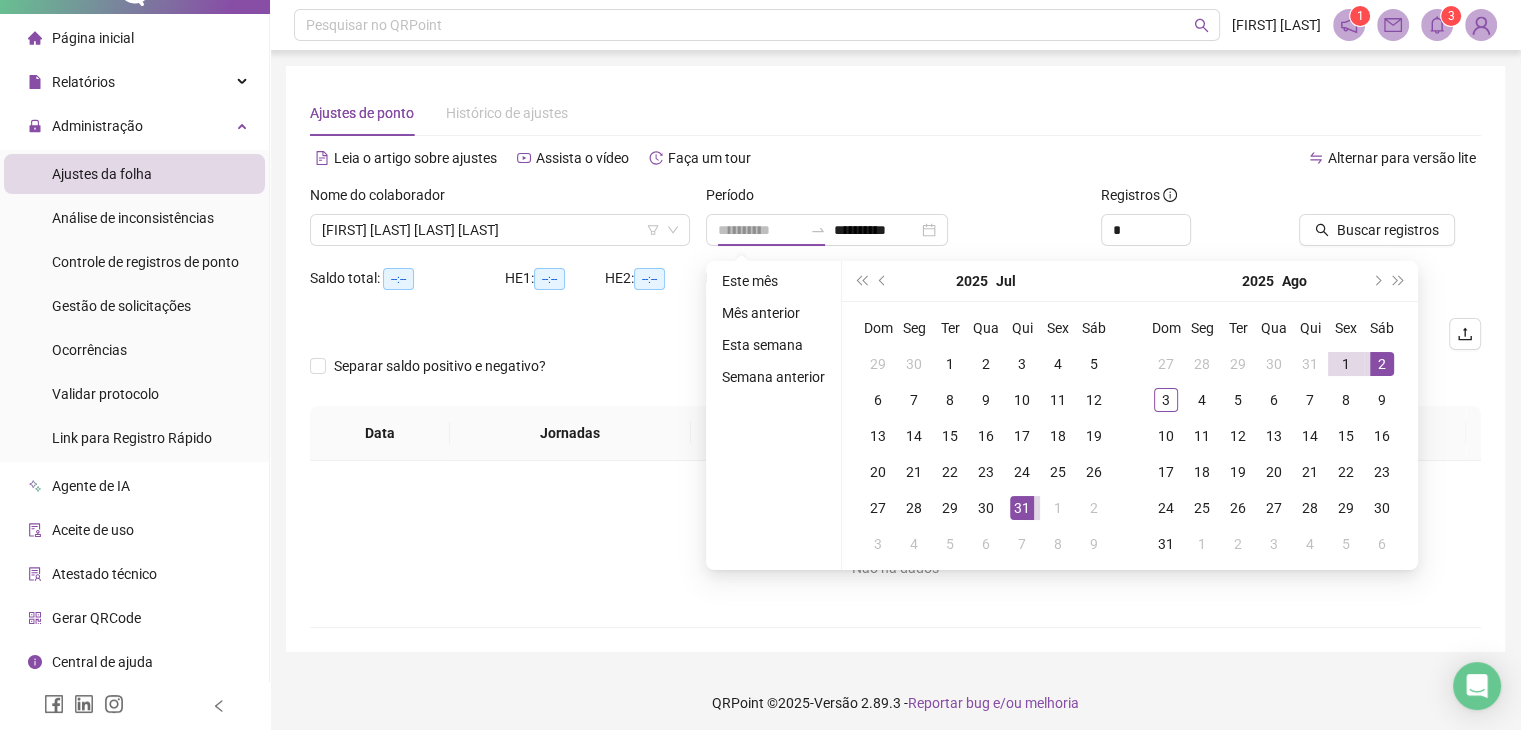 click on "2" at bounding box center [1382, 364] 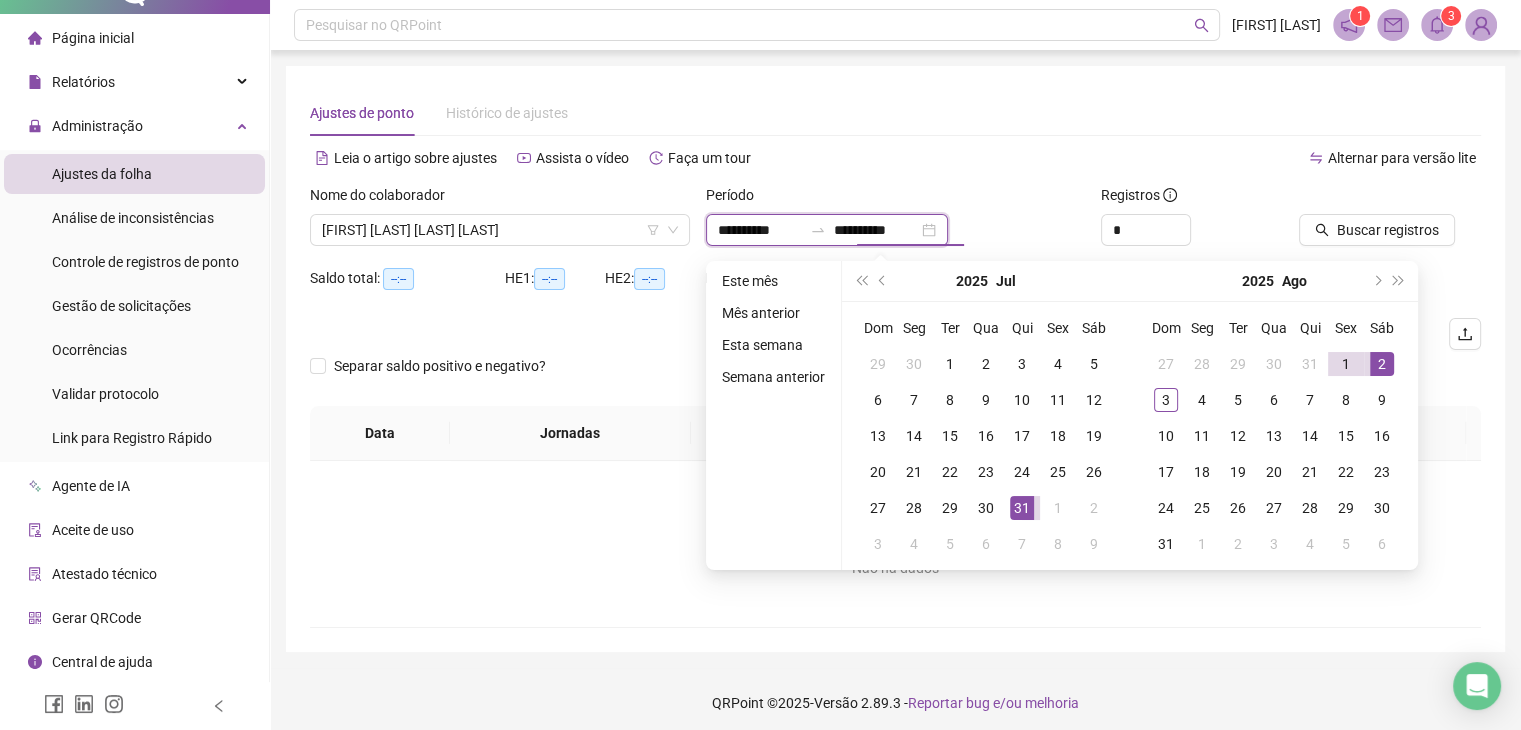 type on "**********" 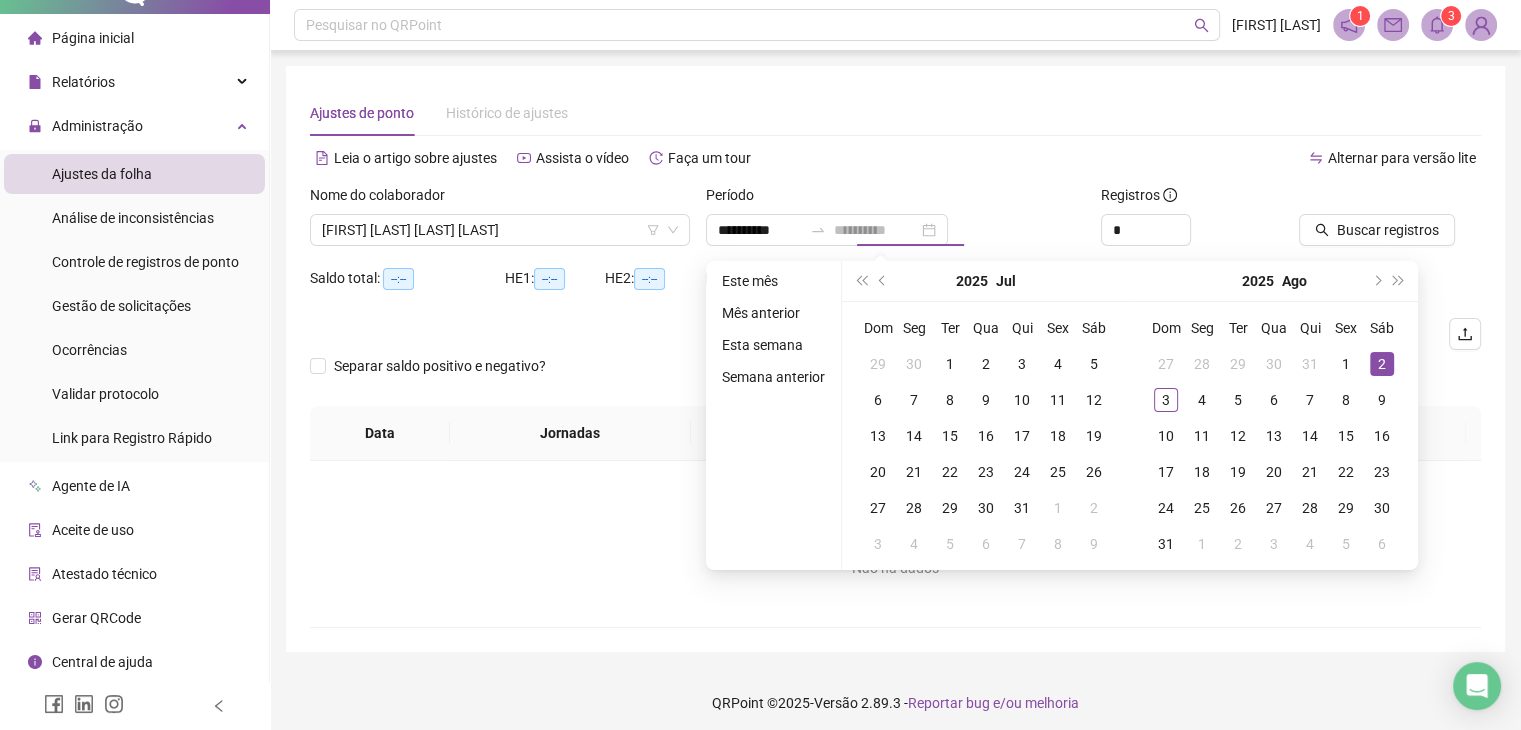 click on "2" at bounding box center (1382, 364) 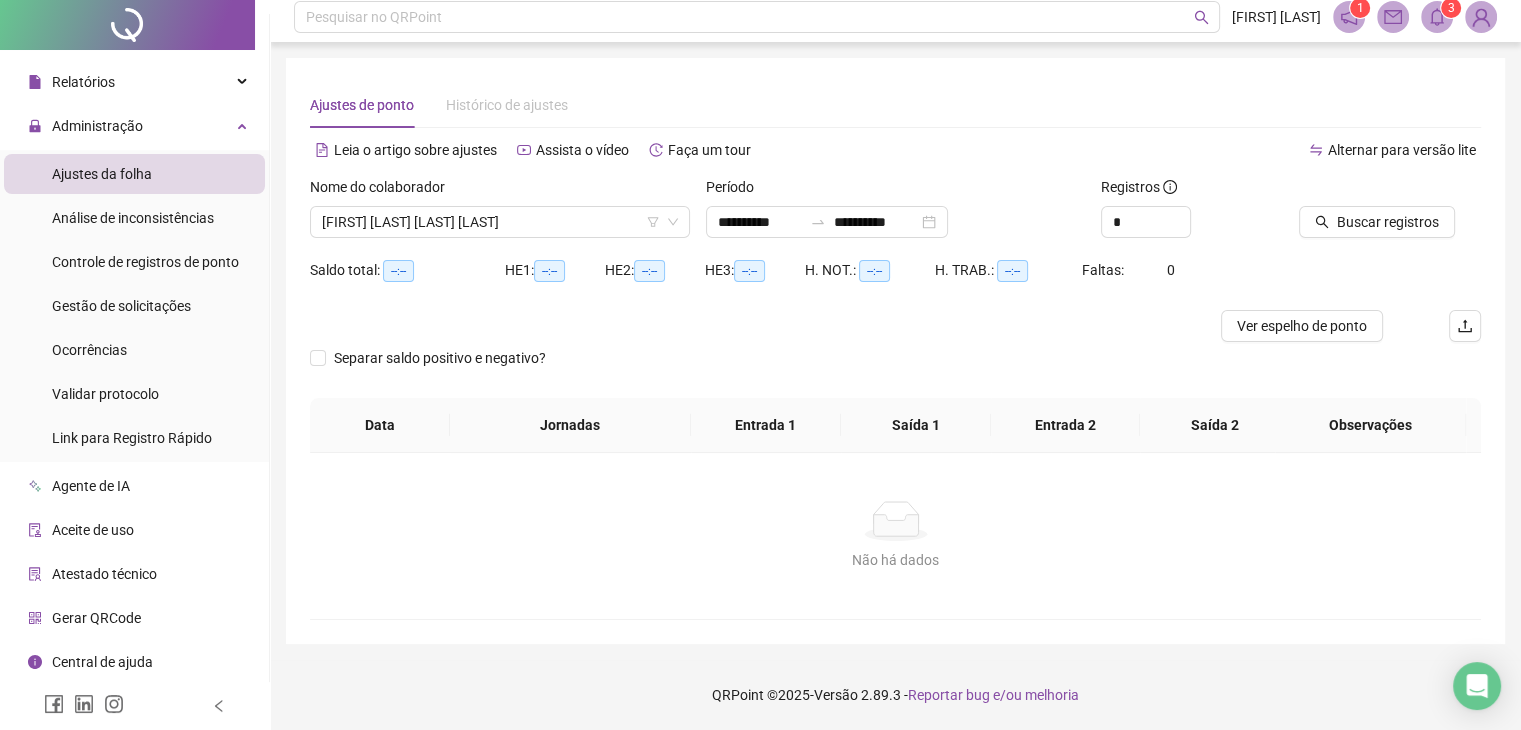scroll, scrollTop: 0, scrollLeft: 0, axis: both 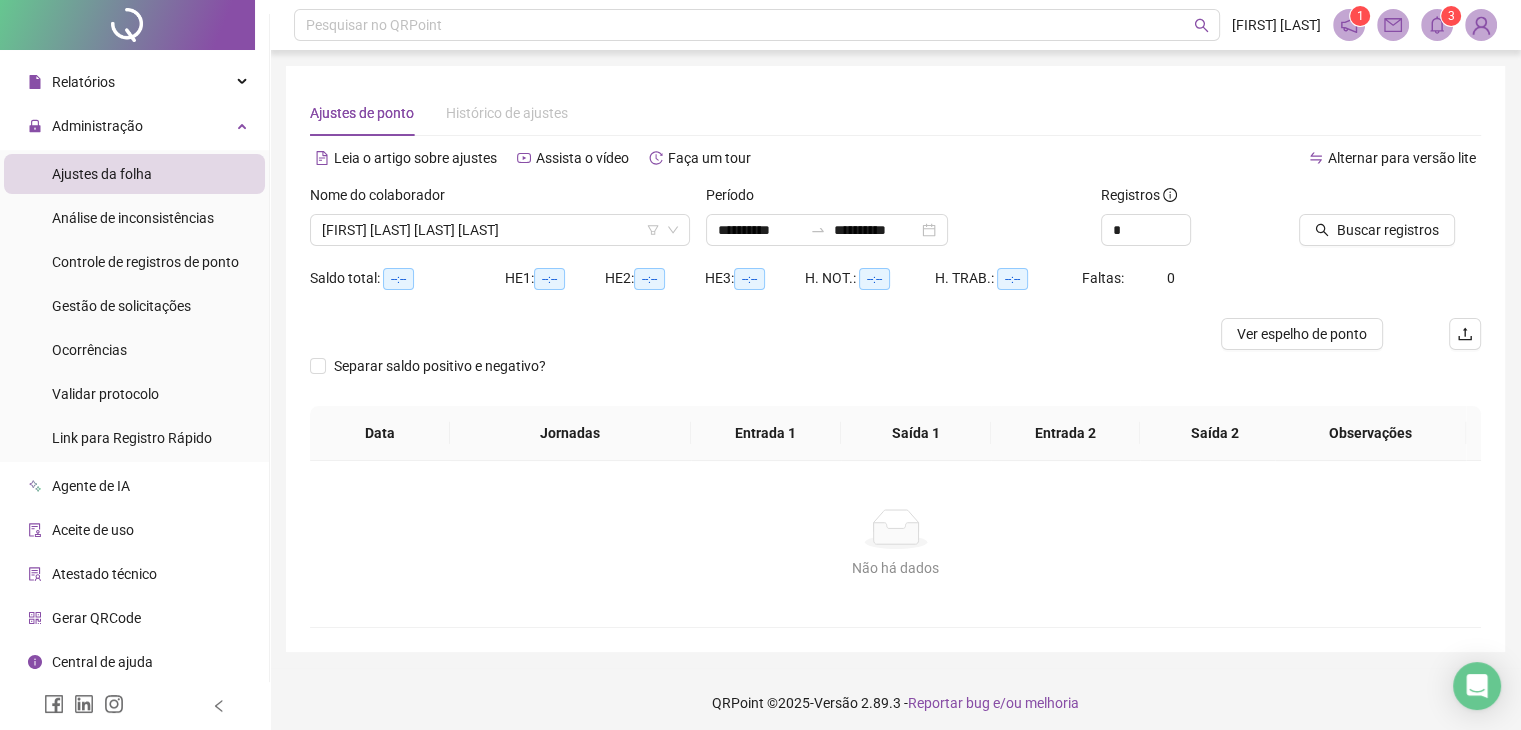click on "--:--" at bounding box center (398, 279) 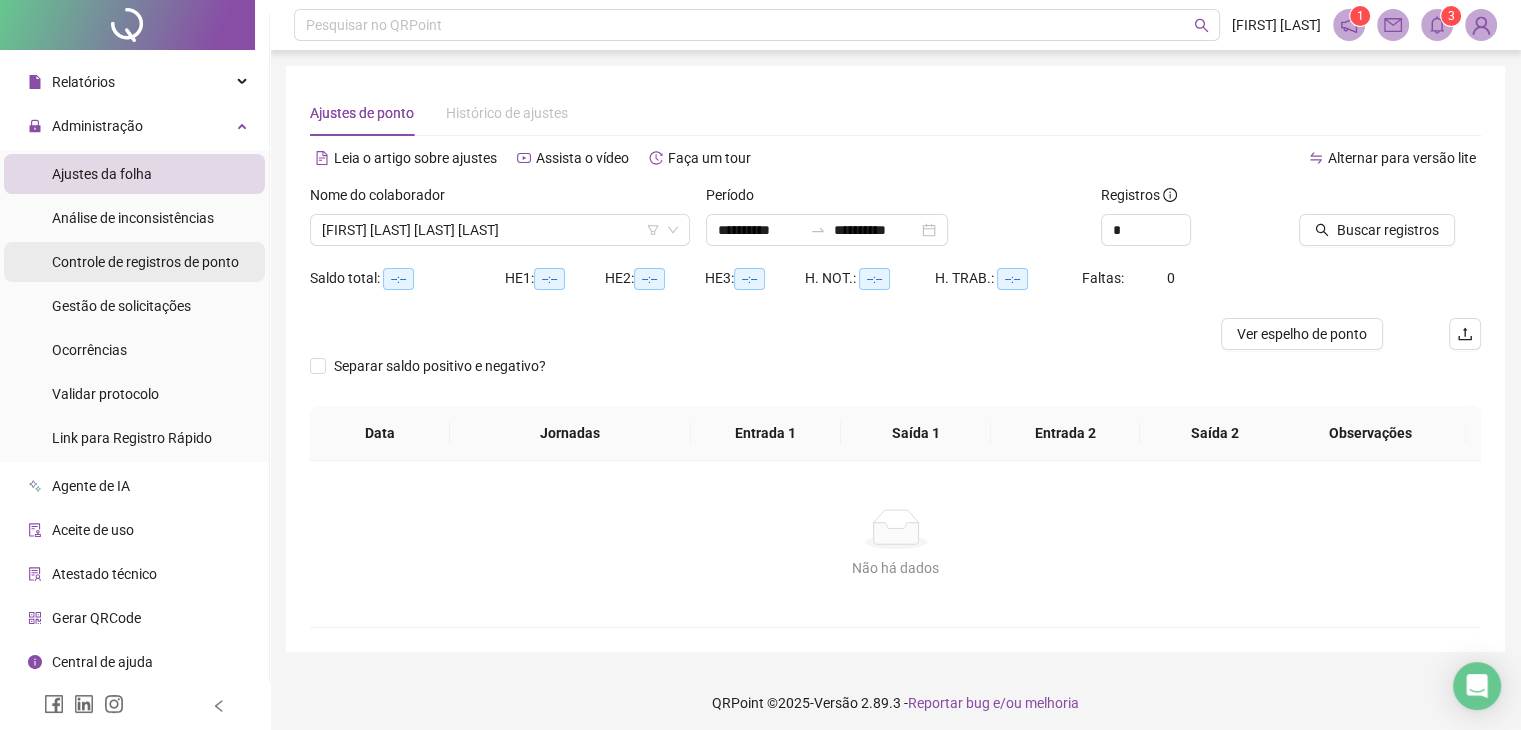 click on "Controle de registros de ponto" at bounding box center (145, 262) 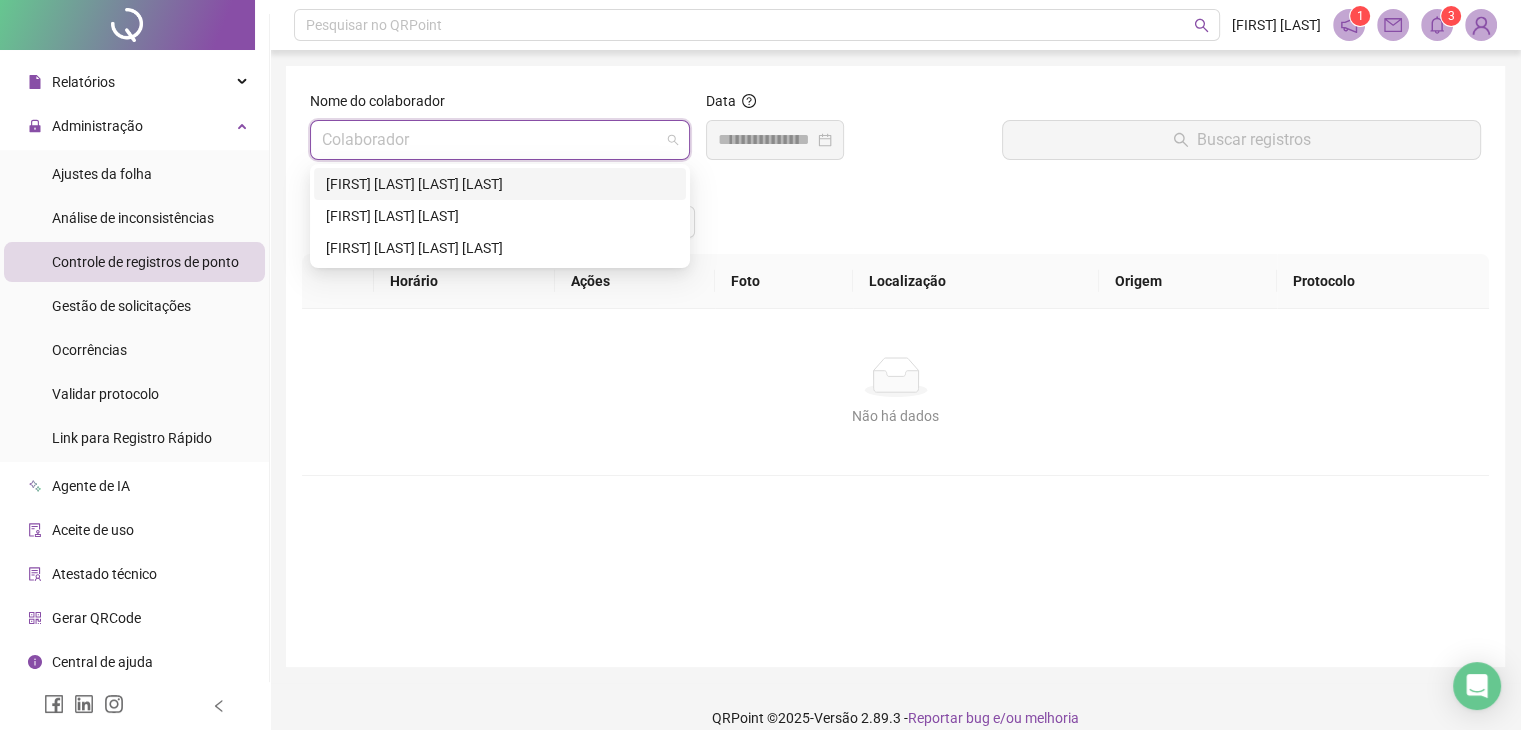 click at bounding box center (491, 140) 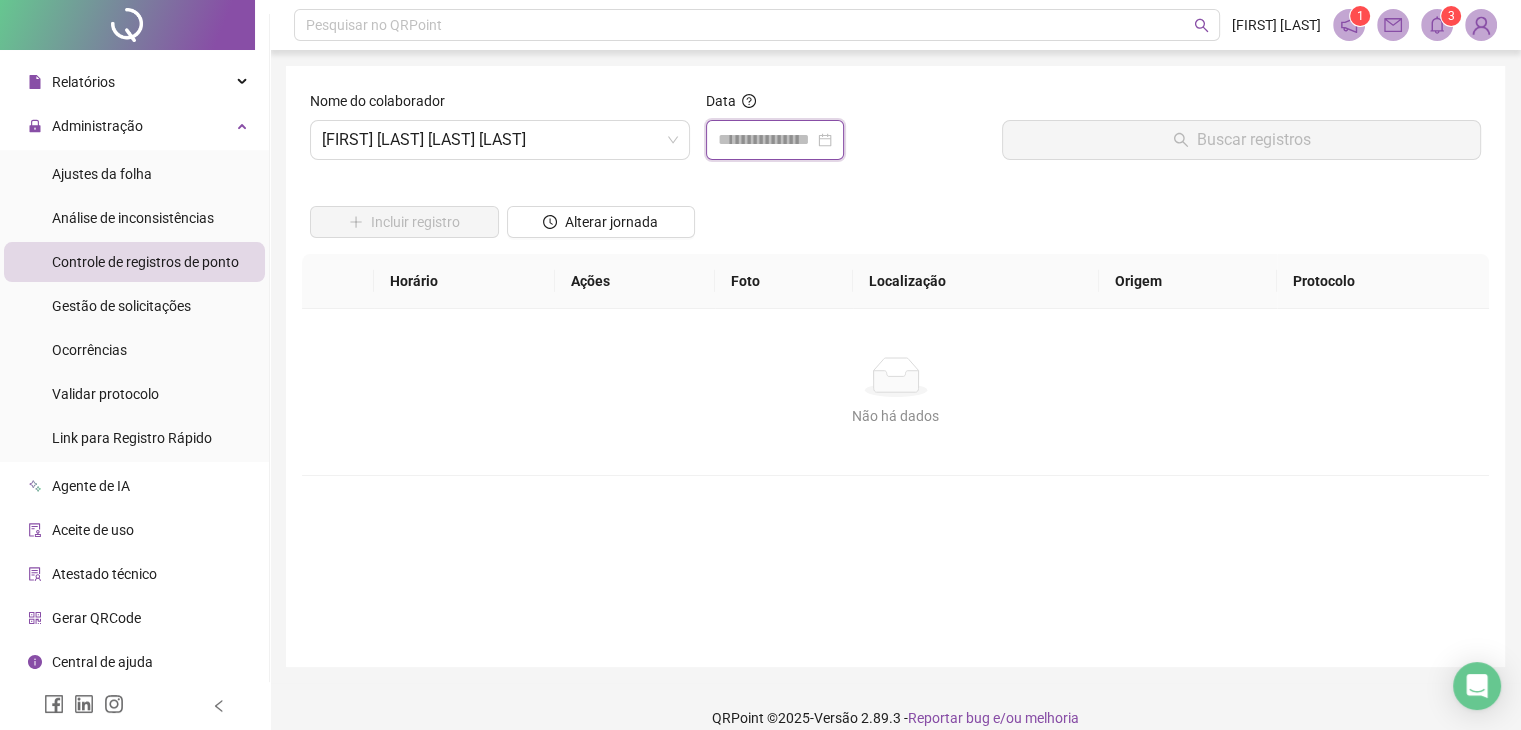 click at bounding box center (766, 140) 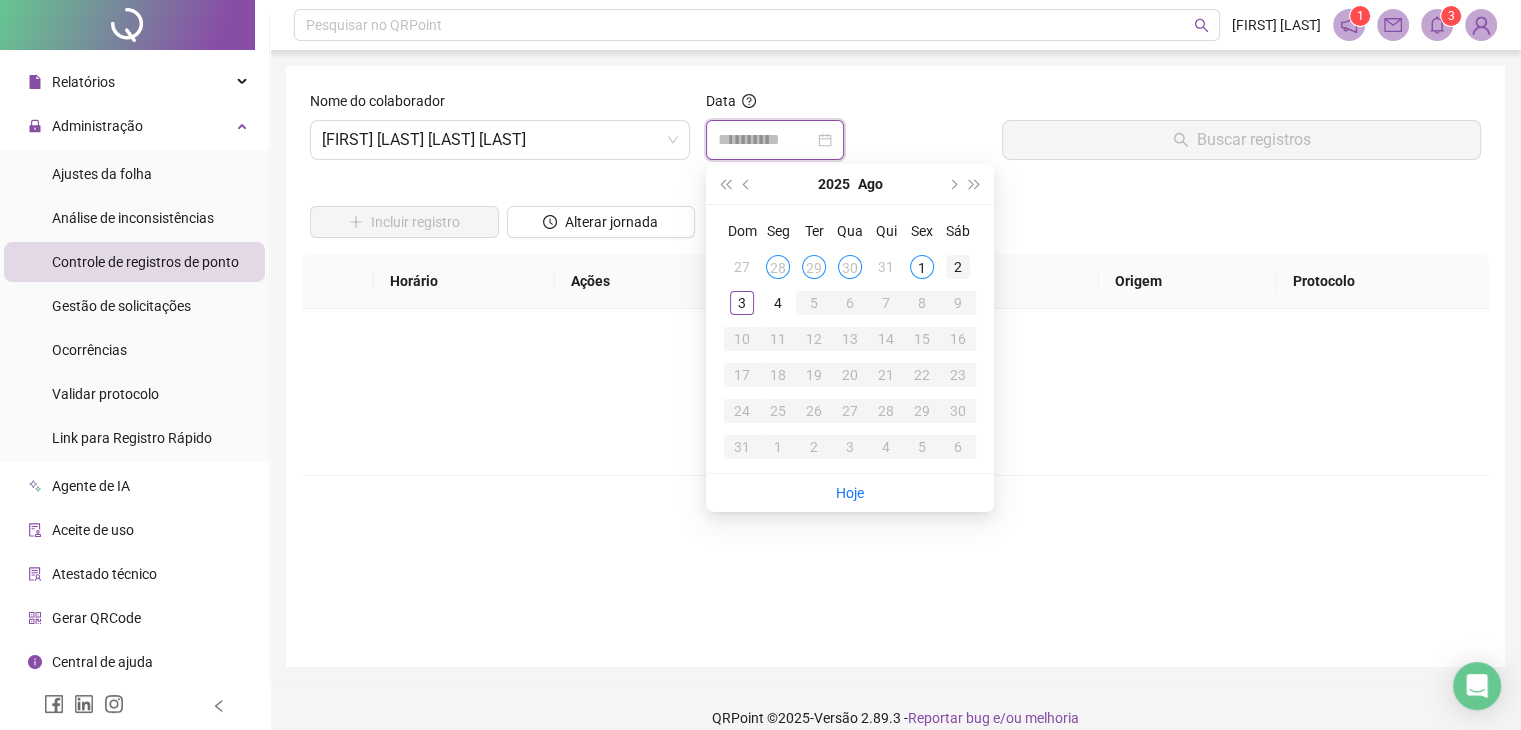type on "**********" 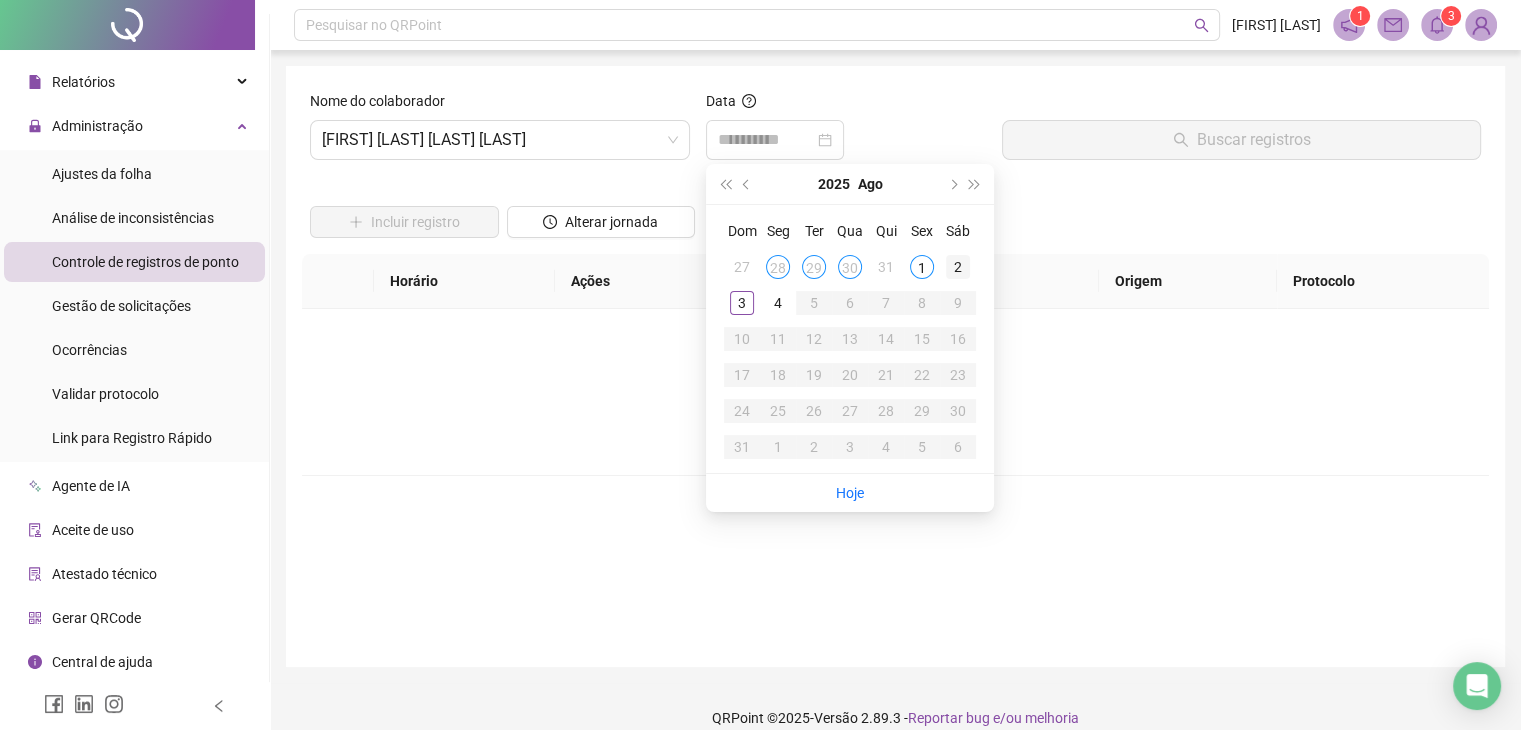 click on "2" at bounding box center (958, 267) 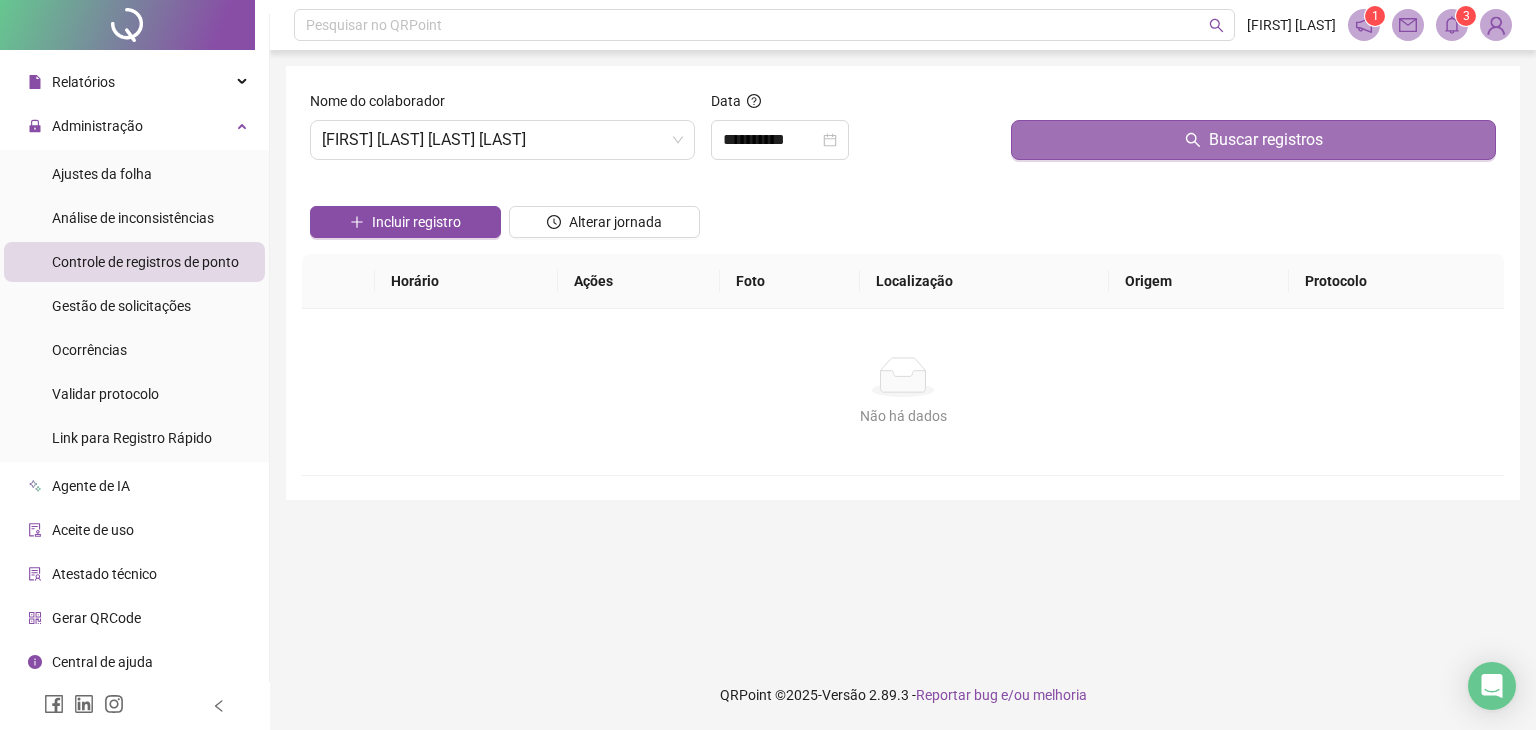 click on "Buscar registros" at bounding box center [1253, 140] 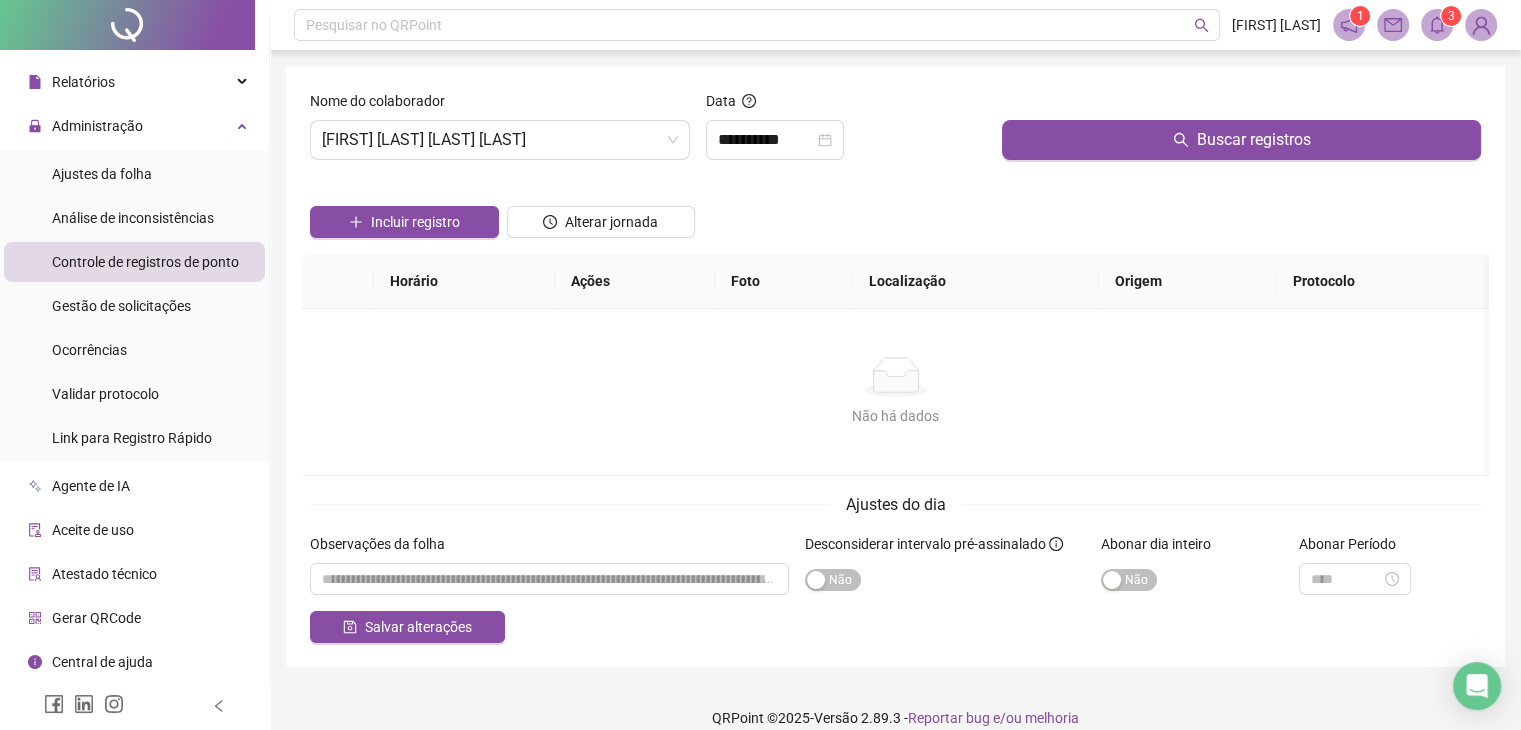 click on "Localização" at bounding box center (976, 281) 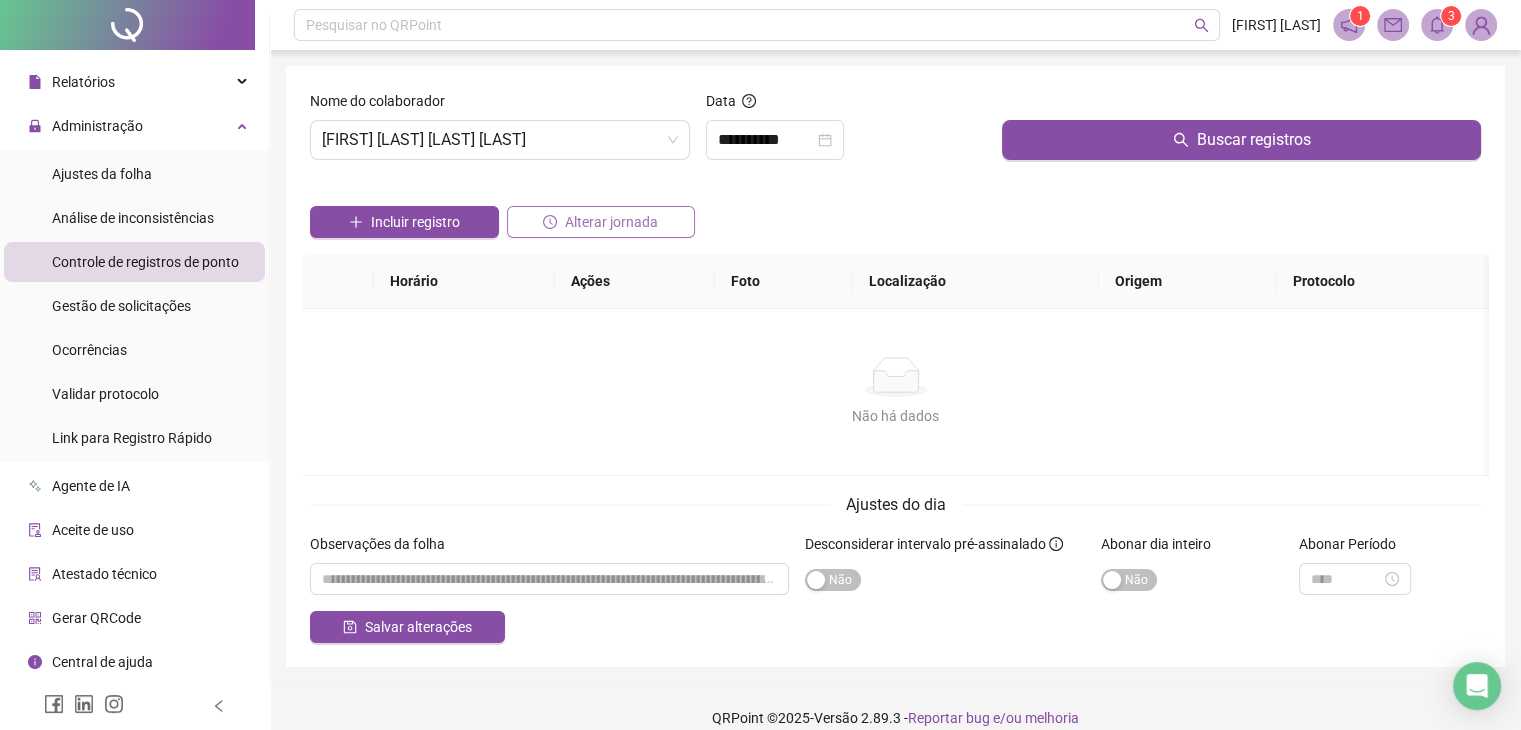 click on "Alterar jornada" at bounding box center (601, 222) 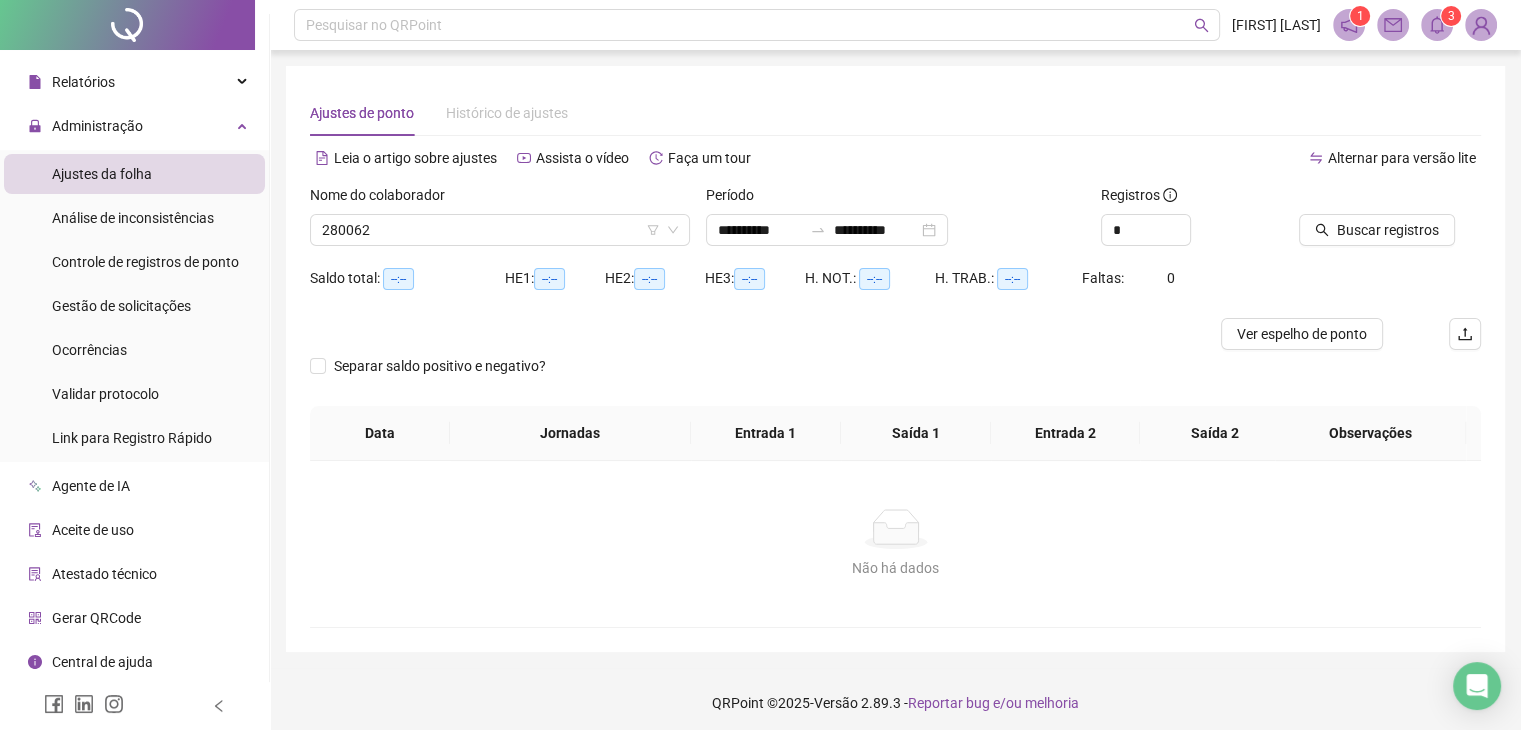 type on "**********" 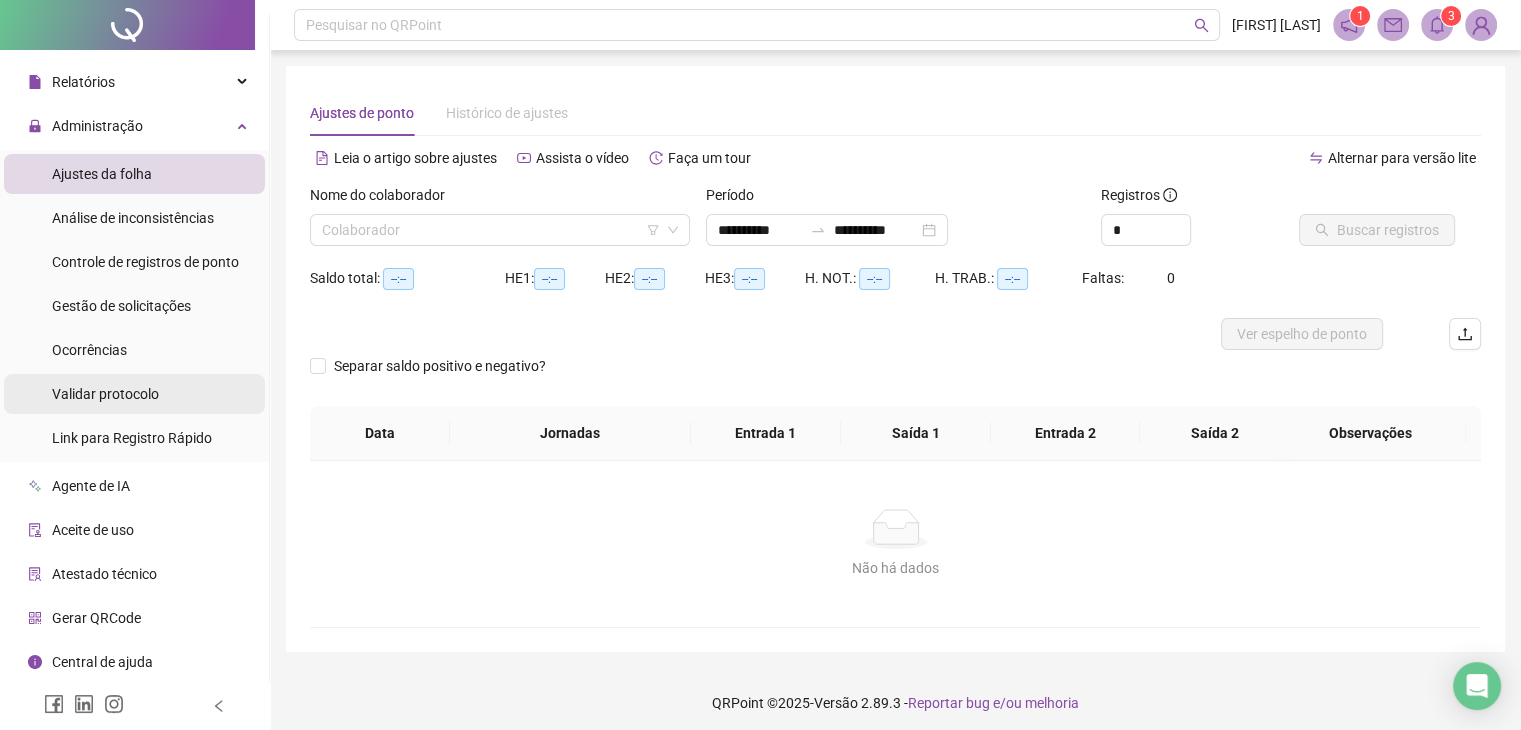 scroll, scrollTop: 8, scrollLeft: 0, axis: vertical 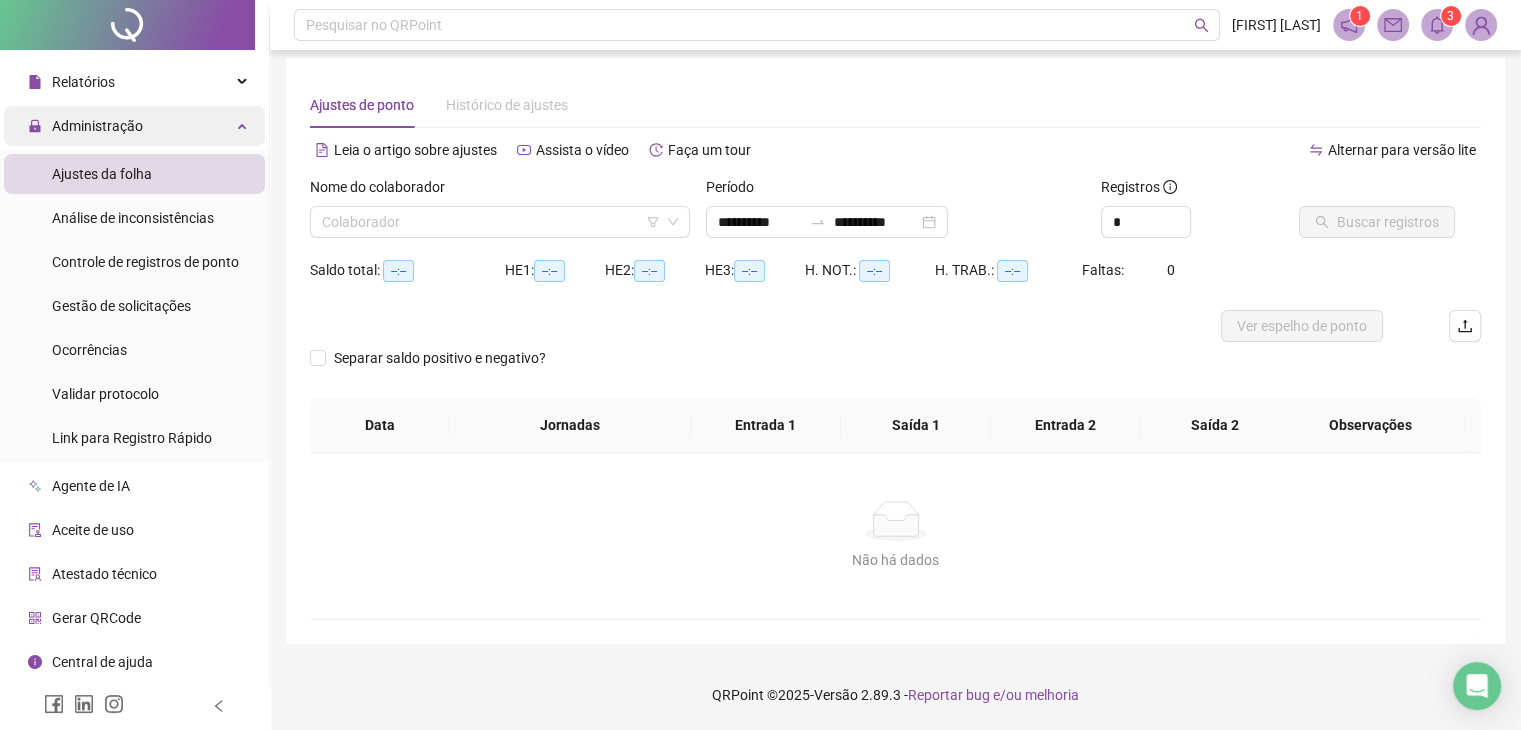 click on "Administração" at bounding box center (134, 126) 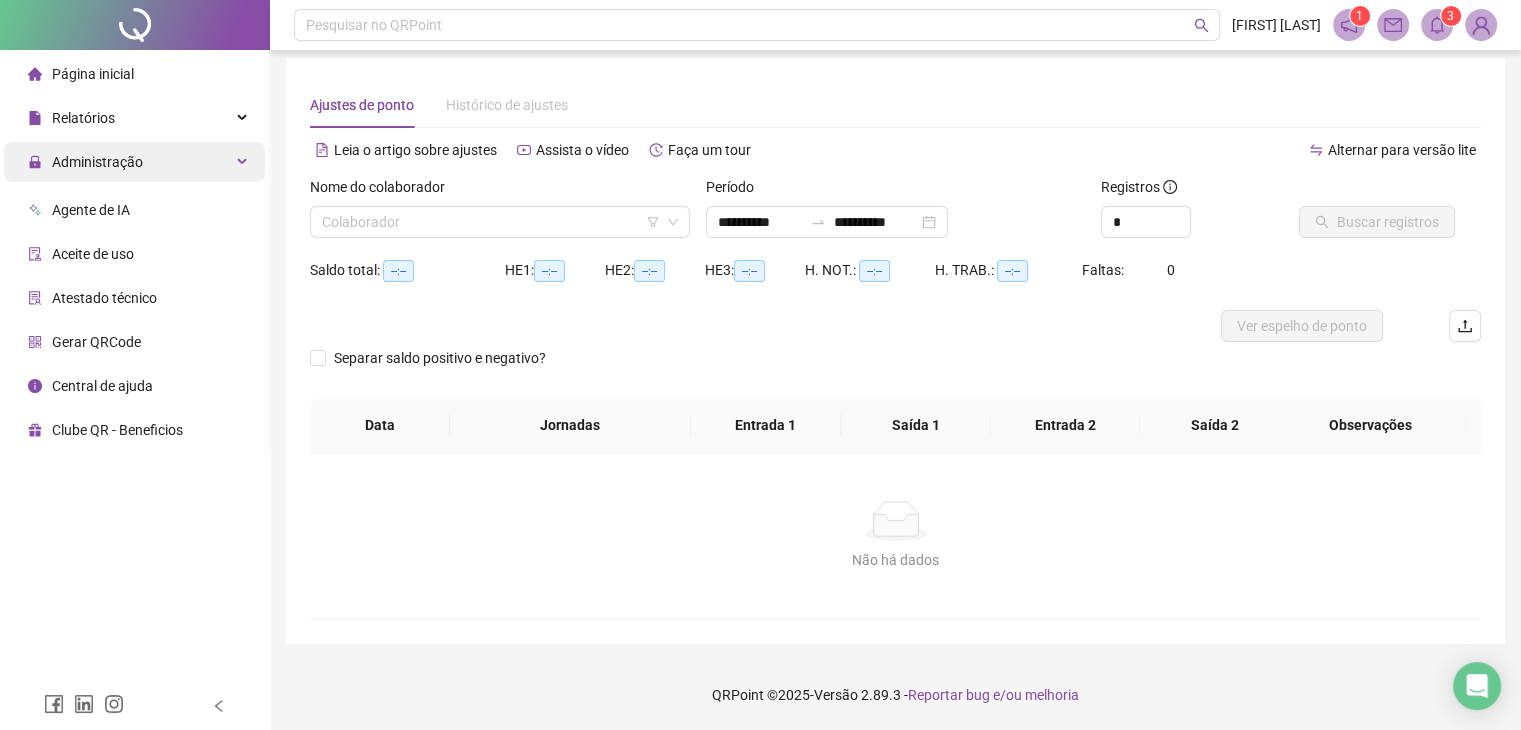 scroll, scrollTop: 0, scrollLeft: 0, axis: both 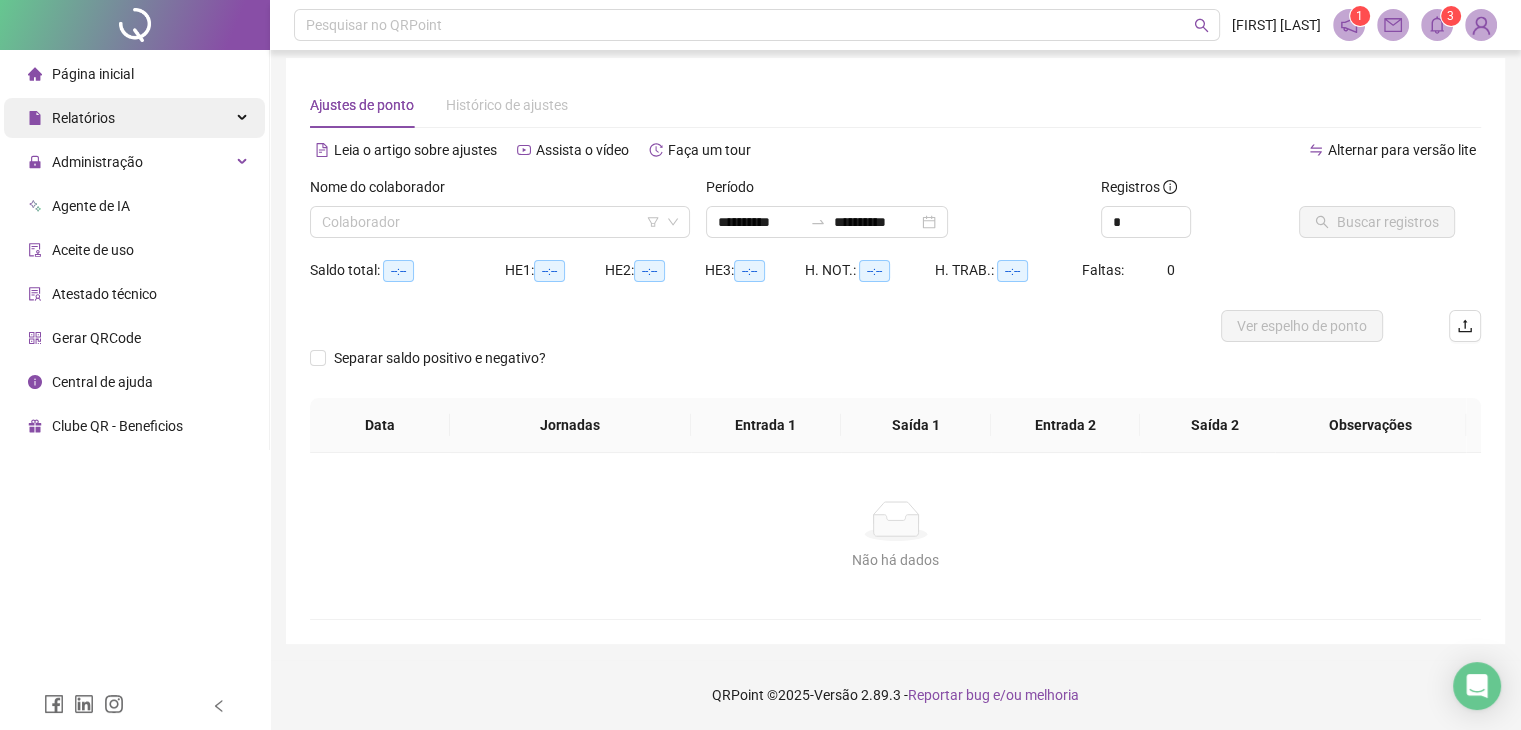 click on "Relatórios" at bounding box center [134, 118] 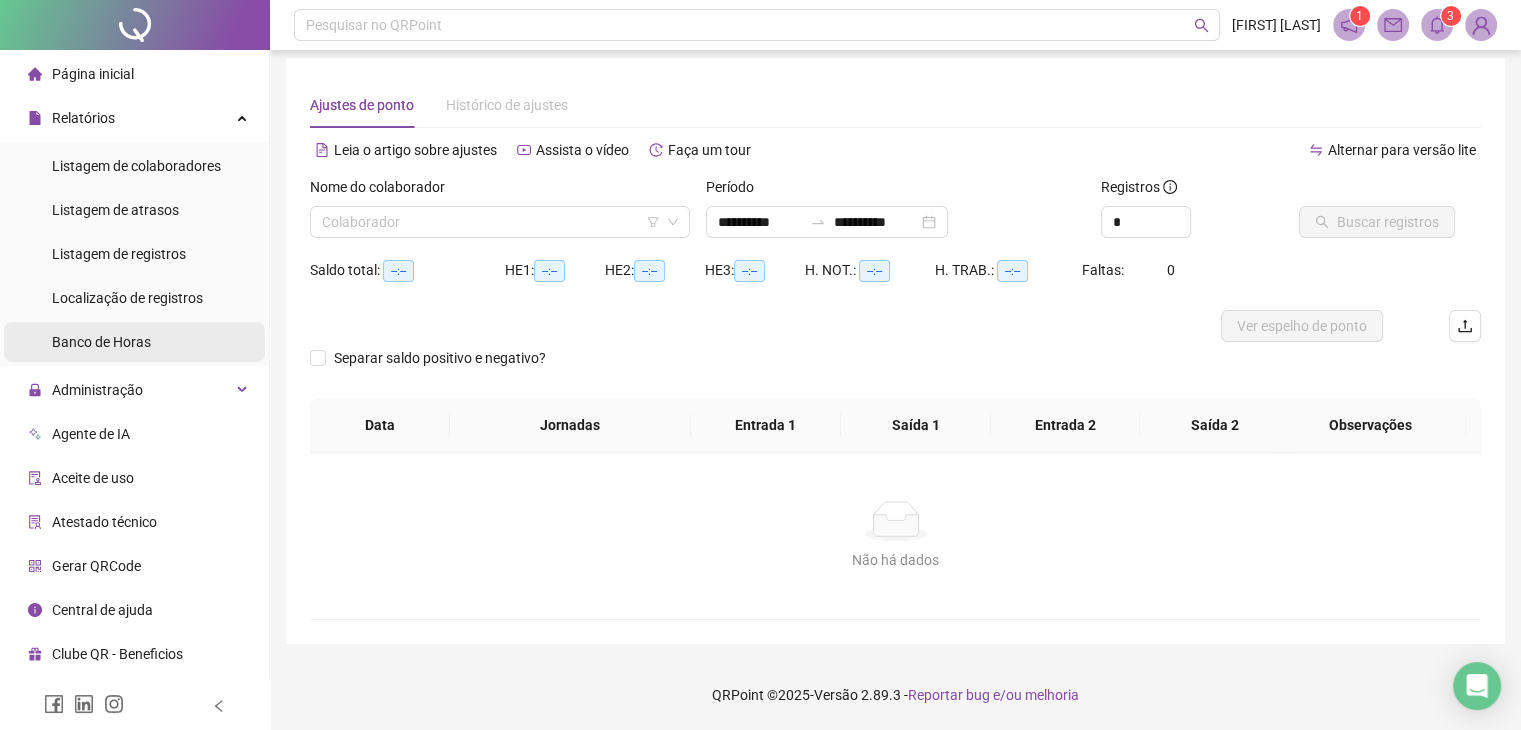click on "Banco de Horas" at bounding box center [101, 342] 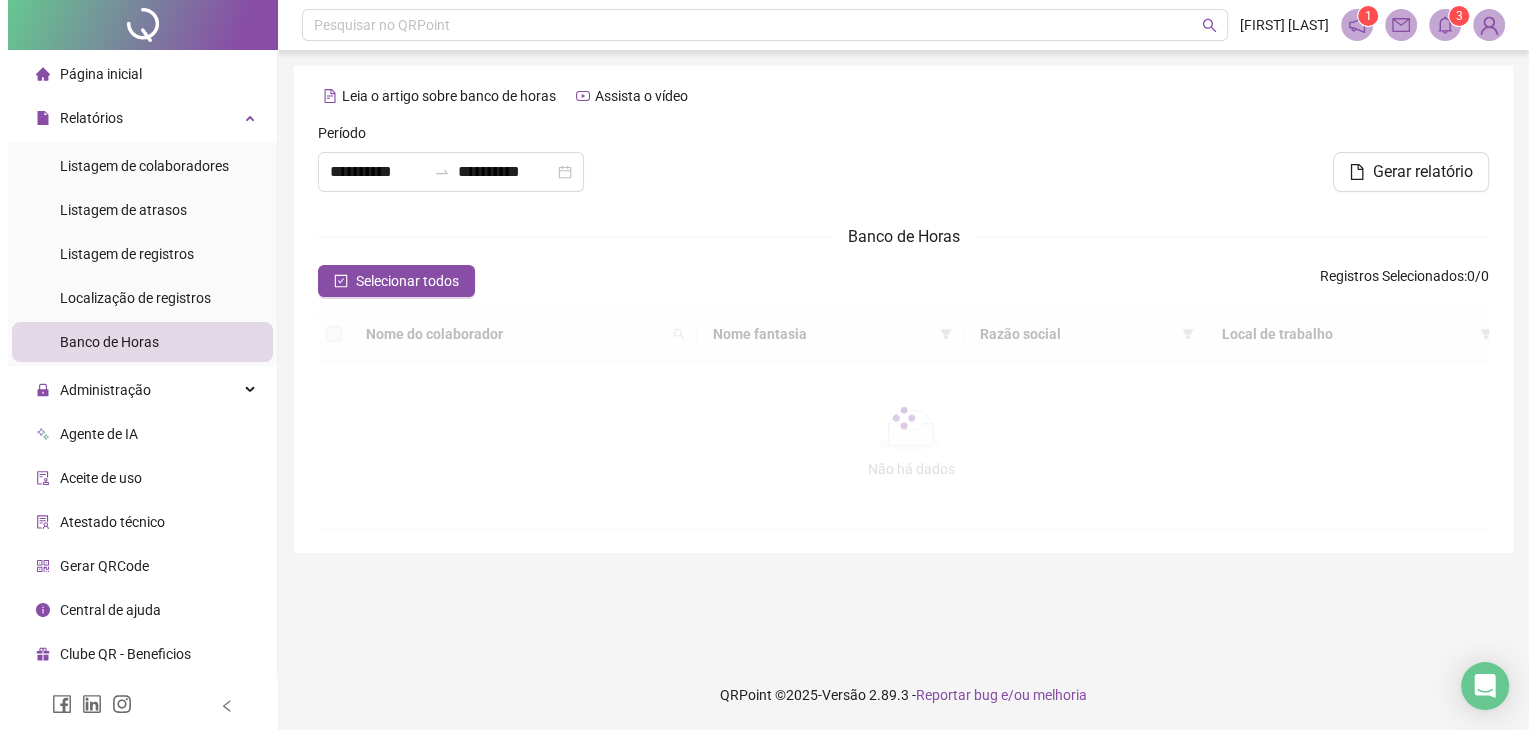 scroll, scrollTop: 0, scrollLeft: 0, axis: both 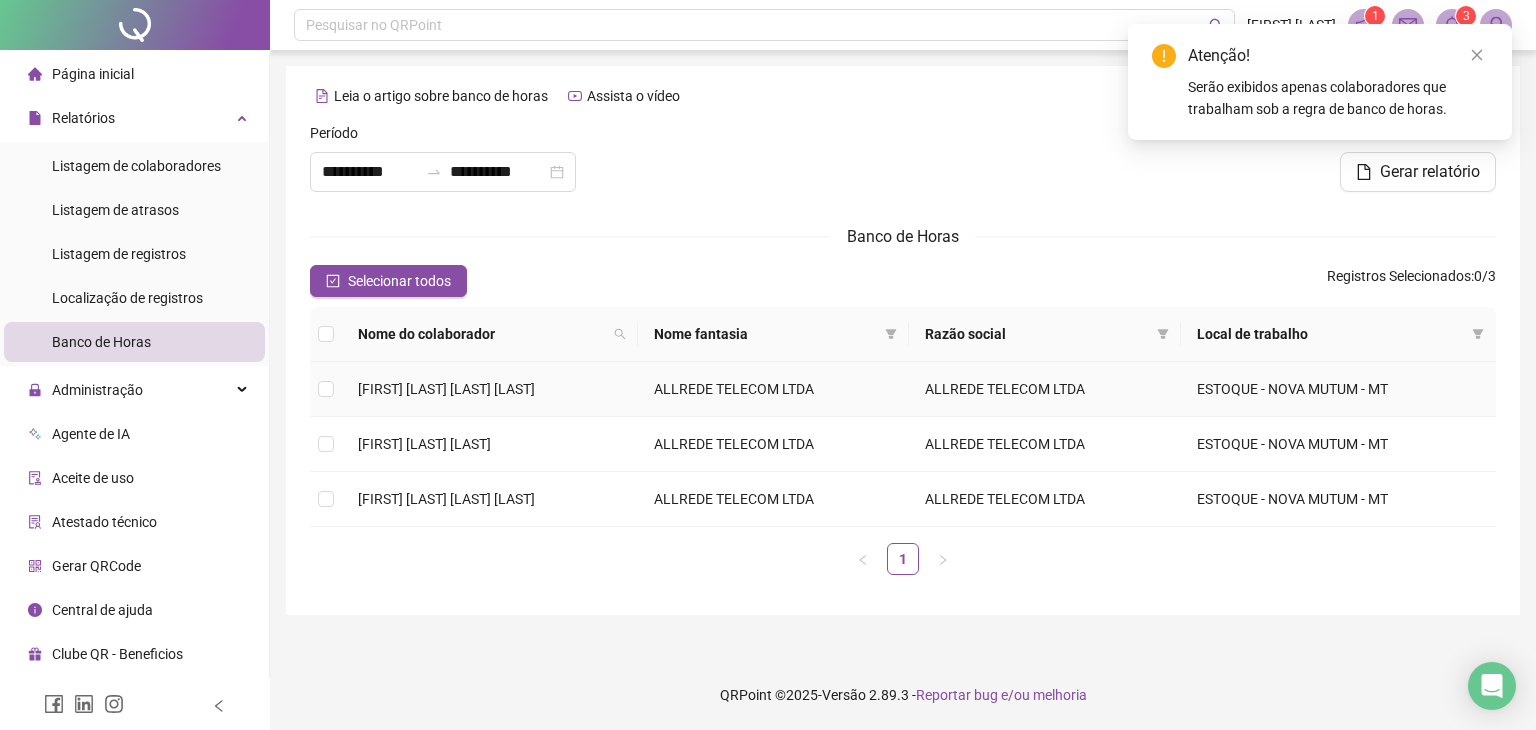 click at bounding box center (326, 389) 